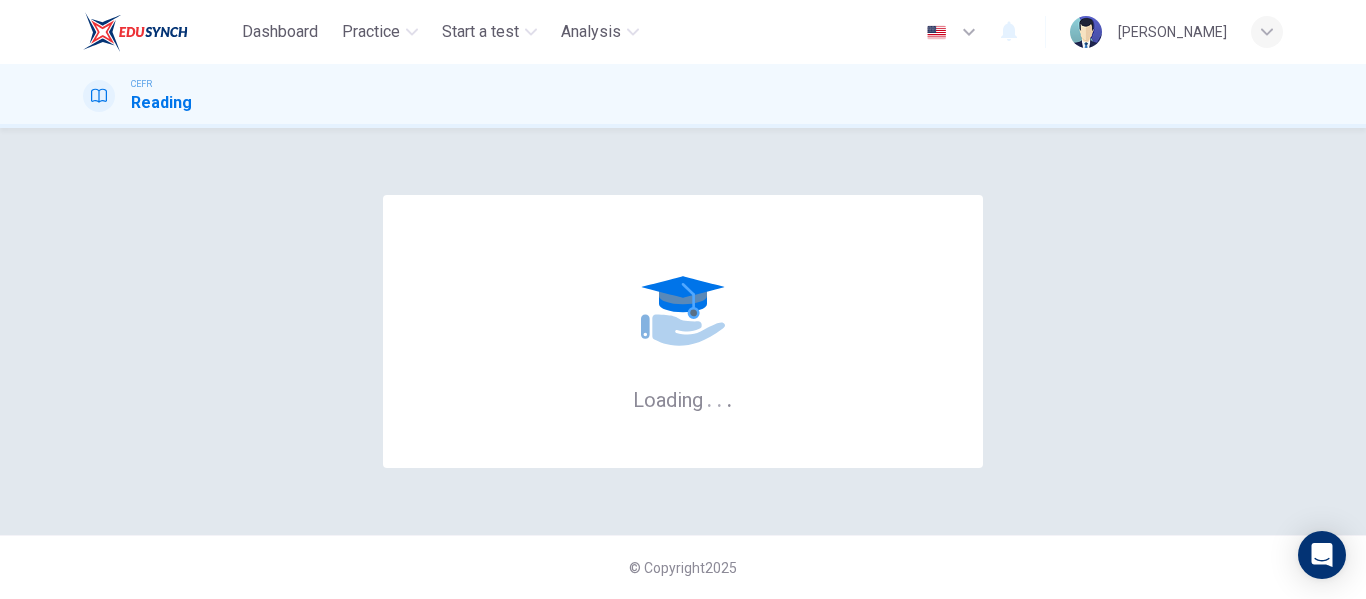 scroll, scrollTop: 0, scrollLeft: 0, axis: both 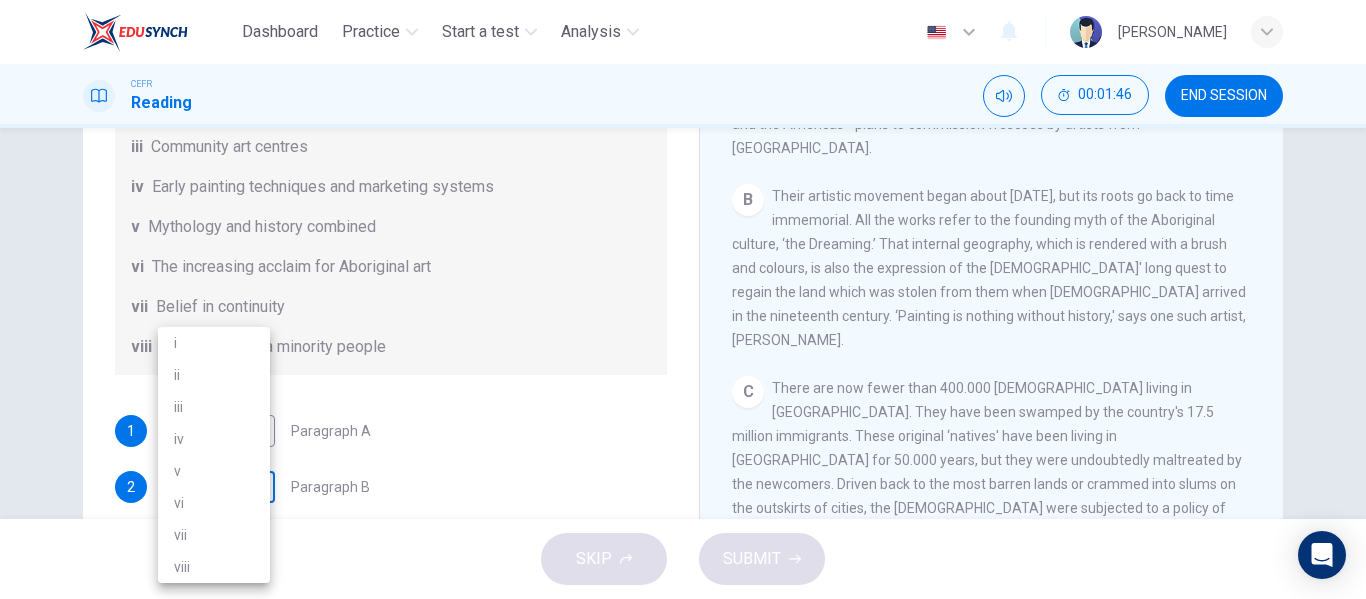 click on "Dashboard Practice Start a test Analysis English en ​ MARIYYAH MUNAWWARAH BINTI ABDUL HALIM CEFR Reading 00:01:46 END SESSION Questions 1 - 6 The Reading Passage has eight paragraphs  A-H .
Choose the most suitable heading for paragraphs  A-F  from the list of headings below.
Write the correct number (i-viii) in the boxes below. List of Headings i Amazing results from a project ii New religious ceremonies iii Community art centres iv Early painting techniques and marketing systems v Mythology and history combined vi The increasing acclaim for Aboriginal art vii Belief in continuity viii Oppression of a minority people 1 ​ ​ Paragraph A 2 ​ ​ Paragraph B 3 ​ ​ Paragraph C 4 ​ ​ Paragraph D 5 ​ ​ Paragraph E 6 ​ ​ Paragraph F Painters of Time CLICK TO ZOOM Click to Zoom A B C D E F G H  Today, Aboriginal painting has become a great success. Some works sell for more than $25,000, and exceptional items may fetch as much as $180,000 in Australia. SKIP SUBMIT
Dashboard Practice i" at bounding box center (683, 299) 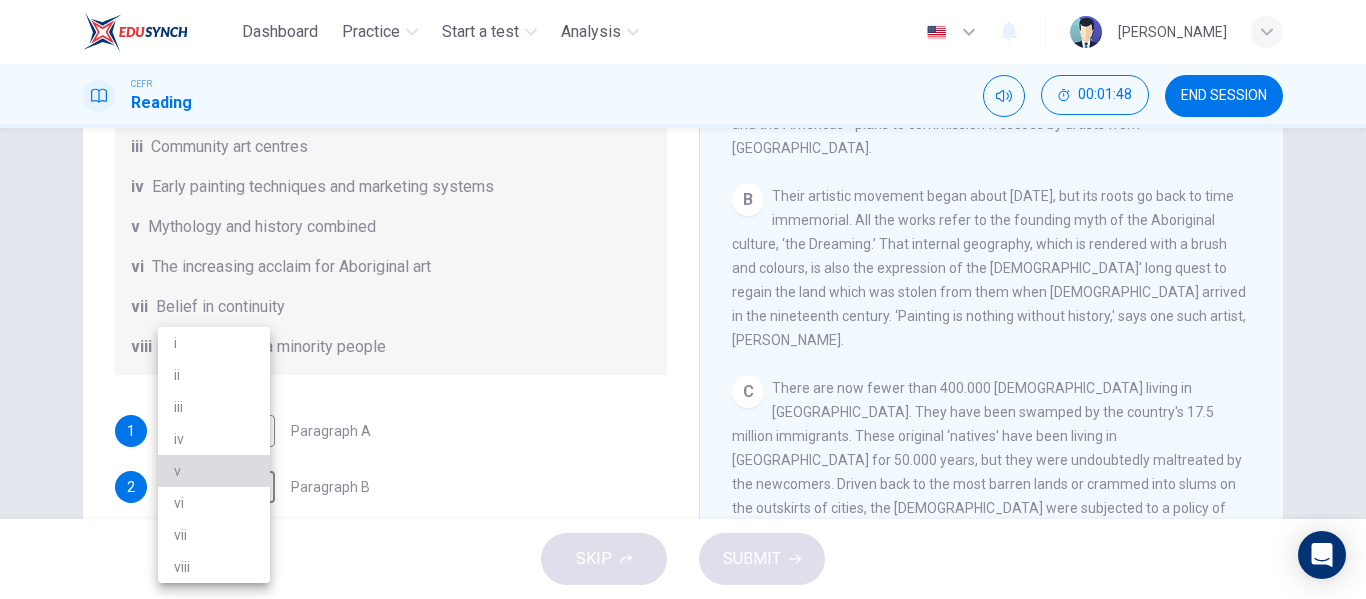 click on "v" at bounding box center (214, 471) 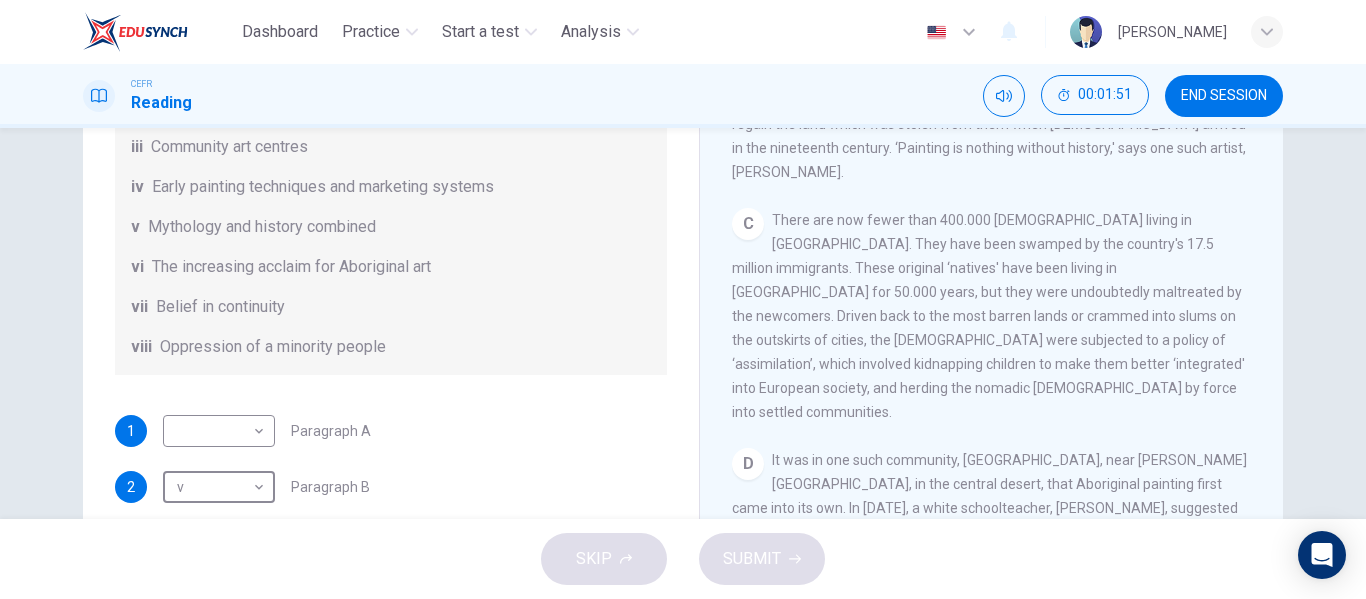scroll, scrollTop: 756, scrollLeft: 0, axis: vertical 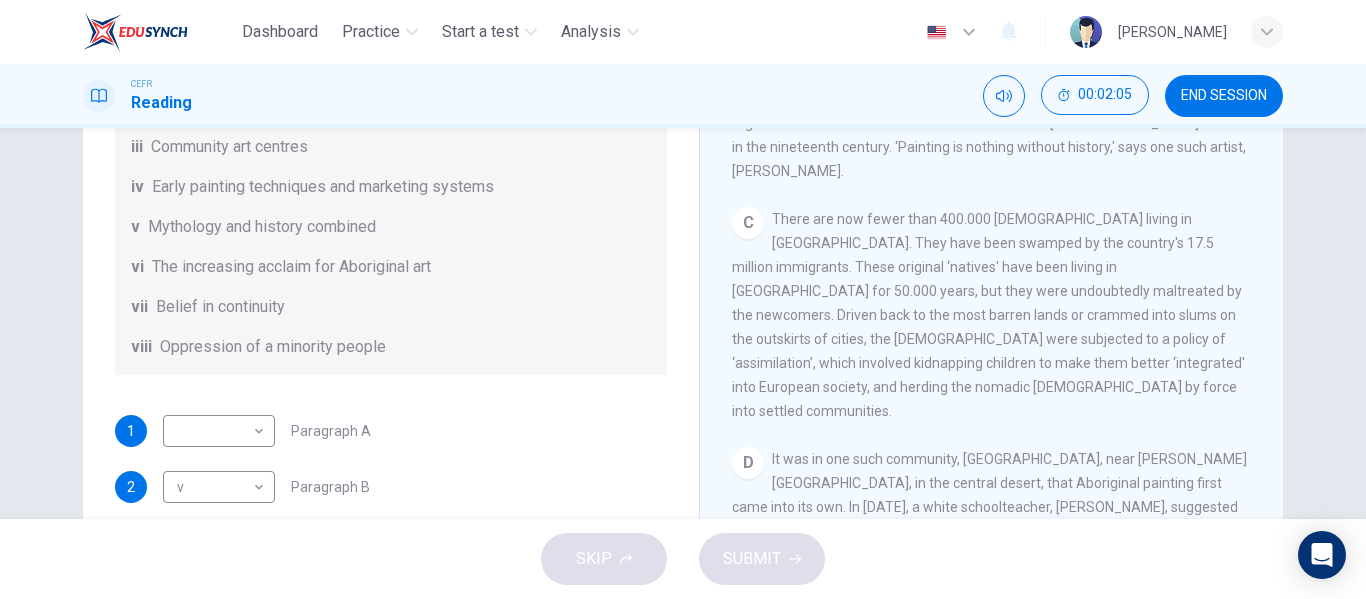 drag, startPoint x: 1046, startPoint y: 212, endPoint x: 1157, endPoint y: 243, distance: 115.24756 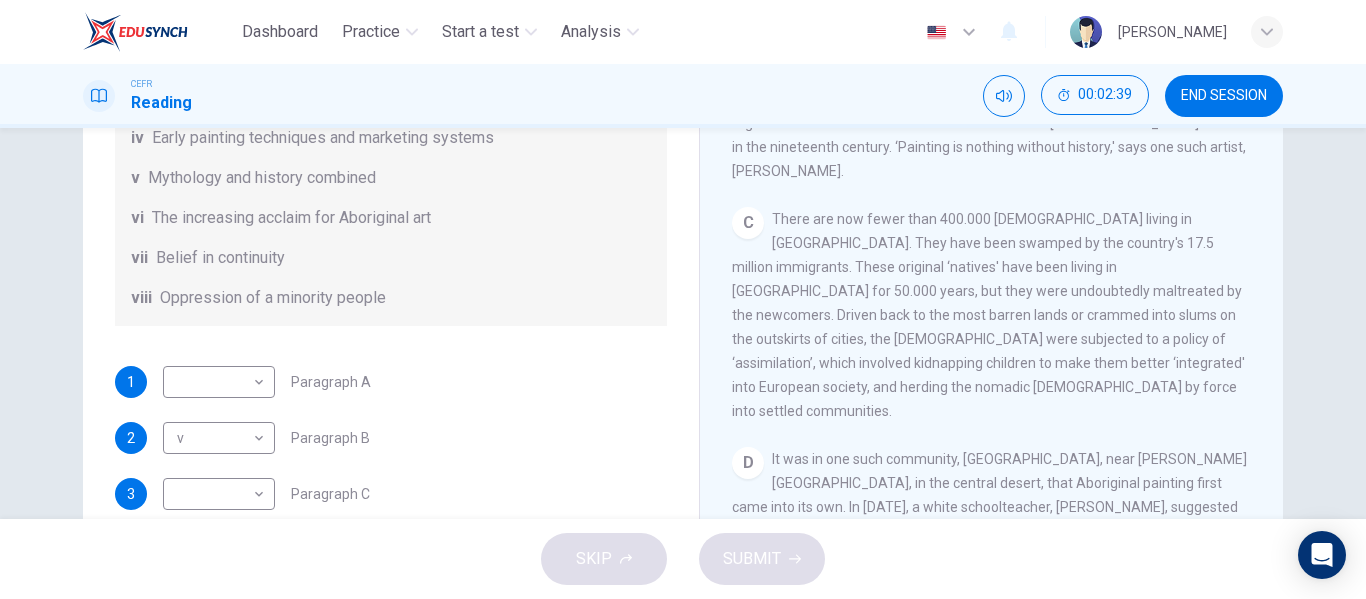 scroll, scrollTop: 353, scrollLeft: 0, axis: vertical 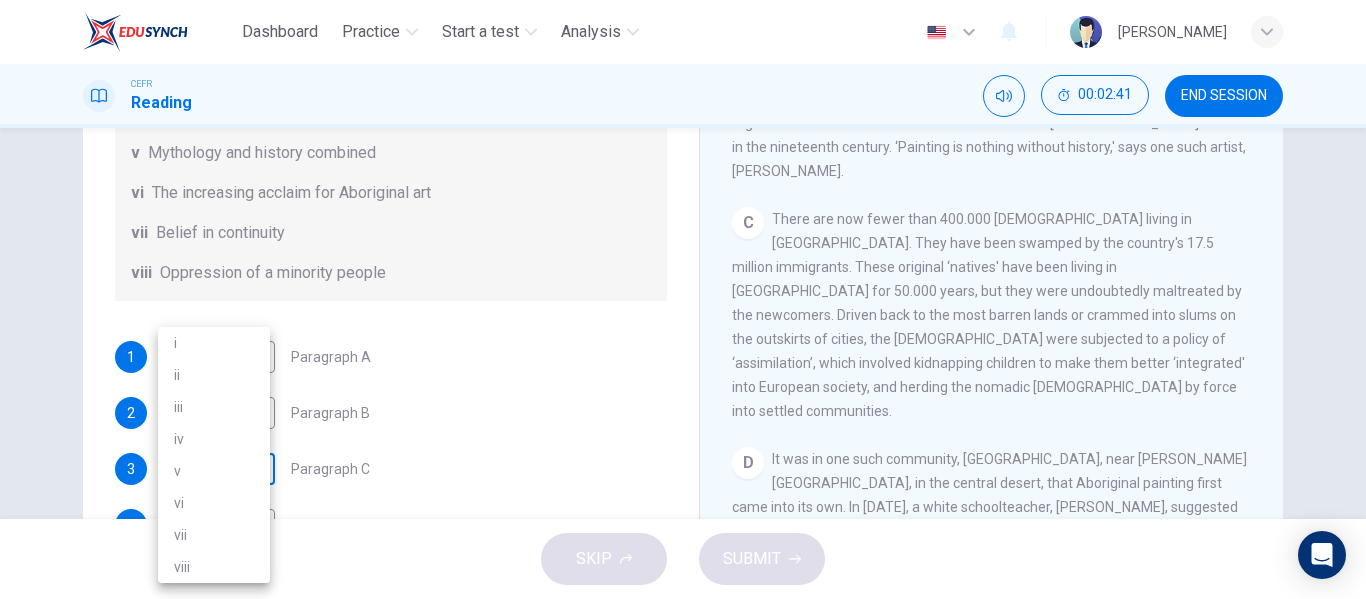 click on "Dashboard Practice Start a test Analysis English en ​ MARIYYAH MUNAWWARAH BINTI ABDUL HALIM CEFR Reading 00:02:41 END SESSION Questions 1 - 6 The Reading Passage has eight paragraphs  A-H .
Choose the most suitable heading for paragraphs  A-F  from the list of headings below.
Write the correct number (i-viii) in the boxes below. List of Headings i Amazing results from a project ii New religious ceremonies iii Community art centres iv Early painting techniques and marketing systems v Mythology and history combined vi The increasing acclaim for Aboriginal art vii Belief in continuity viii Oppression of a minority people 1 ​ ​ Paragraph A 2 v v ​ Paragraph B 3 ​ ​ Paragraph C 4 ​ ​ Paragraph D 5 ​ ​ Paragraph E 6 ​ ​ Paragraph F Painters of Time CLICK TO ZOOM Click to Zoom A B C D E F G H  Today, Aboriginal painting has become a great success. Some works sell for more than $25,000, and exceptional items may fetch as much as $180,000 in Australia. SKIP SUBMIT
Dashboard Practice i" at bounding box center [683, 299] 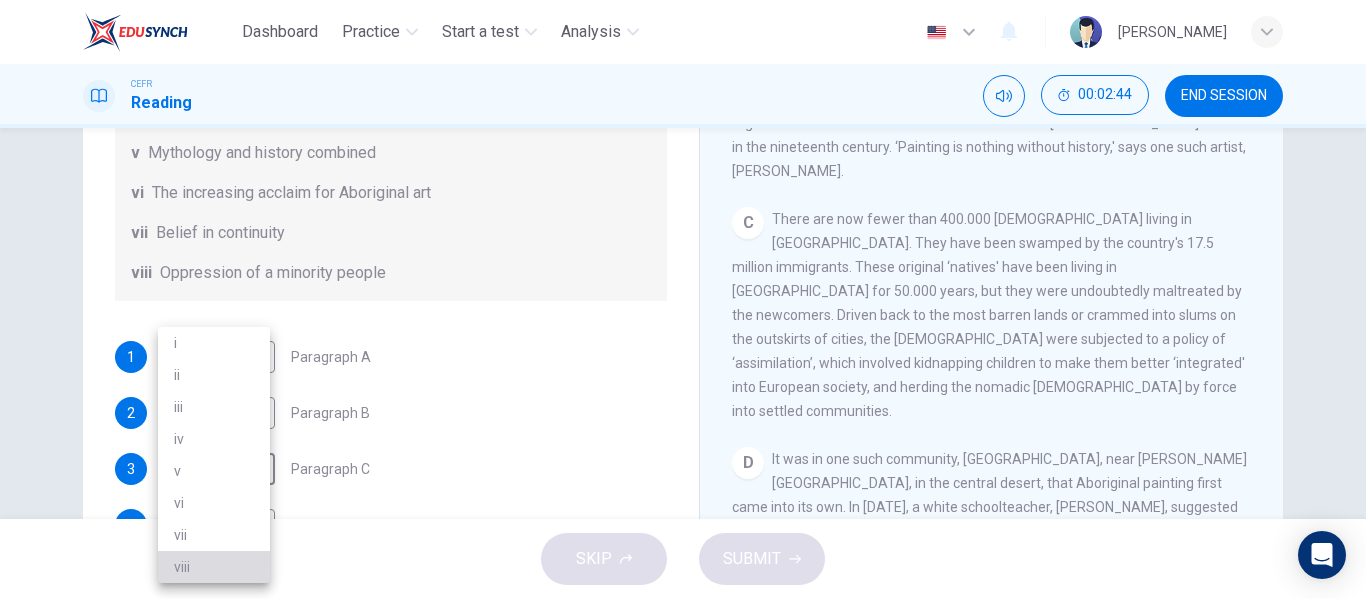 click on "viii" at bounding box center [214, 567] 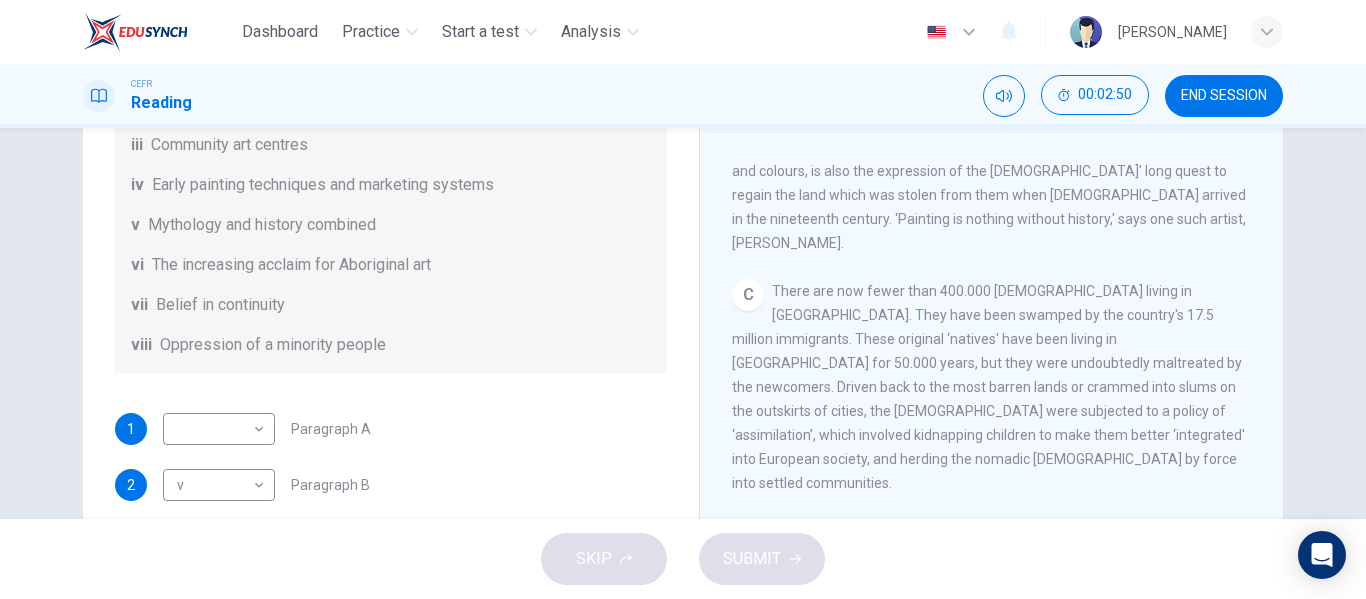 scroll, scrollTop: 97, scrollLeft: 0, axis: vertical 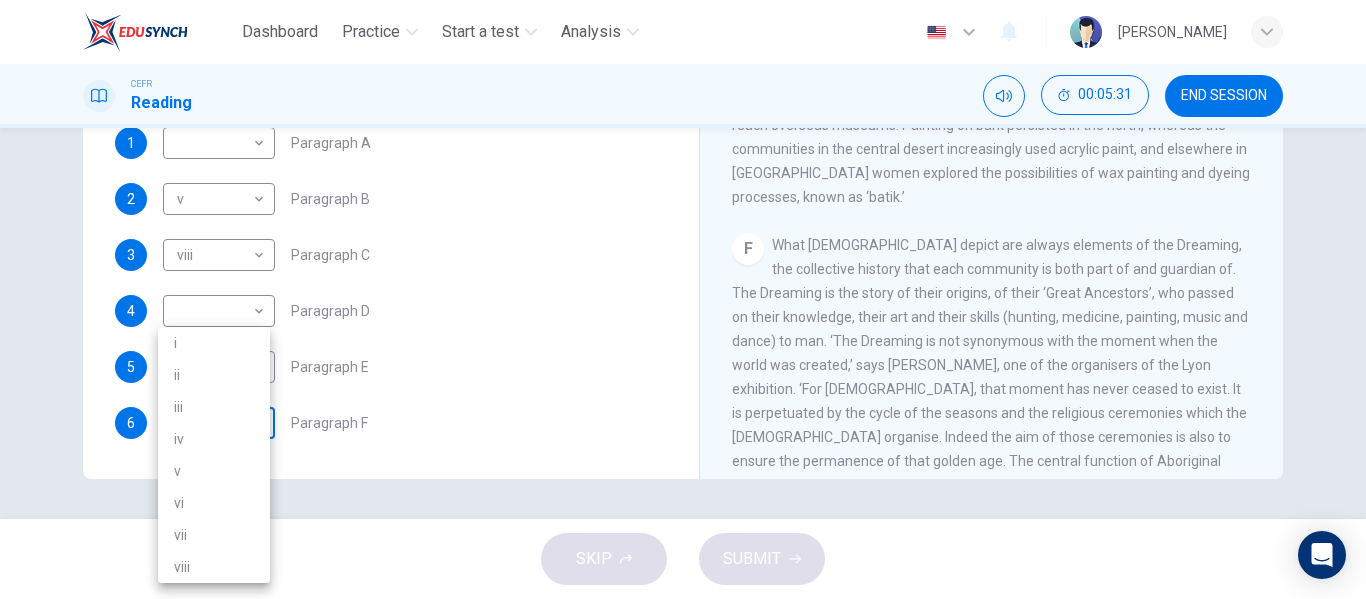 click on "Dashboard Practice Start a test Analysis English en ​ MARIYYAH MUNAWWARAH BINTI ABDUL HALIM CEFR Reading 00:05:31 END SESSION Questions 1 - 6 The Reading Passage has eight paragraphs  A-H .
Choose the most suitable heading for paragraphs  A-F  from the list of headings below.
Write the correct number (i-viii) in the boxes below. List of Headings i Amazing results from a project ii New religious ceremonies iii Community art centres iv Early painting techniques and marketing systems v Mythology and history combined vi The increasing acclaim for Aboriginal art vii Belief in continuity viii Oppression of a minority people 1 ​ ​ Paragraph A 2 v v ​ Paragraph B 3 viii viii ​ Paragraph C 4 ​ ​ Paragraph D 5 ​ ​ Paragraph E 6 ​ ​ Paragraph F Painters of Time CLICK TO ZOOM Click to Zoom A B C D E F G H  Today, Aboriginal painting has become a great success. Some works sell for more than $25,000, and exceptional items may fetch as much as $180,000 in Australia. SKIP SUBMIT
Dashboard 2025" at bounding box center [683, 299] 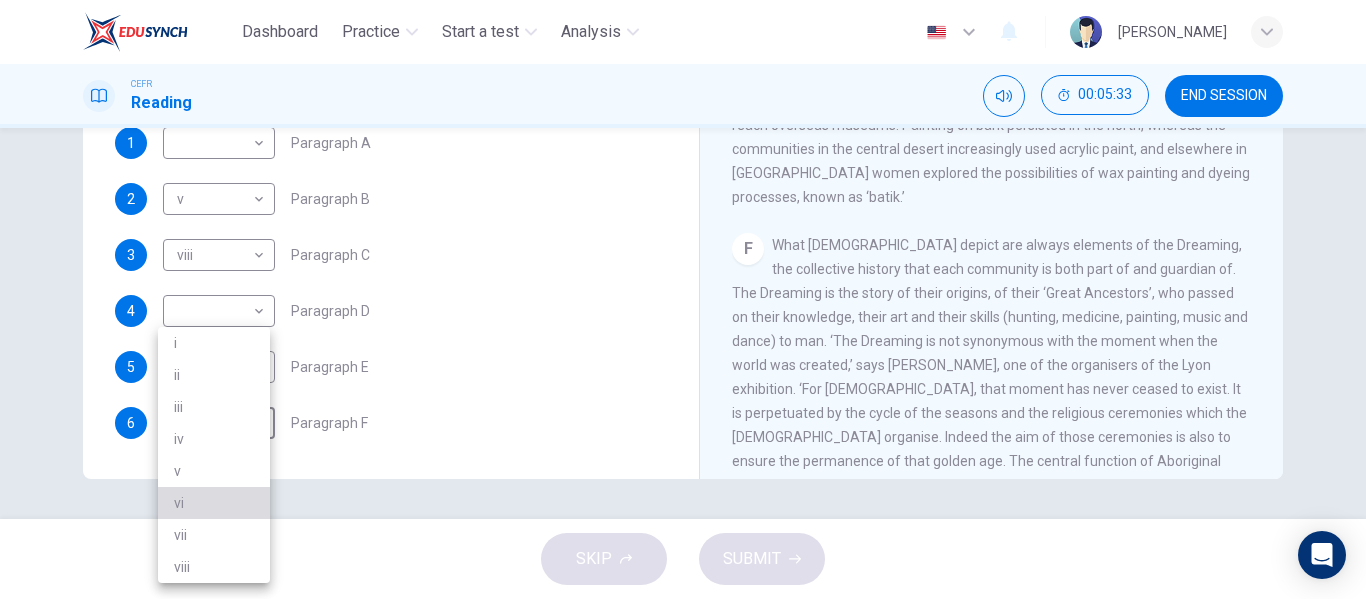 click on "vi" at bounding box center (214, 503) 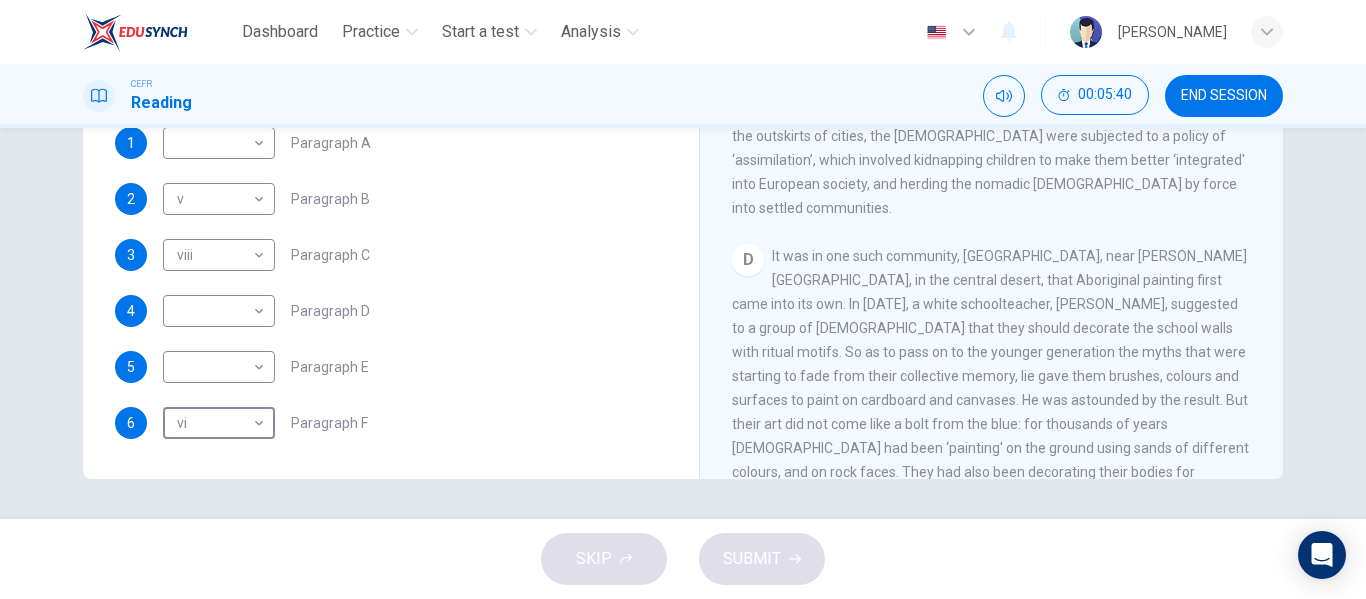 scroll, scrollTop: 746, scrollLeft: 0, axis: vertical 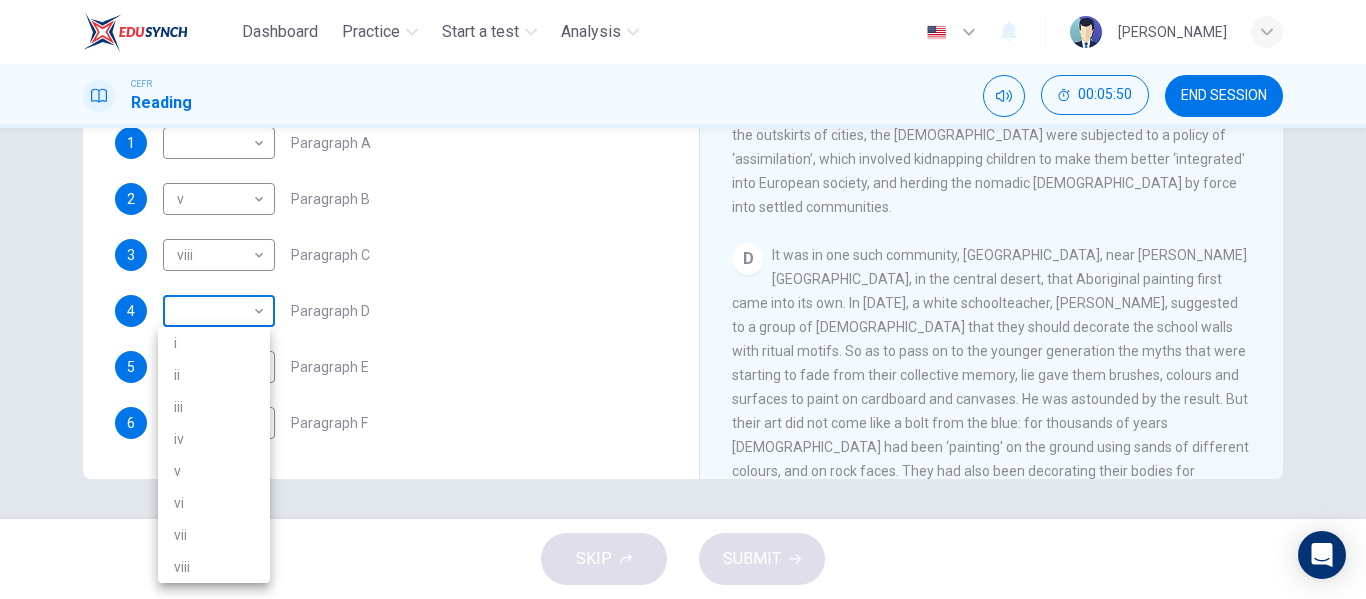 click on "Dashboard Practice Start a test Analysis English en ​ MARIYYAH MUNAWWARAH BINTI ABDUL HALIM CEFR Reading 00:05:50 END SESSION Questions 1 - 6 The Reading Passage has eight paragraphs  A-H .
Choose the most suitable heading for paragraphs  A-F  from the list of headings below.
Write the correct number (i-viii) in the boxes below. List of Headings i Amazing results from a project ii New religious ceremonies iii Community art centres iv Early painting techniques and marketing systems v Mythology and history combined vi The increasing acclaim for Aboriginal art vii Belief in continuity viii Oppression of a minority people 1 ​ ​ Paragraph A 2 v v ​ Paragraph B 3 viii viii ​ Paragraph C 4 ​ ​ Paragraph D 5 ​ ​ Paragraph E 6 vi vi ​ Paragraph F Painters of Time CLICK TO ZOOM Click to Zoom A B C D E F G H  Today, Aboriginal painting has become a great success. Some works sell for more than $25,000, and exceptional items may fetch as much as $180,000 in Australia. SKIP SUBMIT
Dashboard i" at bounding box center (683, 299) 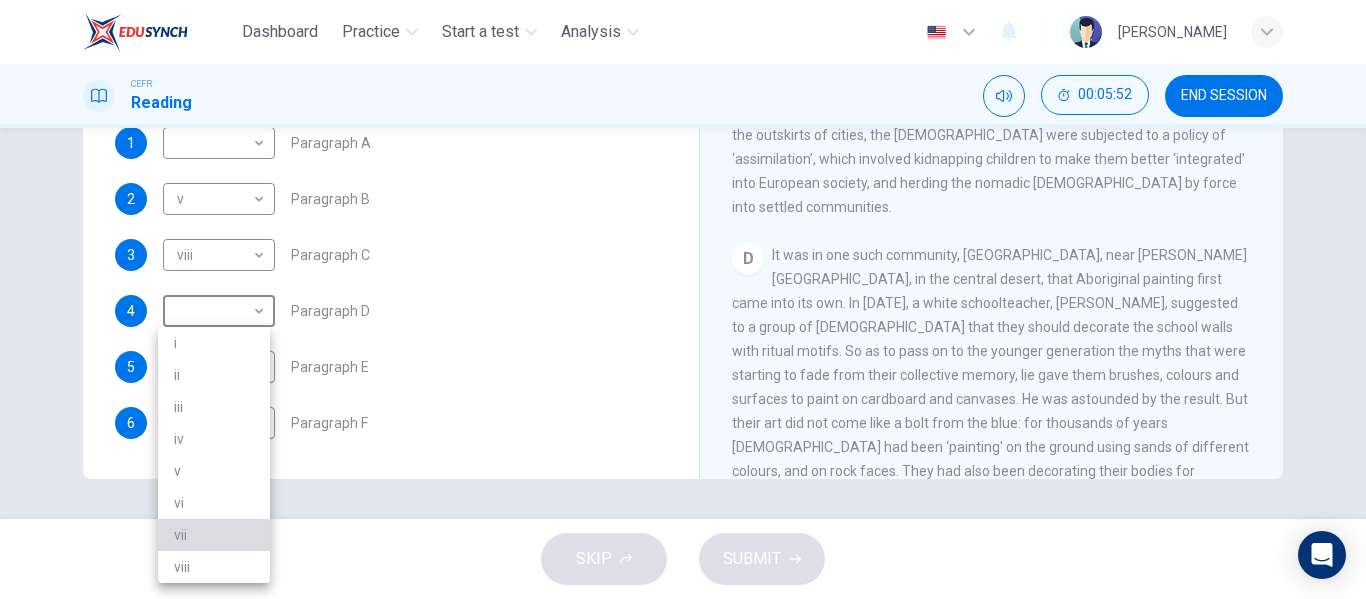 click on "vii" at bounding box center (214, 535) 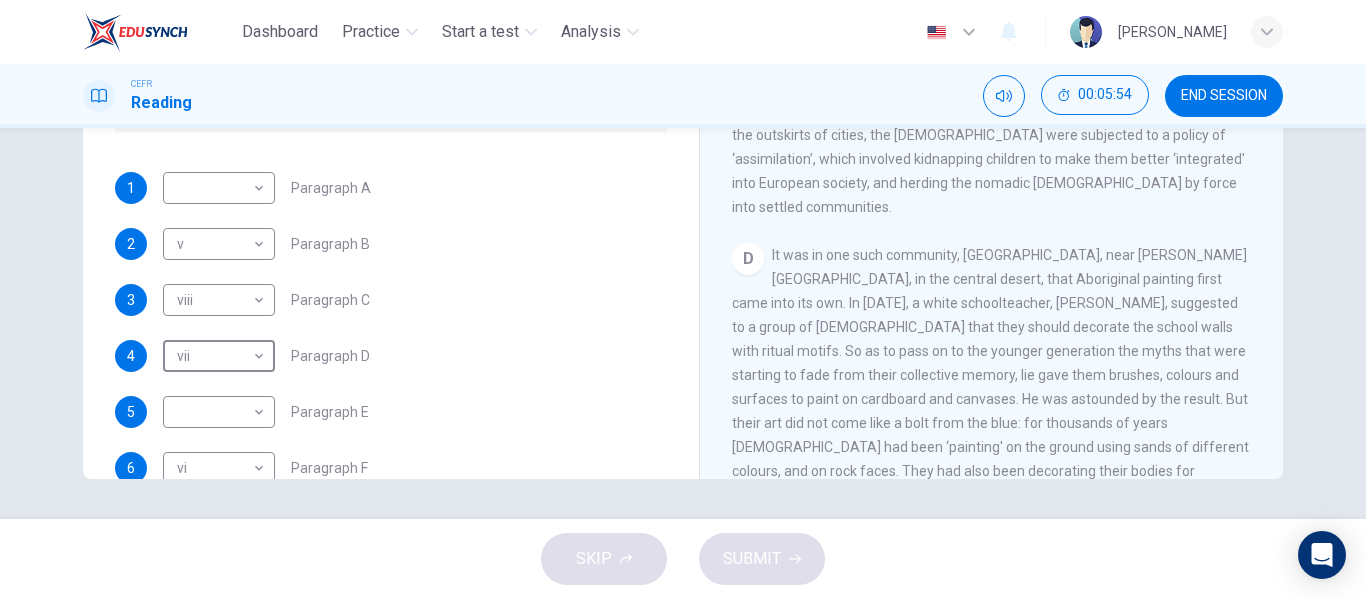 scroll, scrollTop: 353, scrollLeft: 0, axis: vertical 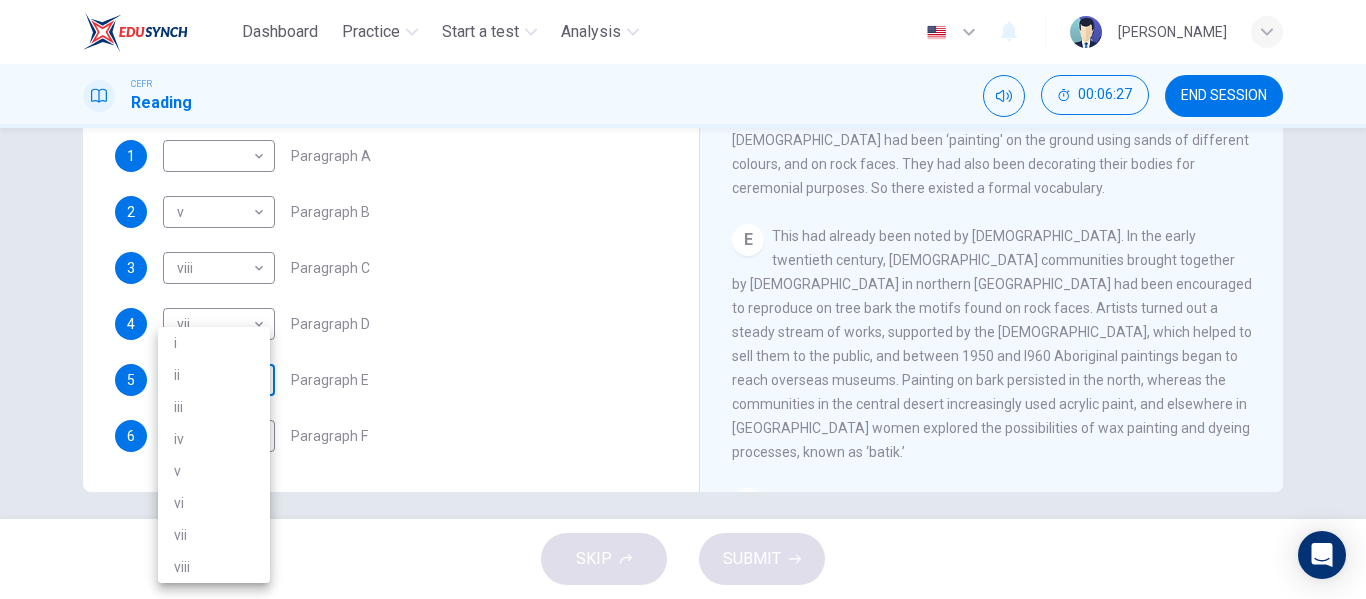 click on "Dashboard Practice Start a test Analysis English en ​ MARIYYAH MUNAWWARAH BINTI ABDUL HALIM CEFR Reading 00:06:27 END SESSION Questions 1 - 6 The Reading Passage has eight paragraphs  A-H .
Choose the most suitable heading for paragraphs  A-F  from the list of headings below.
Write the correct number (i-viii) in the boxes below. List of Headings i Amazing results from a project ii New religious ceremonies iii Community art centres iv Early painting techniques and marketing systems v Mythology and history combined vi The increasing acclaim for Aboriginal art vii Belief in continuity viii Oppression of a minority people 1 ​ ​ Paragraph A 2 v v ​ Paragraph B 3 viii viii ​ Paragraph C 4 vii vii ​ Paragraph D 5 ​ ​ Paragraph E 6 vi vi ​ Paragraph F Painters of Time CLICK TO ZOOM Click to Zoom A B C D E F G H  Today, Aboriginal painting has become a great success. Some works sell for more than $25,000, and exceptional items may fetch as much as $180,000 in Australia. SKIP SUBMIT
Practice" at bounding box center [683, 299] 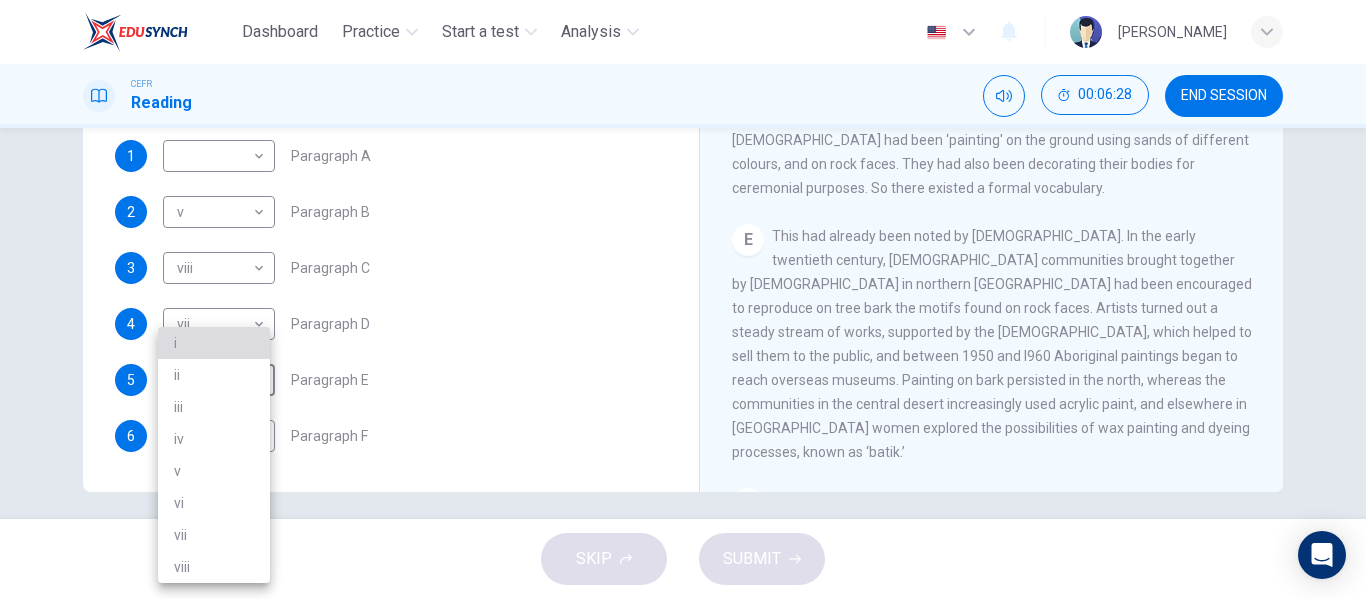 click on "i" at bounding box center (214, 343) 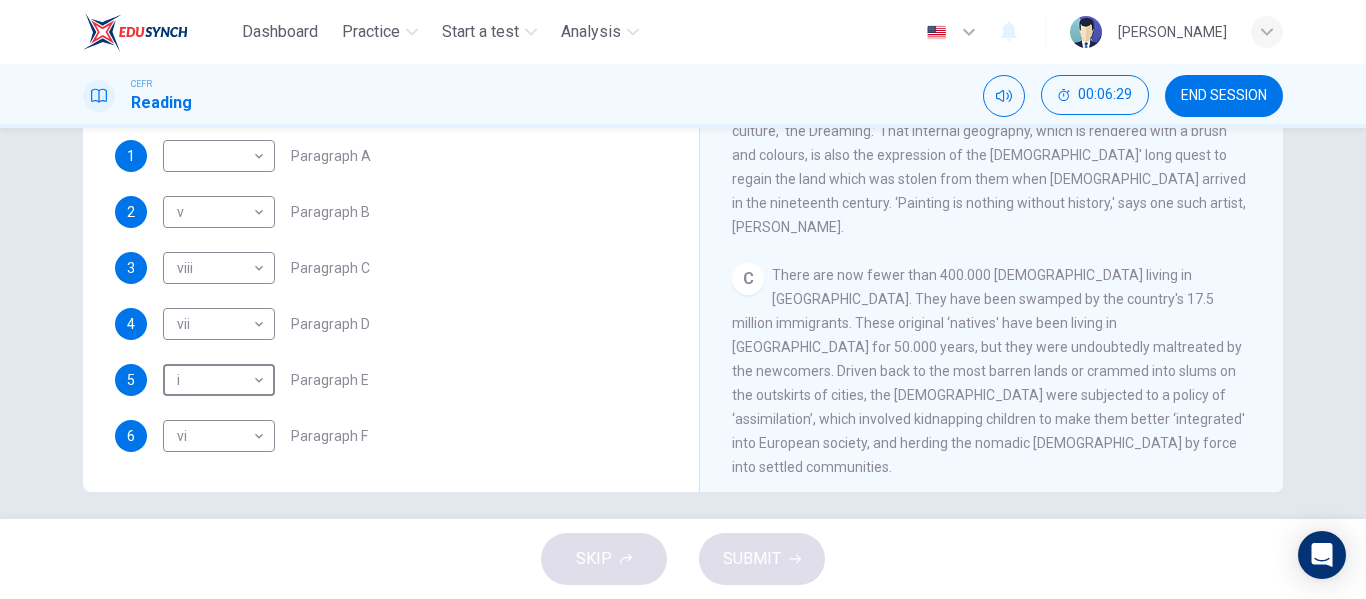 scroll, scrollTop: 0, scrollLeft: 0, axis: both 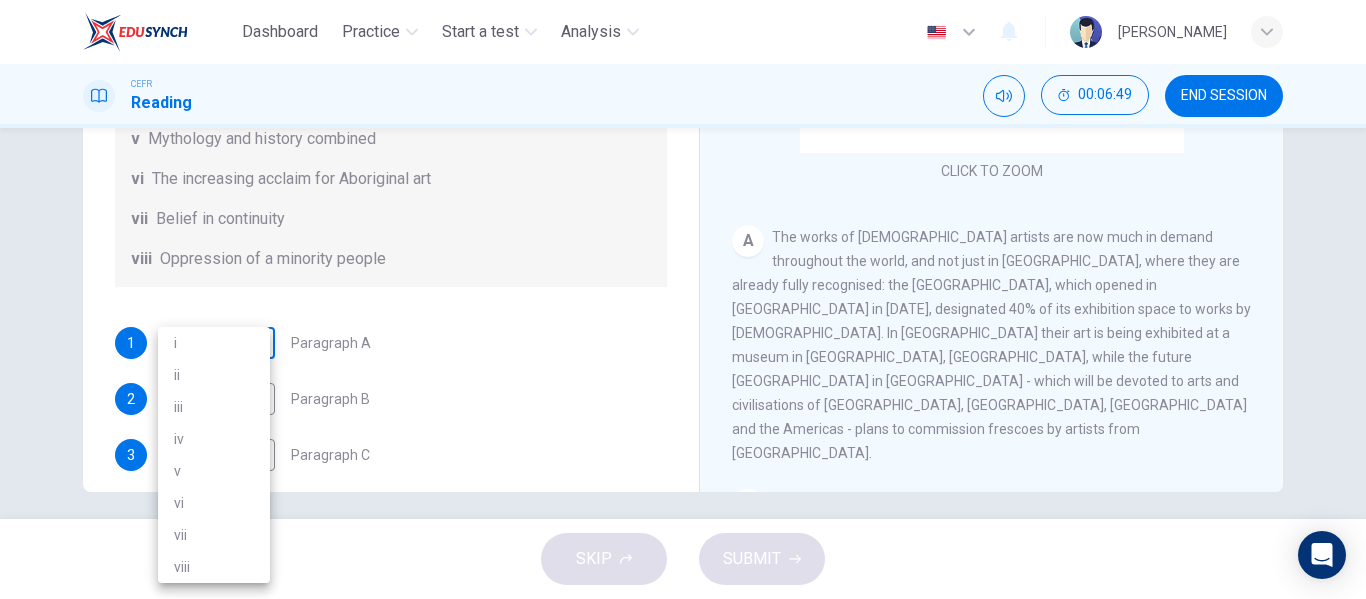 click on "Dashboard Practice Start a test Analysis English en ​ MARIYYAH MUNAWWARAH BINTI ABDUL HALIM CEFR Reading 00:06:49 END SESSION Questions 1 - 6 The Reading Passage has eight paragraphs  A-H .
Choose the most suitable heading for paragraphs  A-F  from the list of headings below.
Write the correct number (i-viii) in the boxes below. List of Headings i Amazing results from a project ii New religious ceremonies iii Community art centres iv Early painting techniques and marketing systems v Mythology and history combined vi The increasing acclaim for Aboriginal art vii Belief in continuity viii Oppression of a minority people 1 ​ ​ Paragraph A 2 v v ​ Paragraph B 3 viii viii ​ Paragraph C 4 vii vii ​ Paragraph D 5 i i ​ Paragraph E 6 vi vi ​ Paragraph F Painters of Time CLICK TO ZOOM Click to Zoom A B C D E F G H  Today, Aboriginal painting has become a great success. Some works sell for more than $25,000, and exceptional items may fetch as much as $180,000 in Australia. SKIP SUBMIT
Practice" at bounding box center [683, 299] 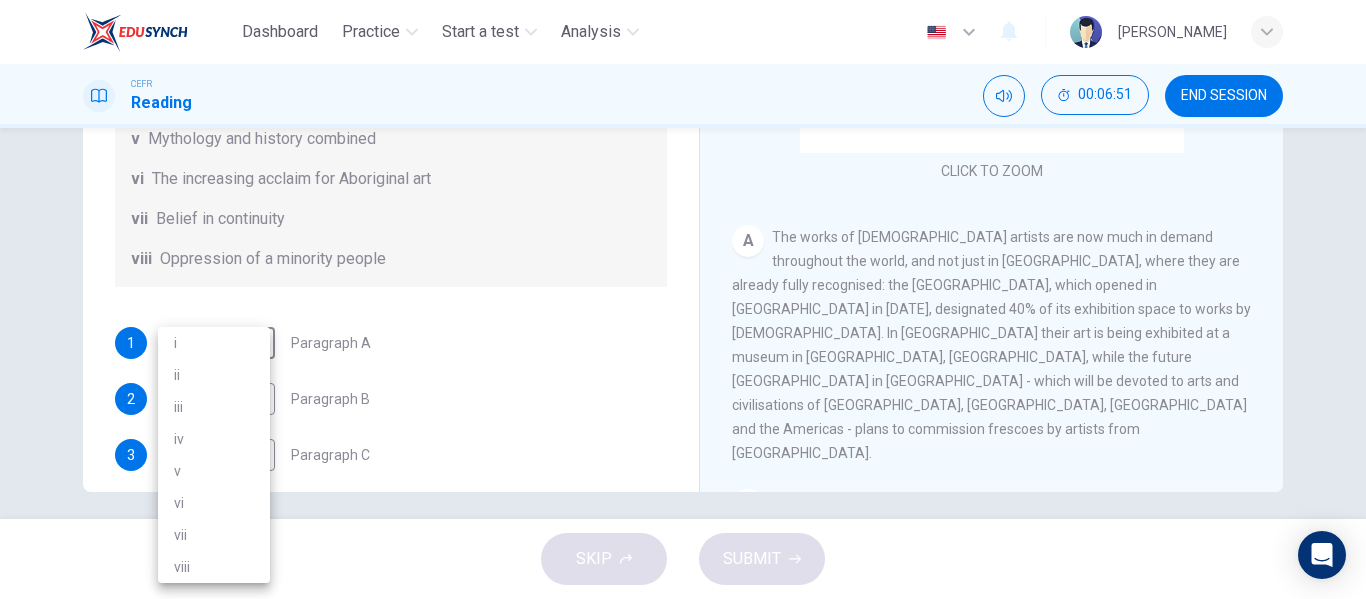 click at bounding box center (683, 299) 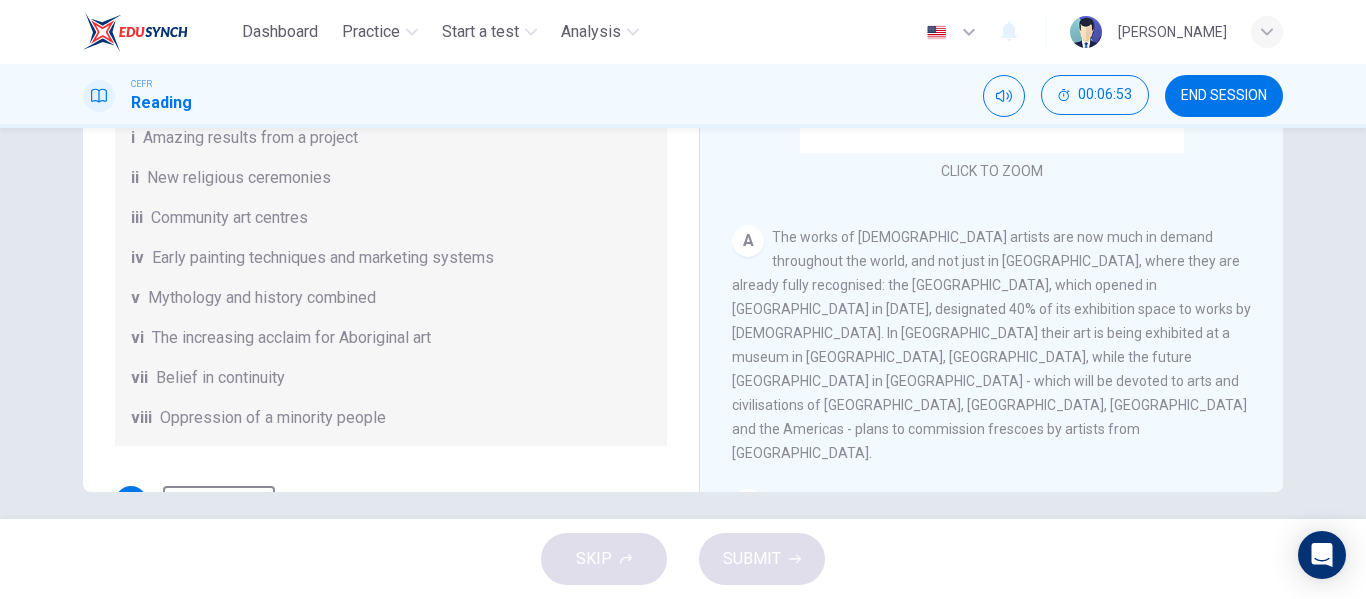 scroll, scrollTop: 0, scrollLeft: 0, axis: both 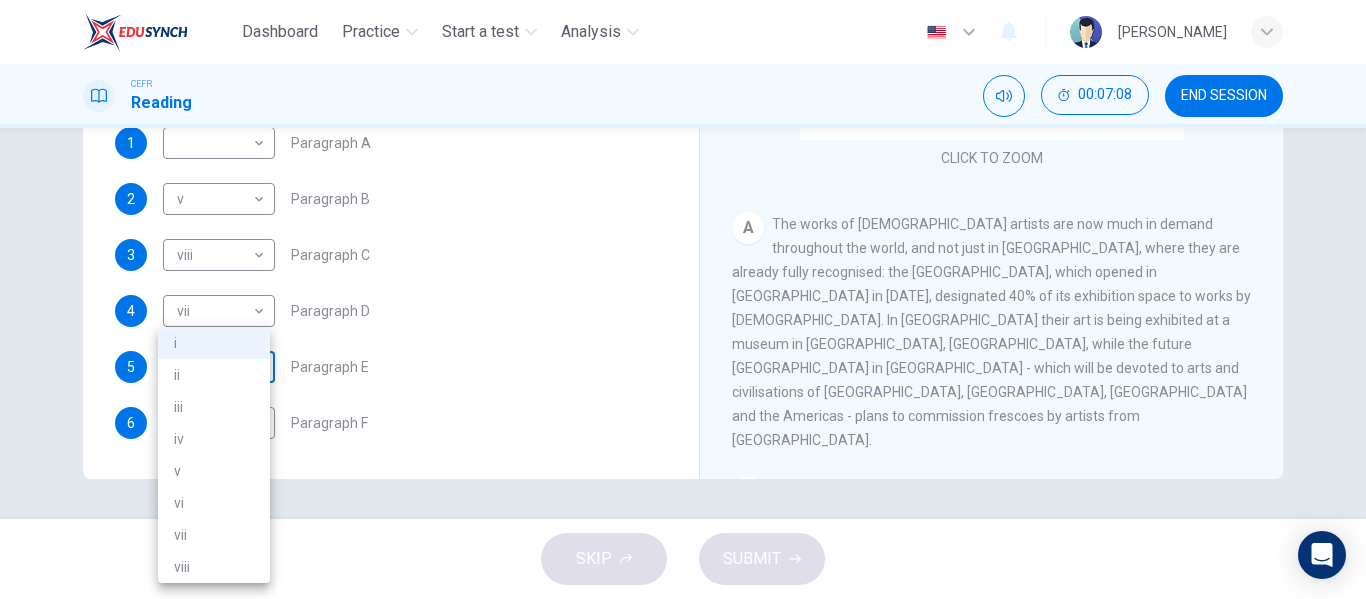 click on "Dashboard Practice Start a test Analysis English en ​ MARIYYAH MUNAWWARAH BINTI ABDUL HALIM CEFR Reading 00:07:08 END SESSION Questions 1 - 6 The Reading Passage has eight paragraphs  A-H .
Choose the most suitable heading for paragraphs  A-F  from the list of headings below.
Write the correct number (i-viii) in the boxes below. List of Headings i Amazing results from a project ii New religious ceremonies iii Community art centres iv Early painting techniques and marketing systems v Mythology and history combined vi The increasing acclaim for Aboriginal art vii Belief in continuity viii Oppression of a minority people 1 ​ ​ Paragraph A 2 v v ​ Paragraph B 3 viii viii ​ Paragraph C 4 vii vii ​ Paragraph D 5 i i ​ Paragraph E 6 vi vi ​ Paragraph F Painters of Time CLICK TO ZOOM Click to Zoom A B C D E F G H  Today, Aboriginal painting has become a great success. Some works sell for more than $25,000, and exceptional items may fetch as much as $180,000 in Australia. SKIP SUBMIT
Practice" at bounding box center [683, 299] 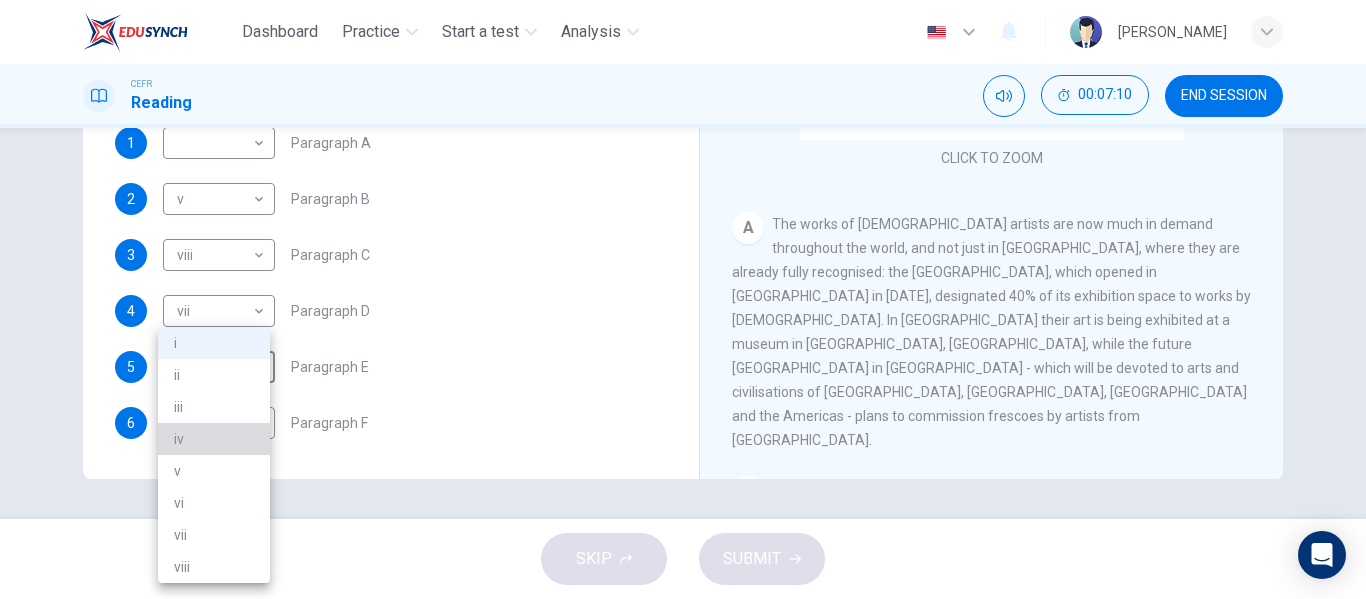 click on "iv" at bounding box center (214, 439) 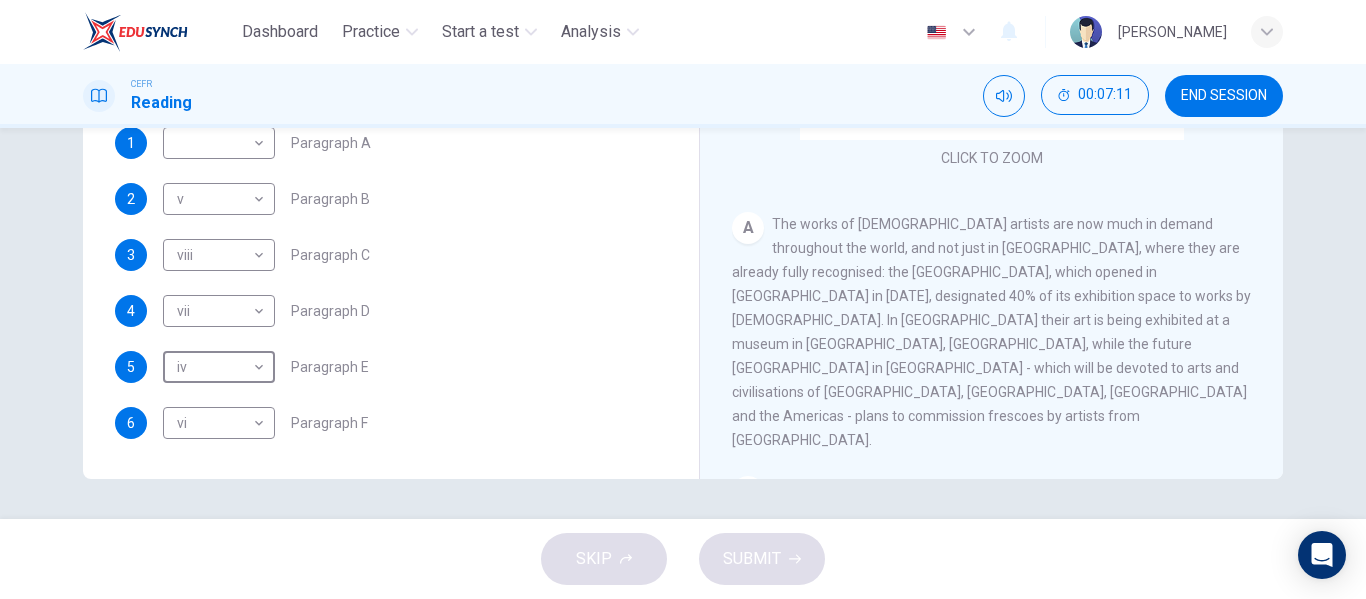 scroll, scrollTop: 0, scrollLeft: 0, axis: both 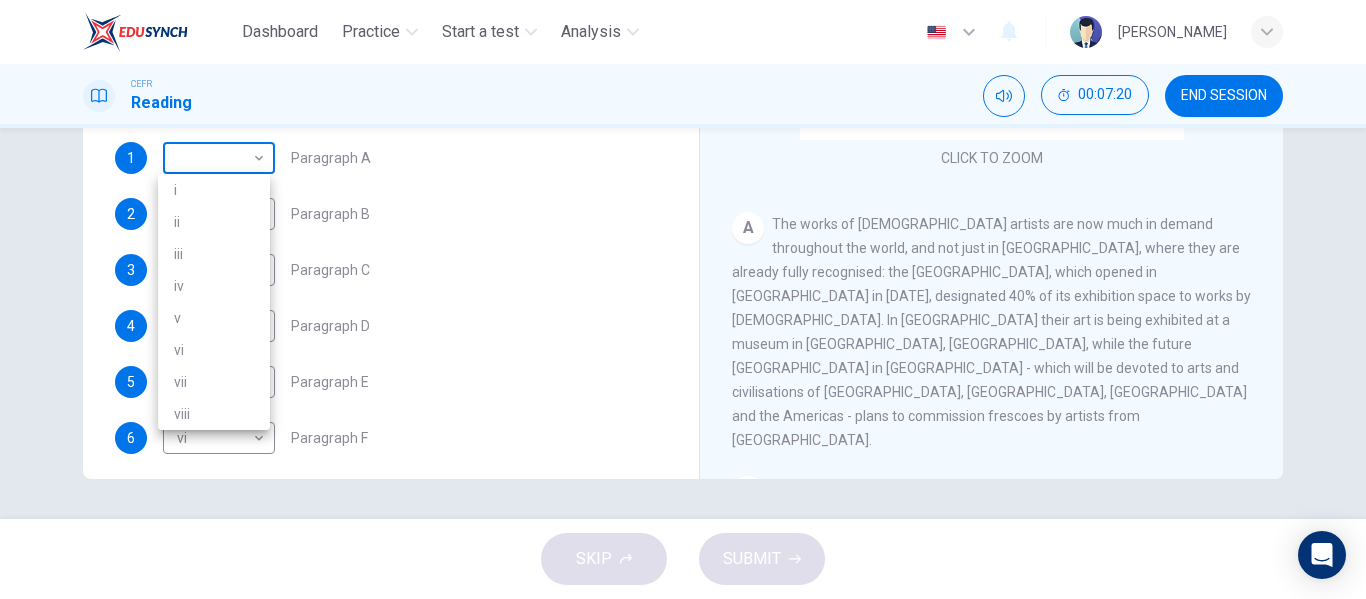 click on "Dashboard Practice Start a test Analysis English en ​ MARIYYAH MUNAWWARAH BINTI ABDUL HALIM CEFR Reading 00:07:20 END SESSION Questions 1 - 6 The Reading Passage has eight paragraphs  A-H .
Choose the most suitable heading for paragraphs  A-F  from the list of headings below.
Write the correct number (i-viii) in the boxes below. List of Headings i Amazing results from a project ii New religious ceremonies iii Community art centres iv Early painting techniques and marketing systems v Mythology and history combined vi The increasing acclaim for Aboriginal art vii Belief in continuity viii Oppression of a minority people 1 ​ ​ Paragraph A 2 v v ​ Paragraph B 3 viii viii ​ Paragraph C 4 vii vii ​ Paragraph D 5 iv iv ​ Paragraph E 6 vi vi ​ Paragraph F Painters of Time CLICK TO ZOOM Click to Zoom A B C D E F G H  Today, Aboriginal painting has become a great success. Some works sell for more than $25,000, and exceptional items may fetch as much as $180,000 in Australia. SKIP SUBMIT
2025 i" at bounding box center (683, 299) 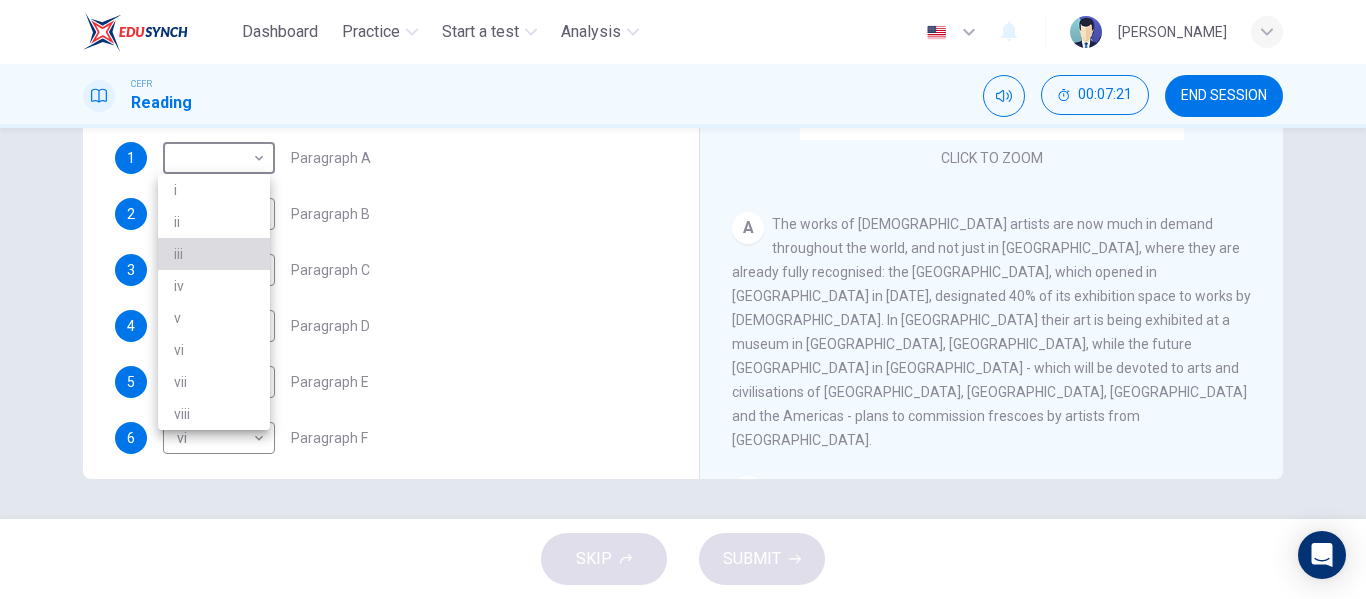 click on "iii" at bounding box center (214, 254) 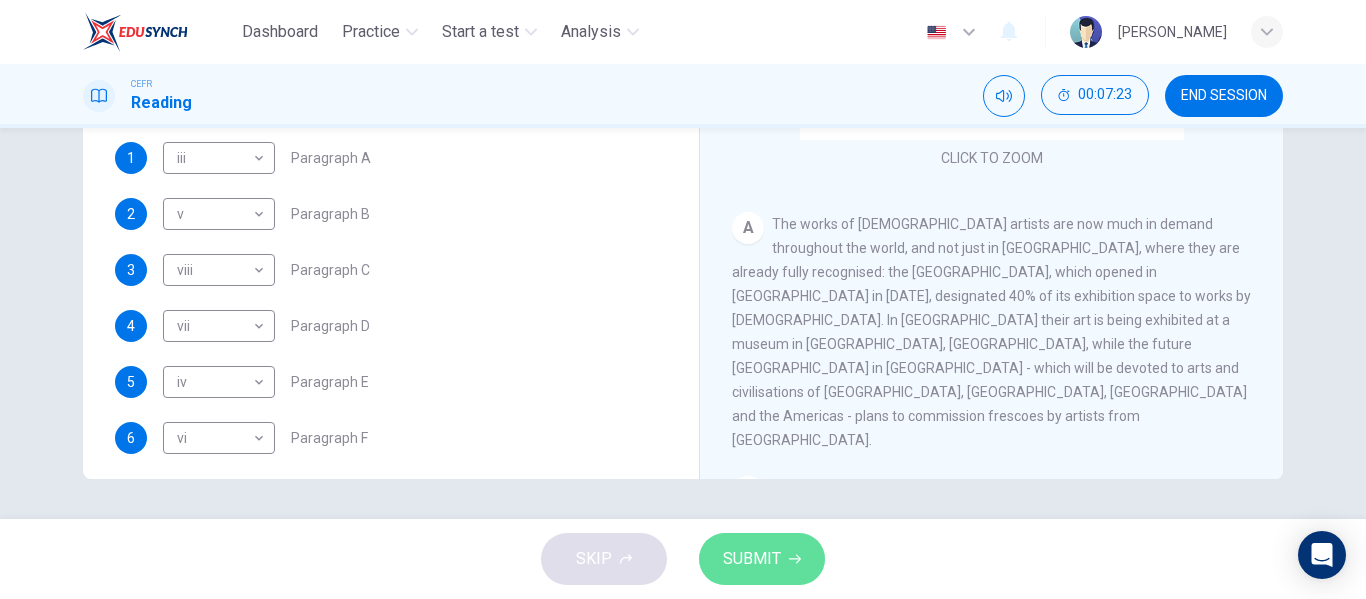click on "SUBMIT" at bounding box center (762, 559) 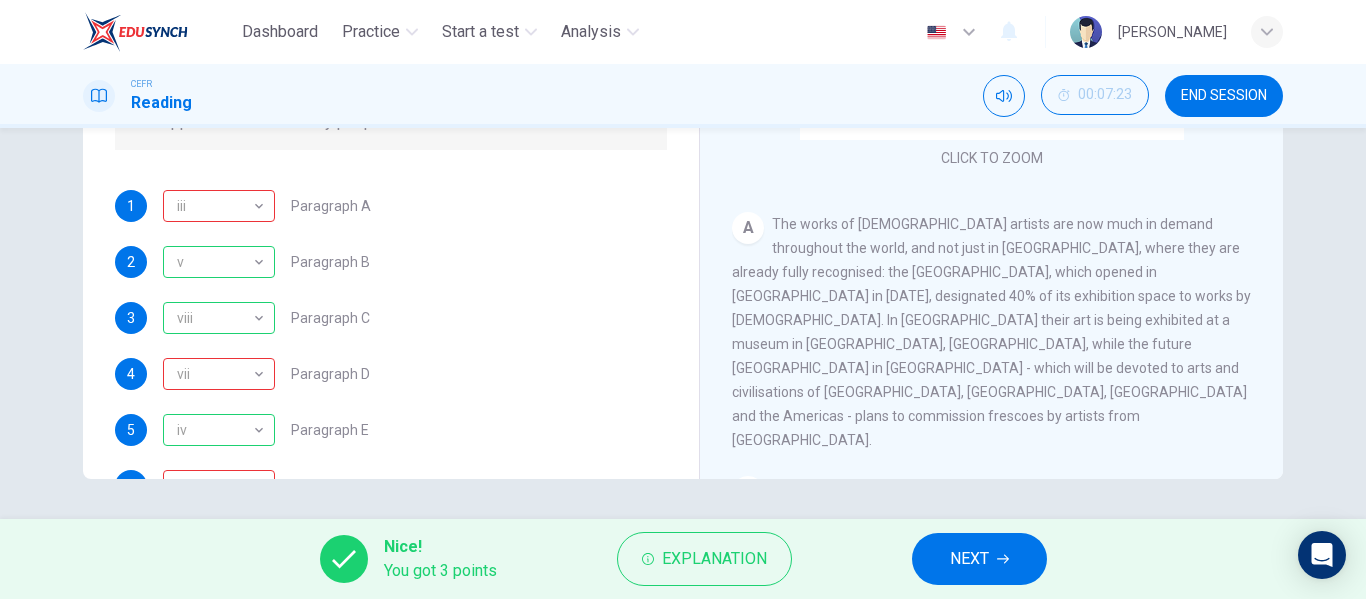 scroll, scrollTop: 284, scrollLeft: 0, axis: vertical 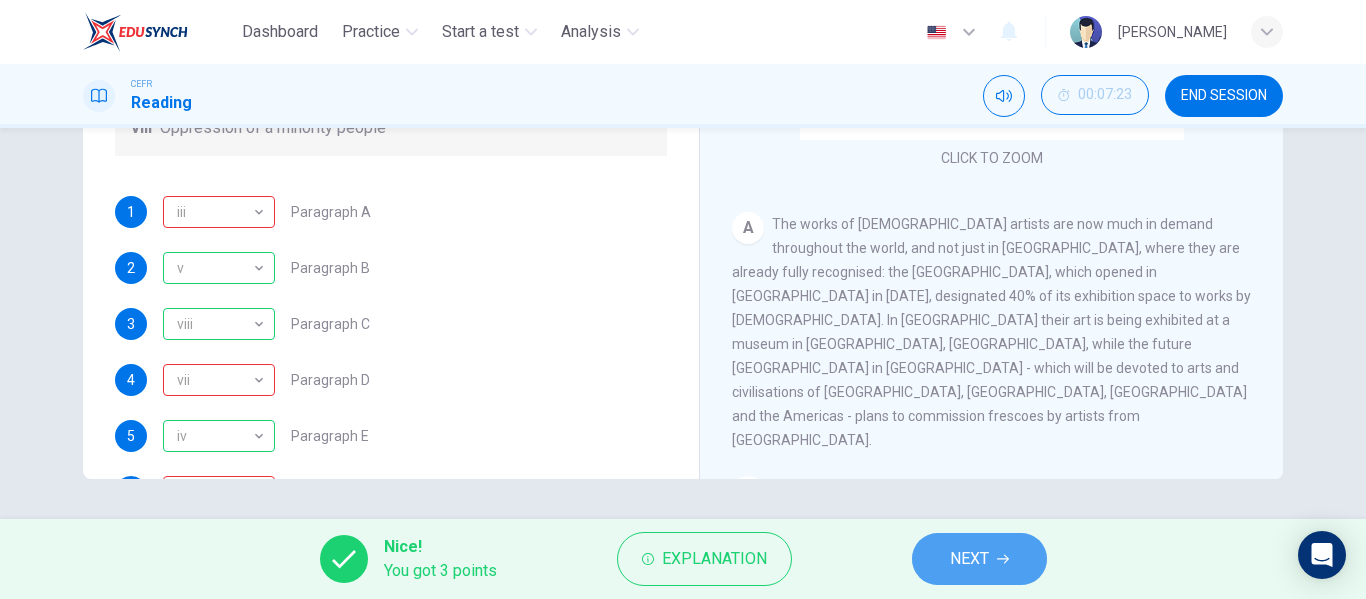 click on "NEXT" at bounding box center [979, 559] 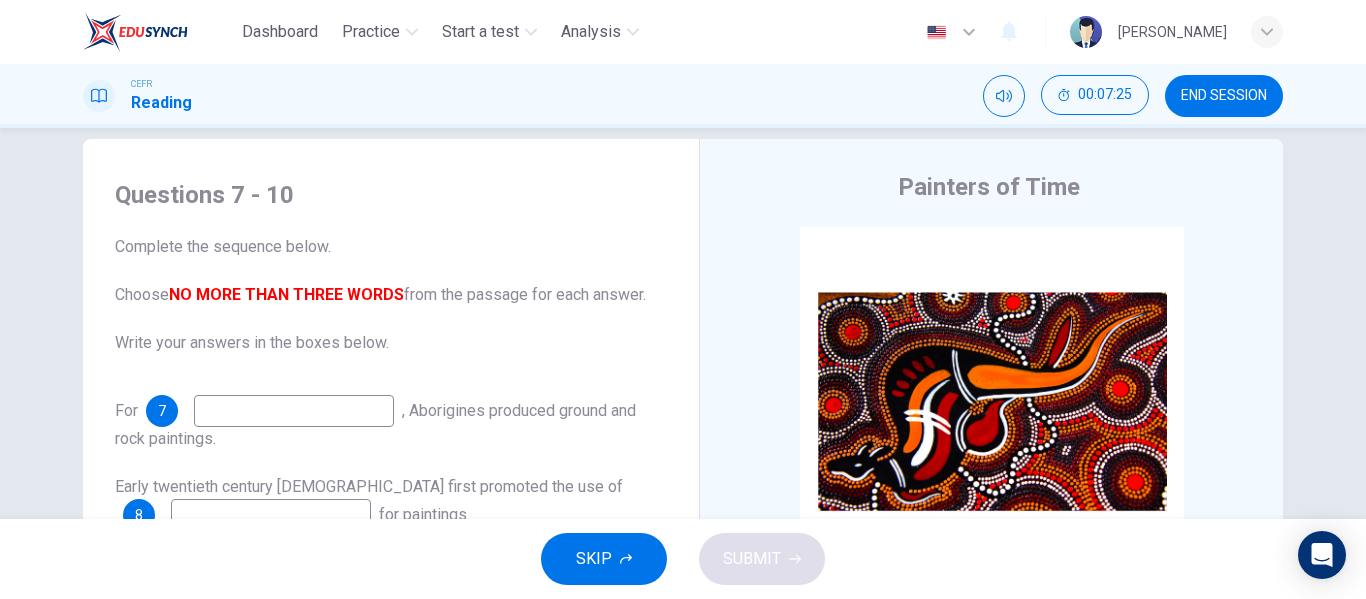 scroll, scrollTop: 28, scrollLeft: 0, axis: vertical 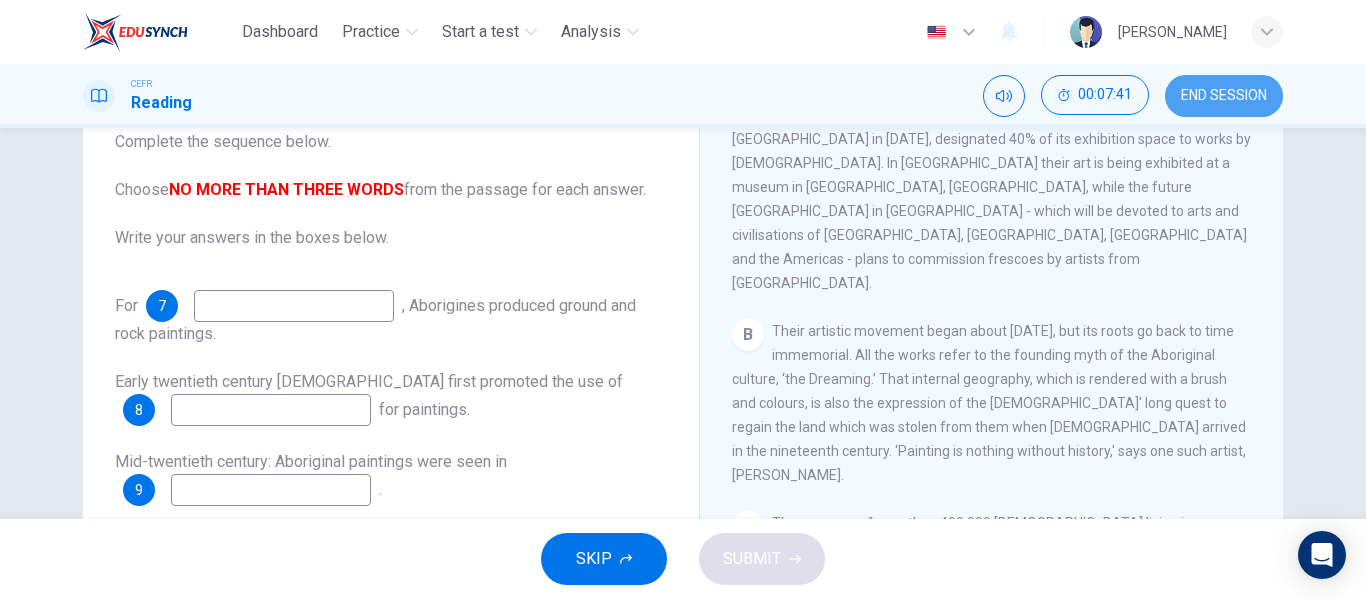 click on "END SESSION" at bounding box center (1224, 96) 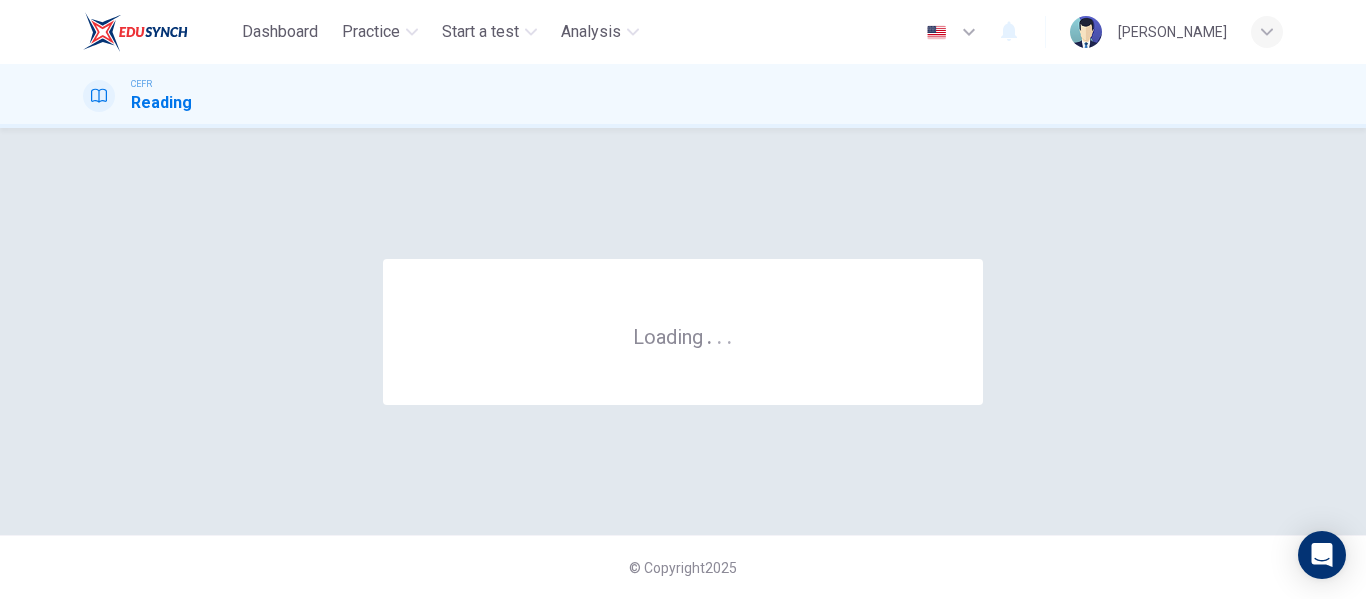 scroll, scrollTop: 0, scrollLeft: 0, axis: both 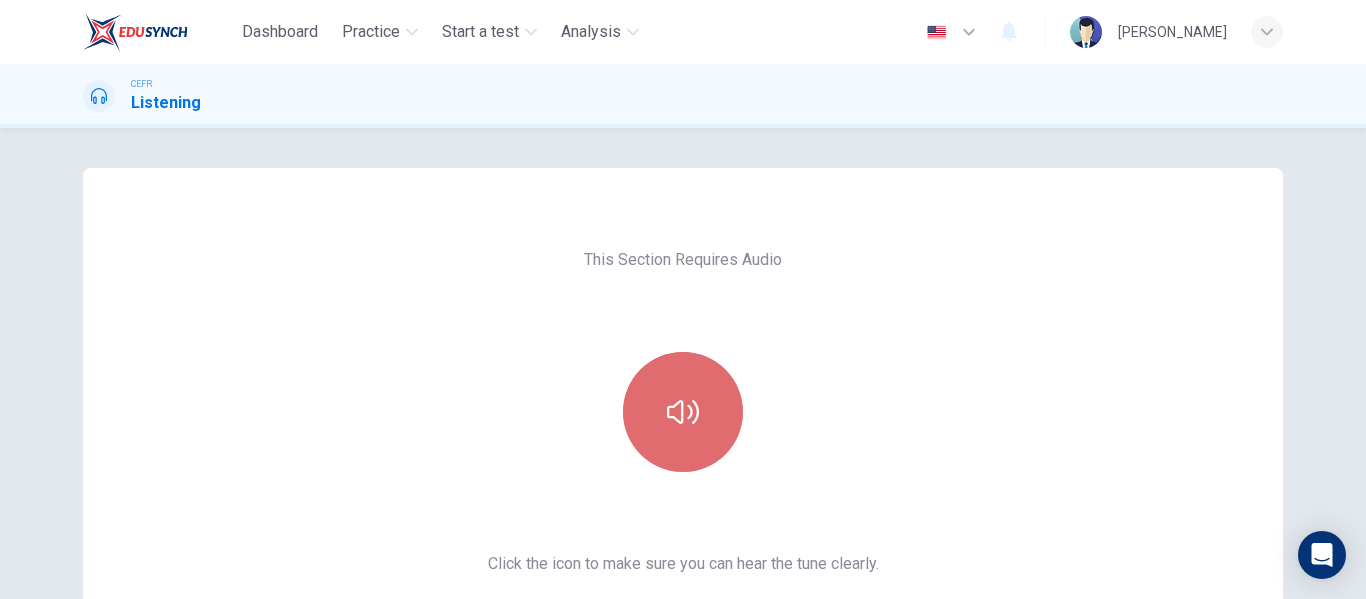 click at bounding box center (683, 412) 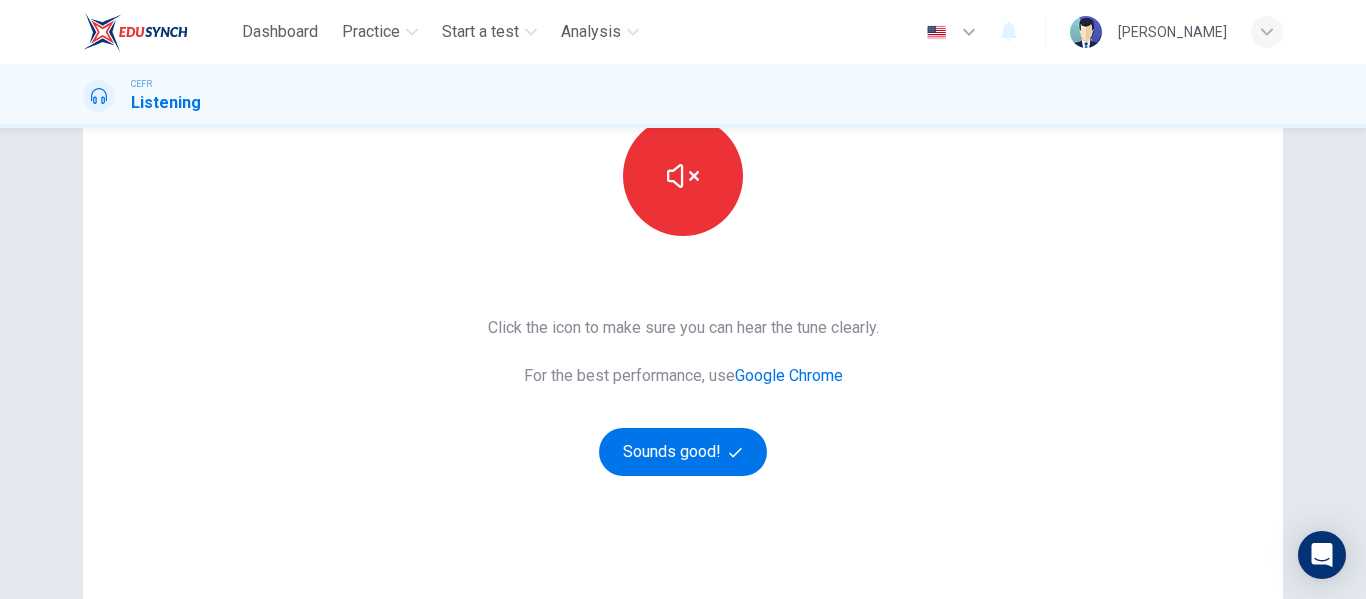 scroll, scrollTop: 245, scrollLeft: 0, axis: vertical 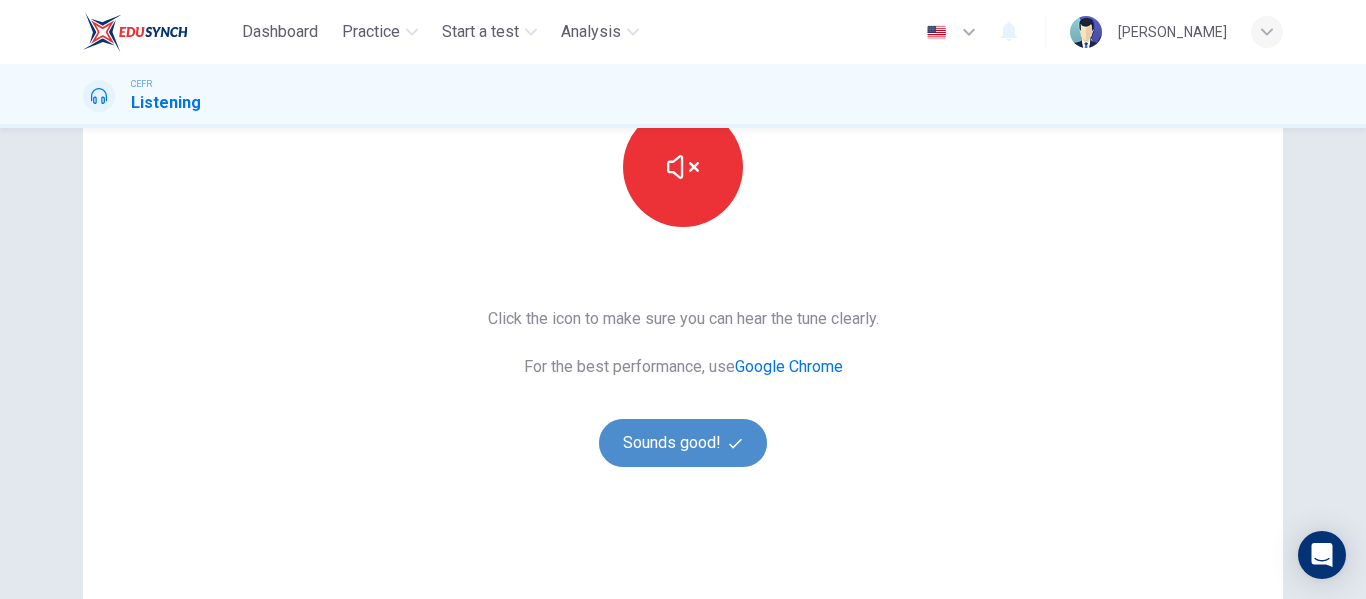 click on "Sounds good!" at bounding box center [683, 443] 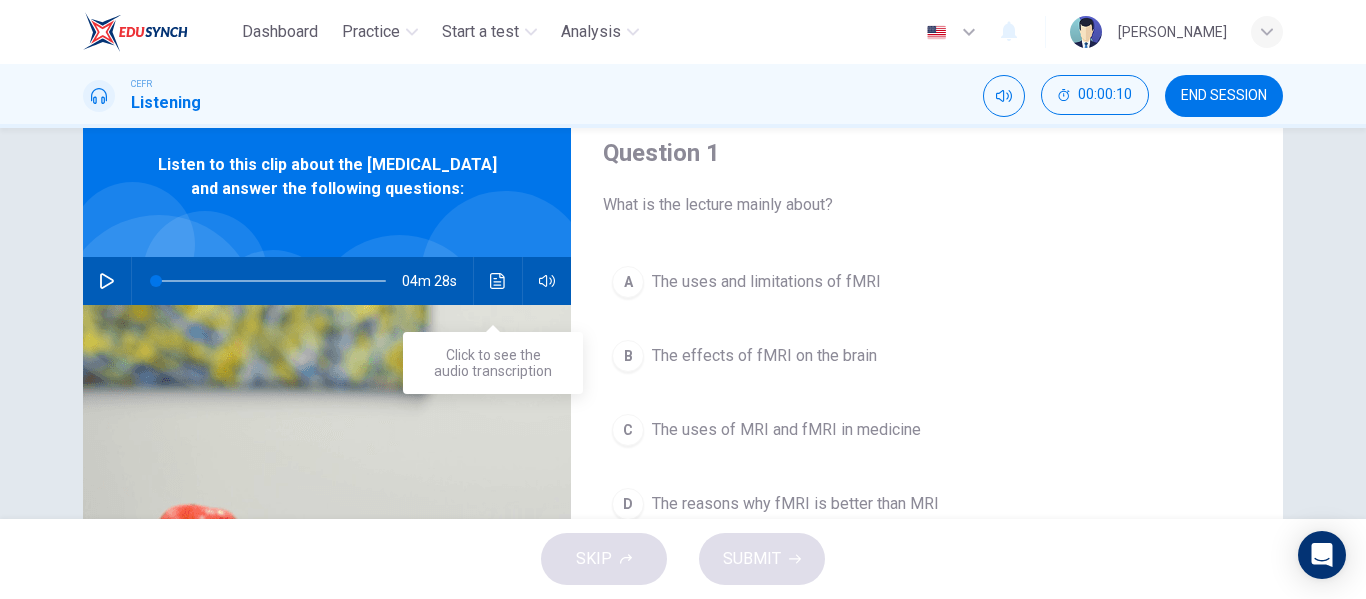 scroll, scrollTop: 82, scrollLeft: 0, axis: vertical 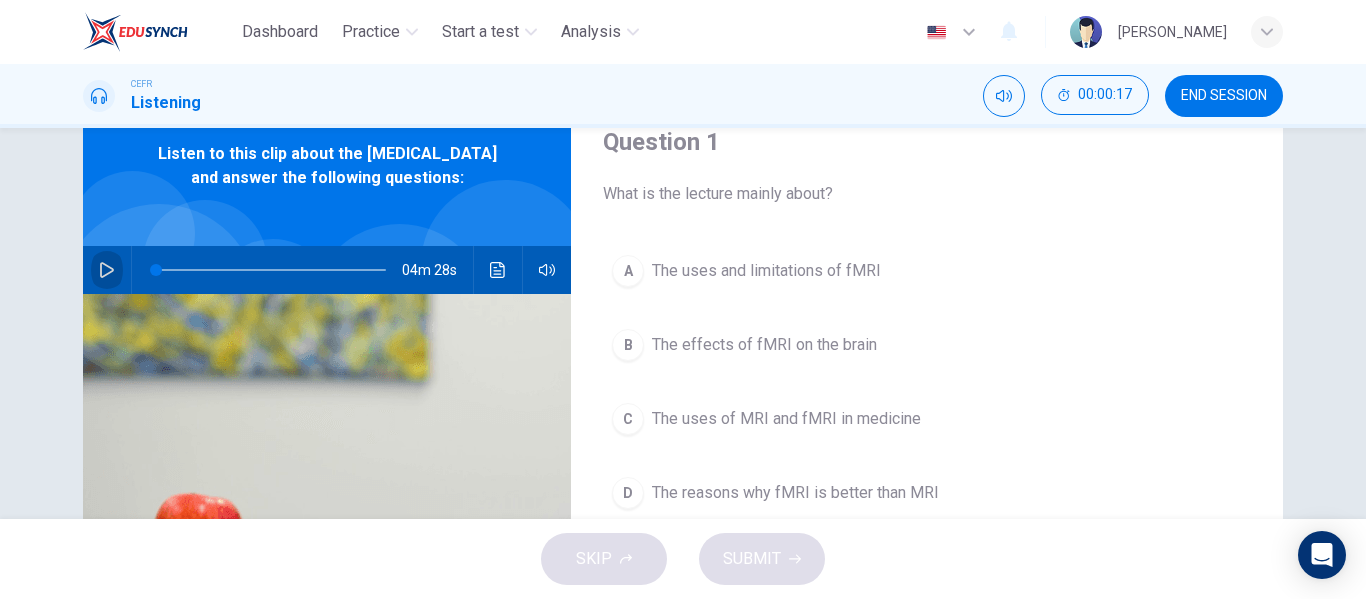 click 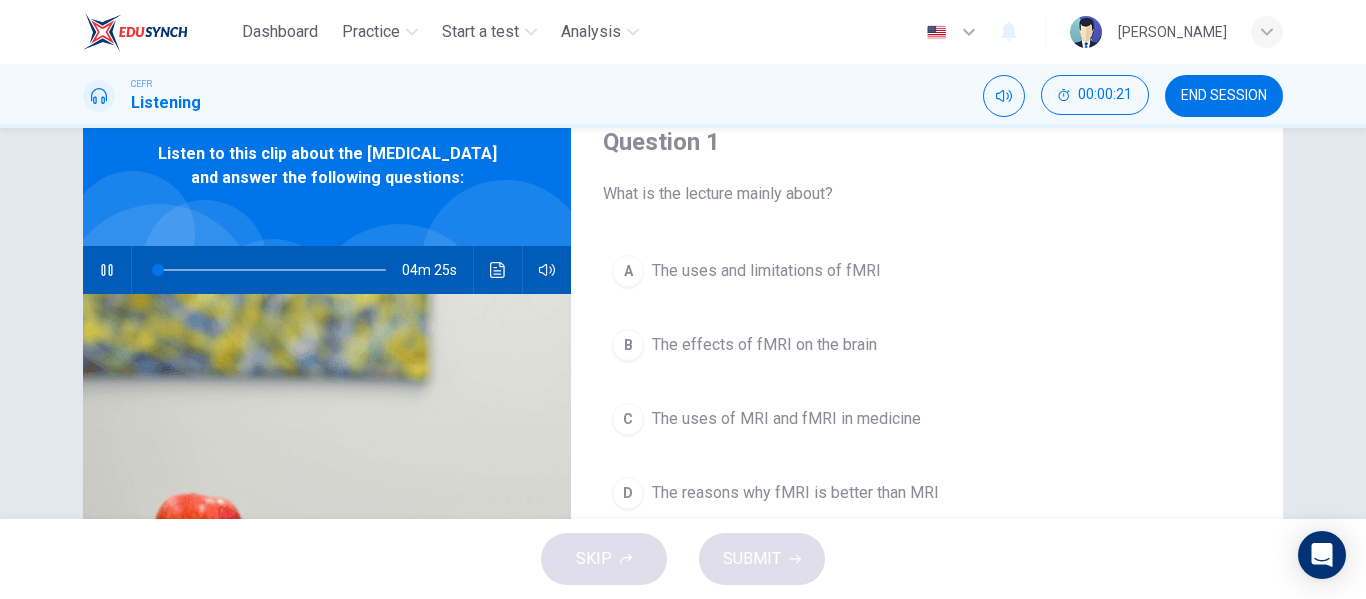 type on "1" 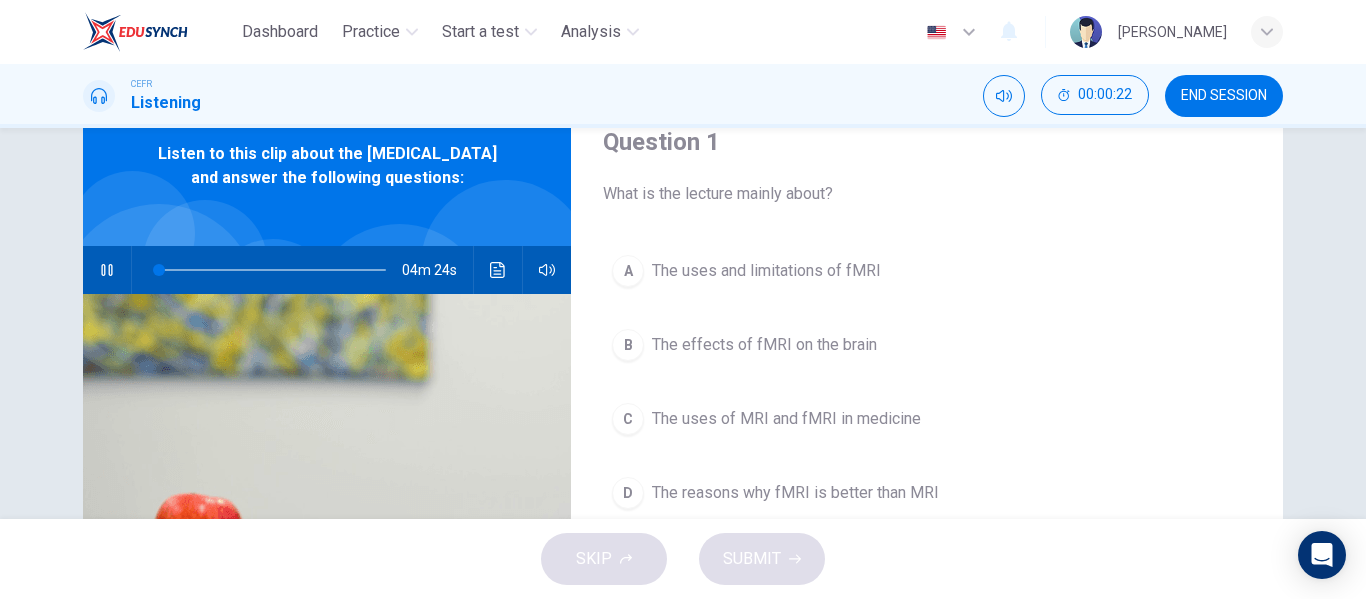 type 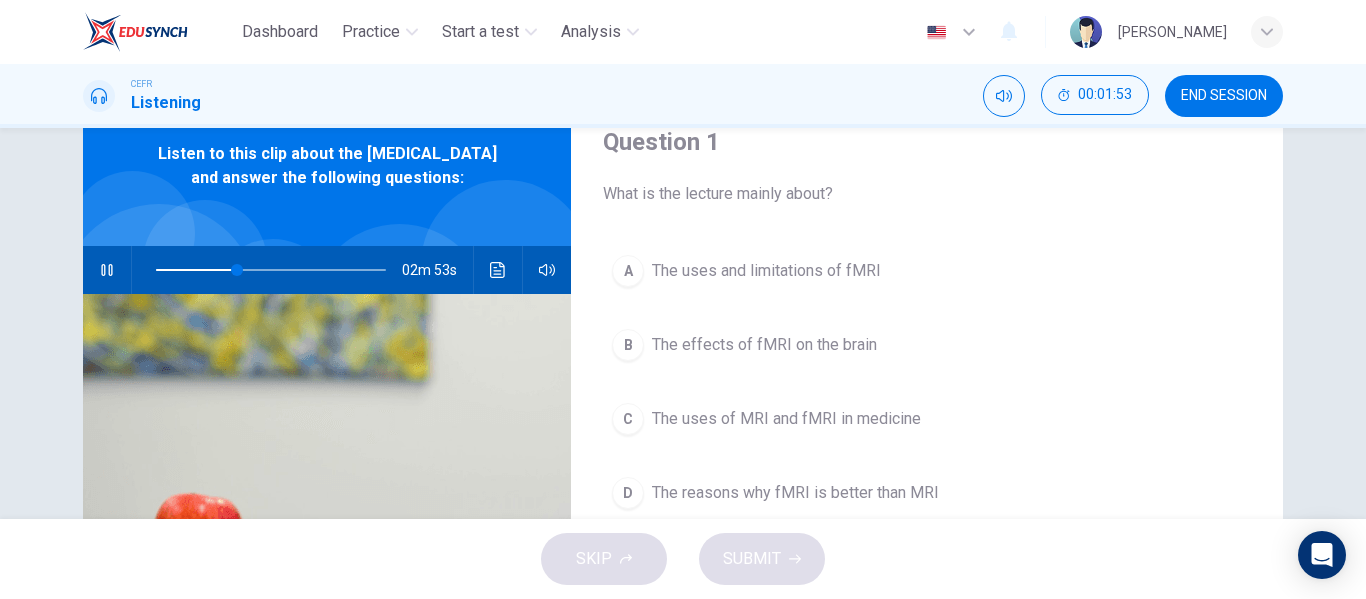 scroll, scrollTop: 81, scrollLeft: 0, axis: vertical 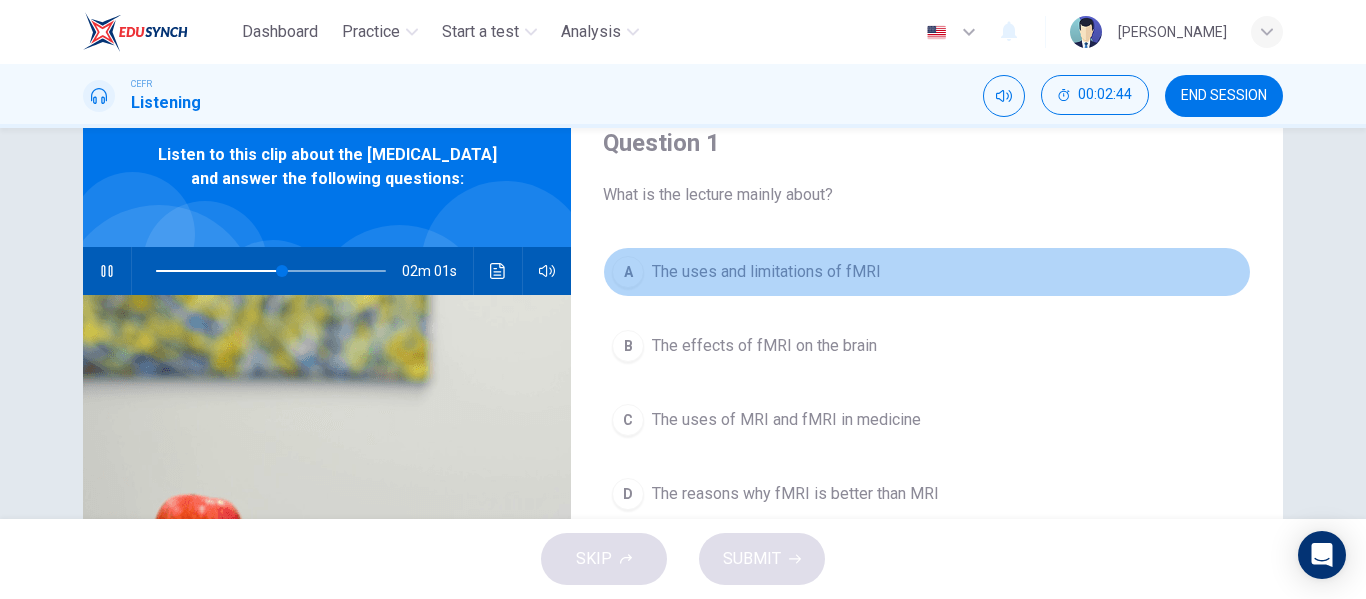 click on "The uses and limitations of fMRI" at bounding box center [766, 272] 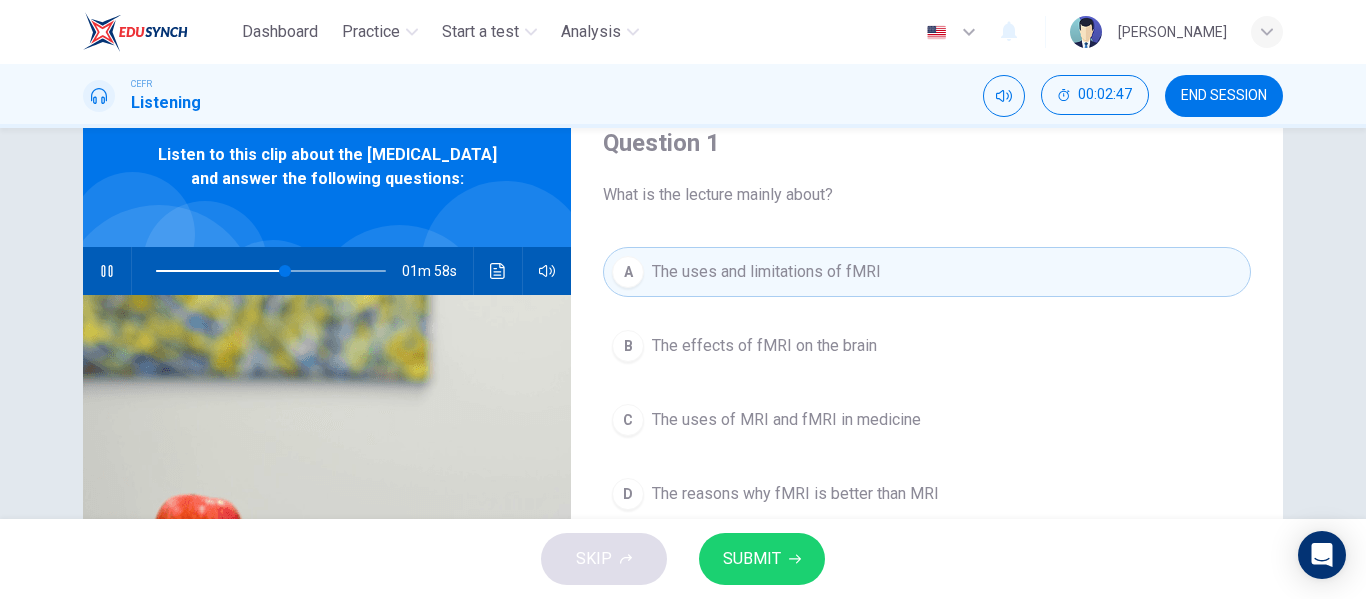 click on "SUBMIT" at bounding box center (752, 559) 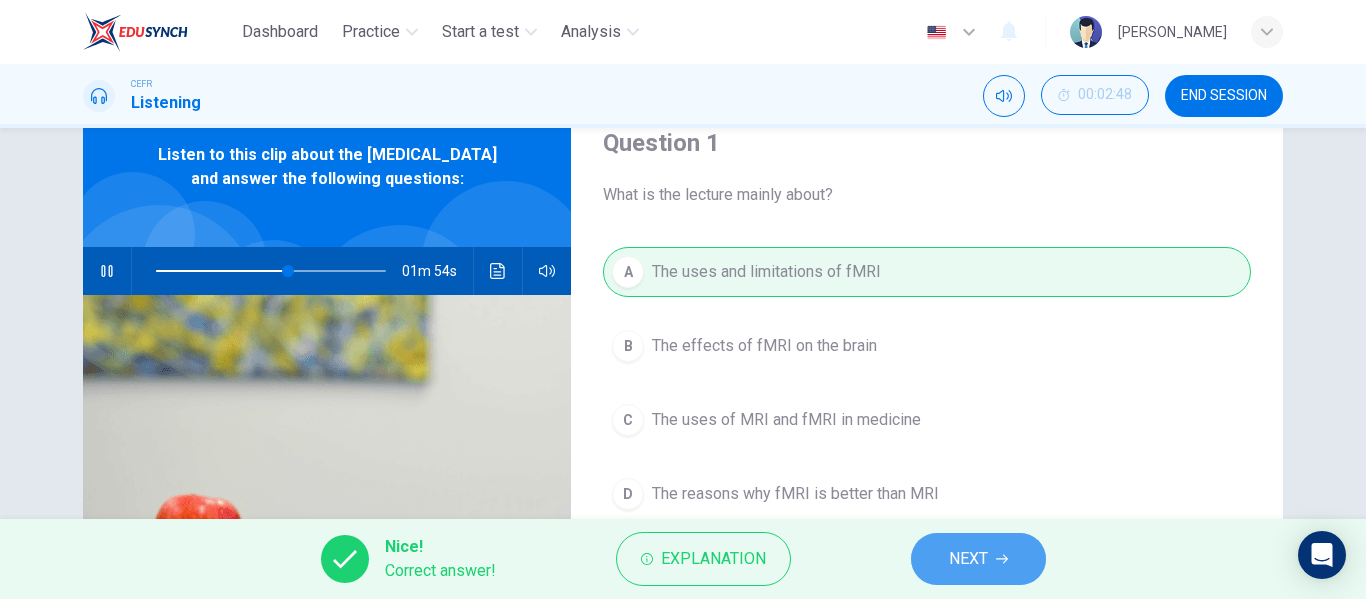 click on "NEXT" at bounding box center (968, 559) 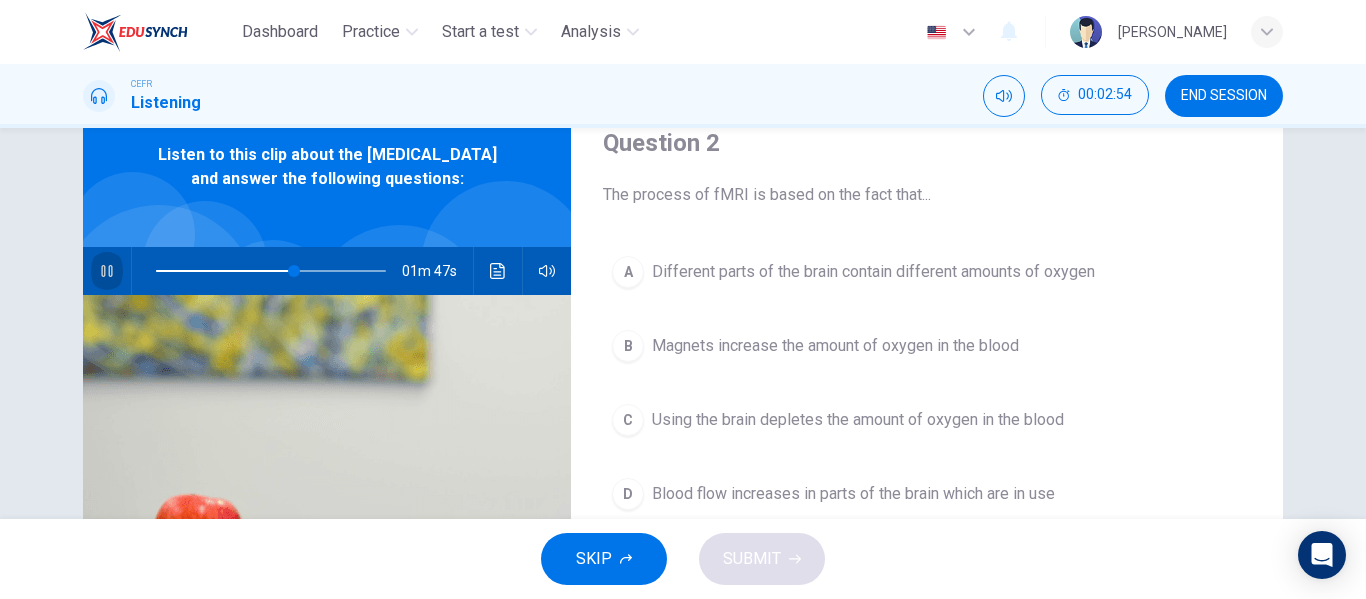 click 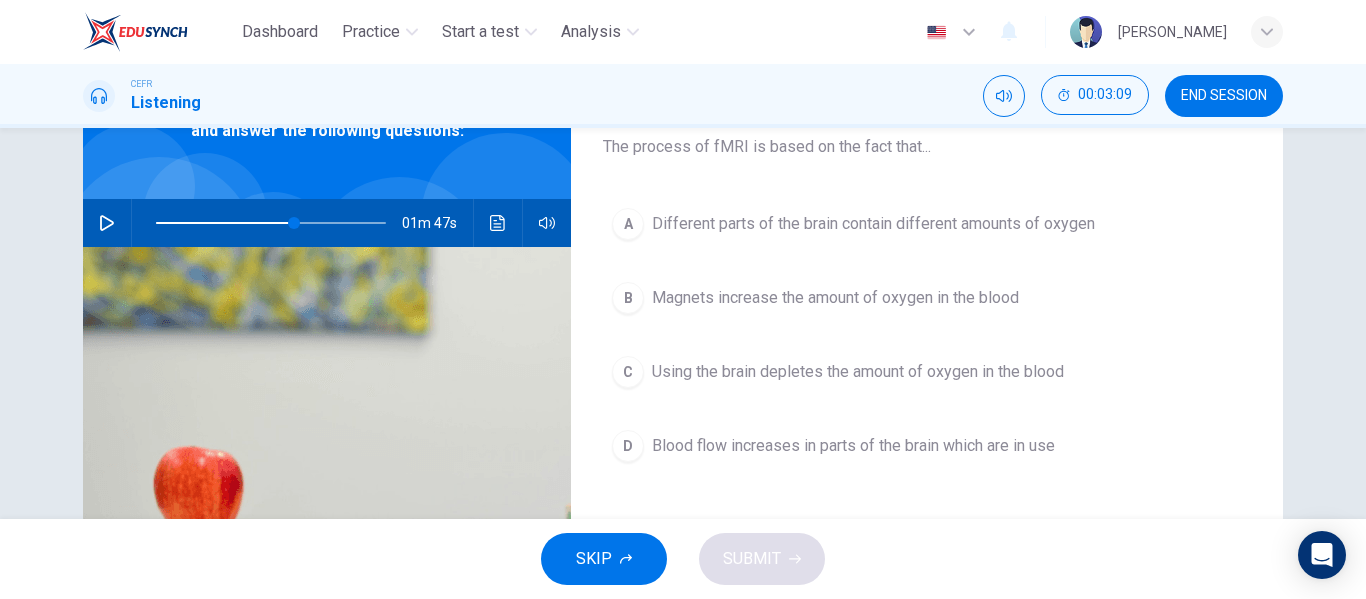 scroll, scrollTop: 130, scrollLeft: 0, axis: vertical 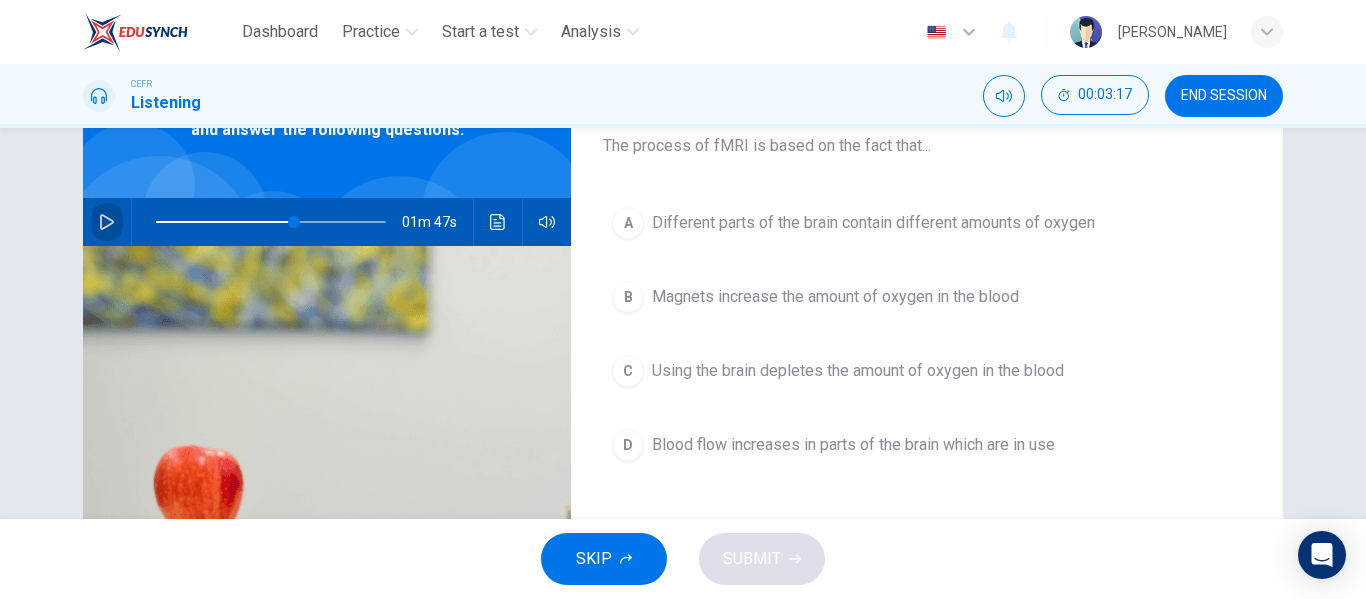 click at bounding box center [107, 222] 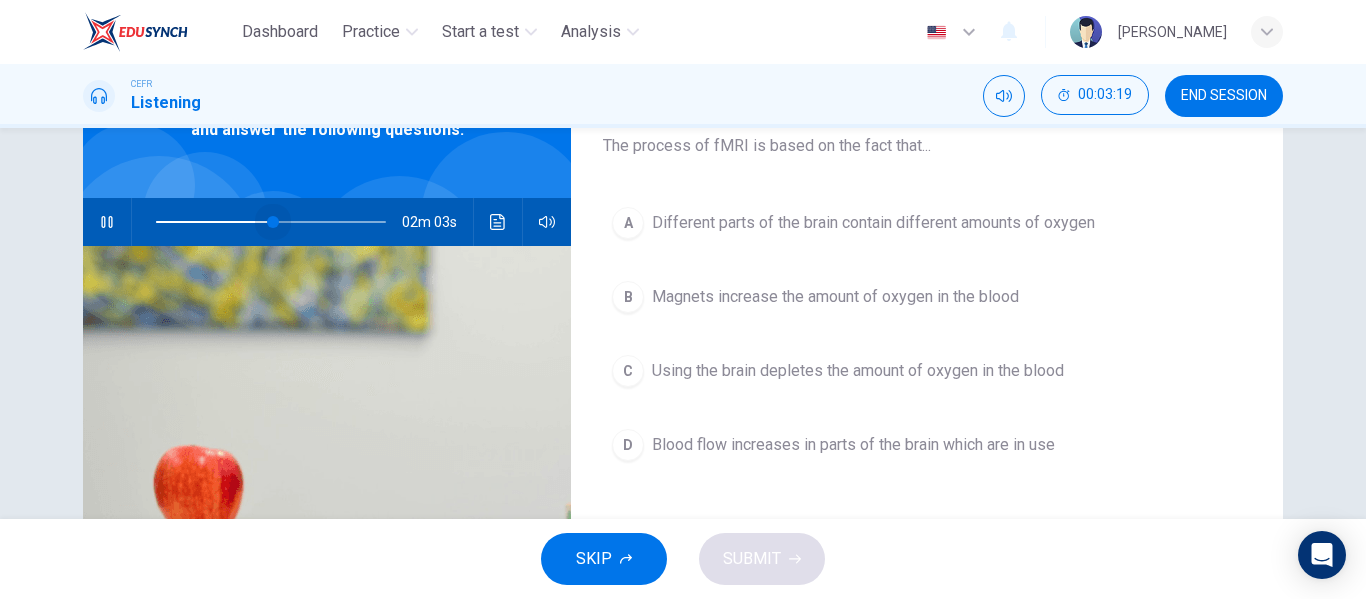 drag, startPoint x: 292, startPoint y: 242, endPoint x: 254, endPoint y: 244, distance: 38.052597 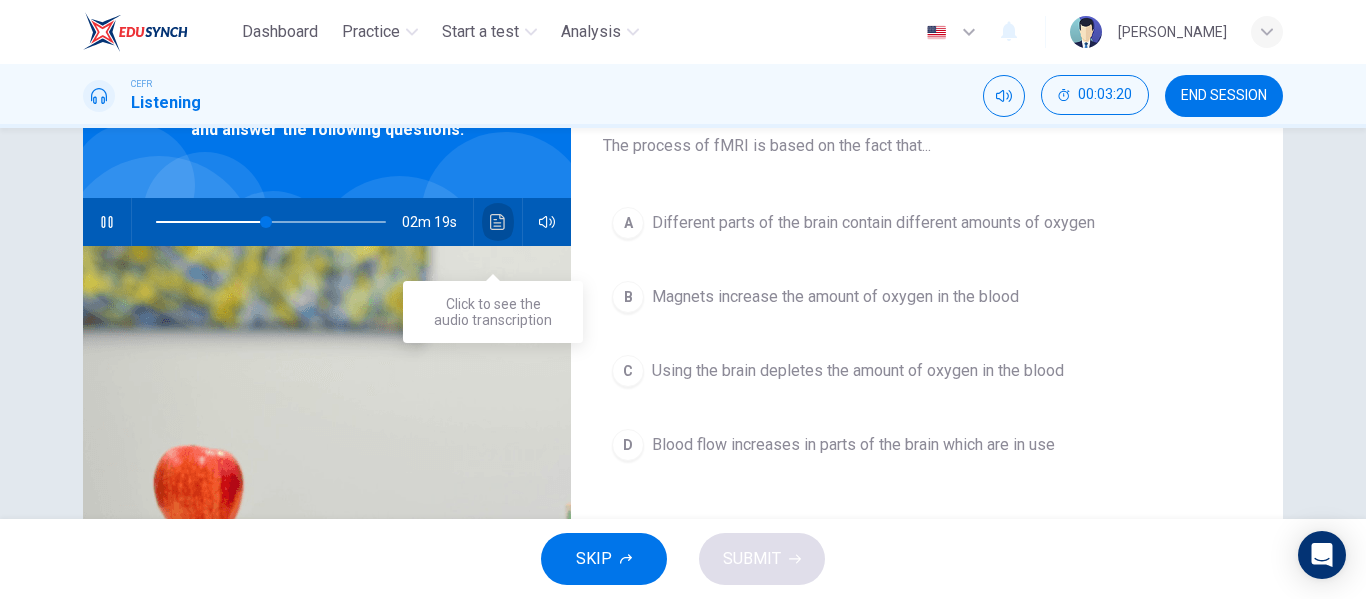 click at bounding box center [498, 222] 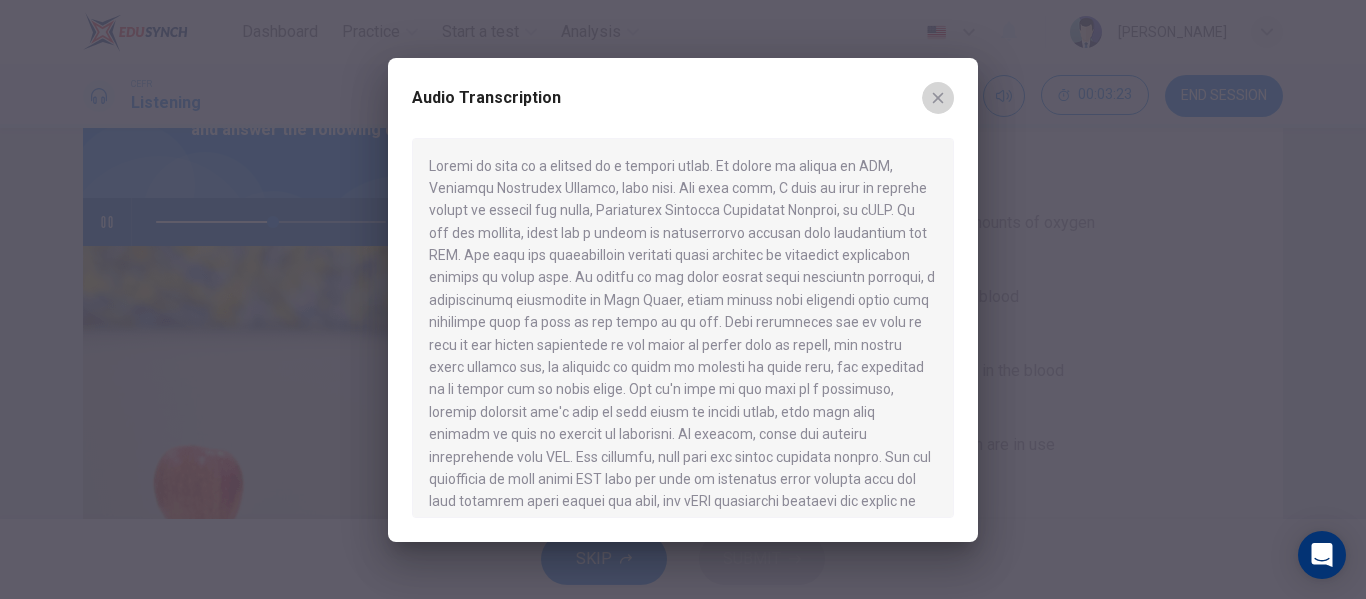 click 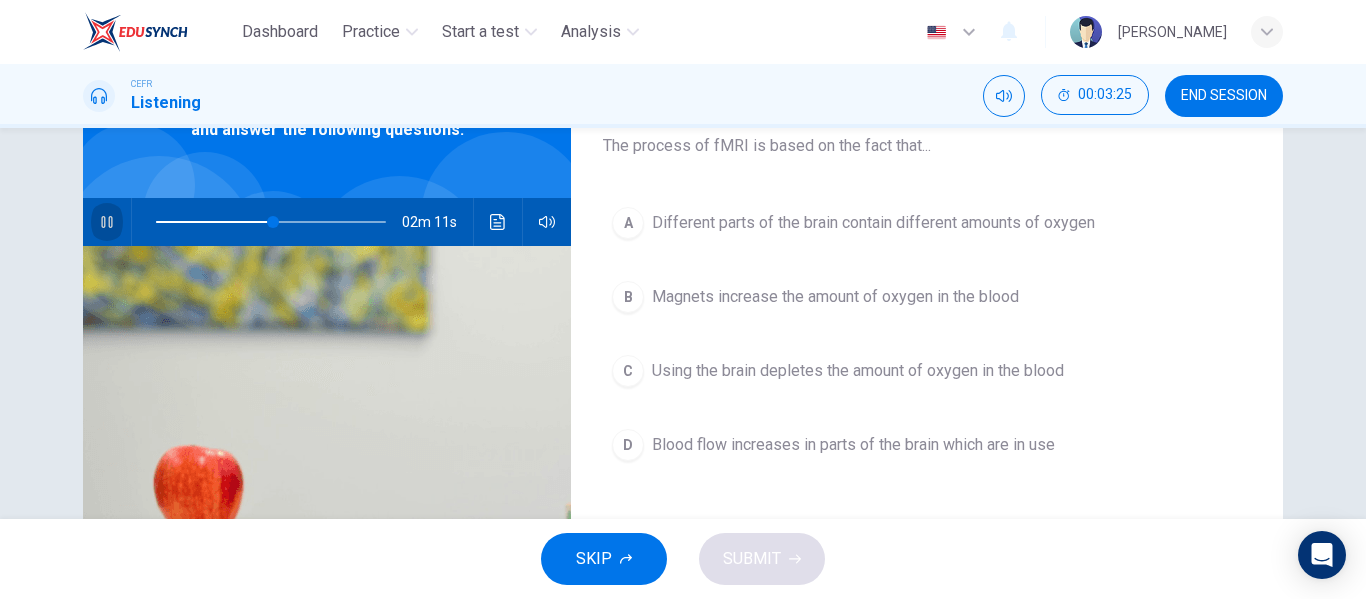 click 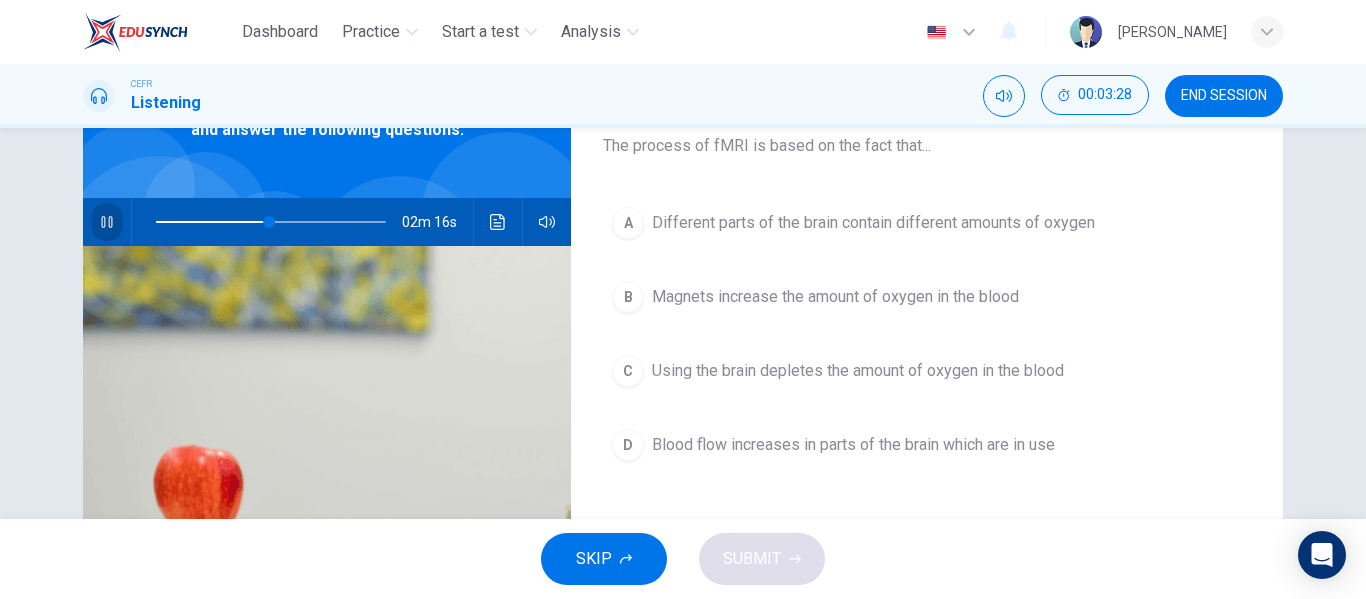 click 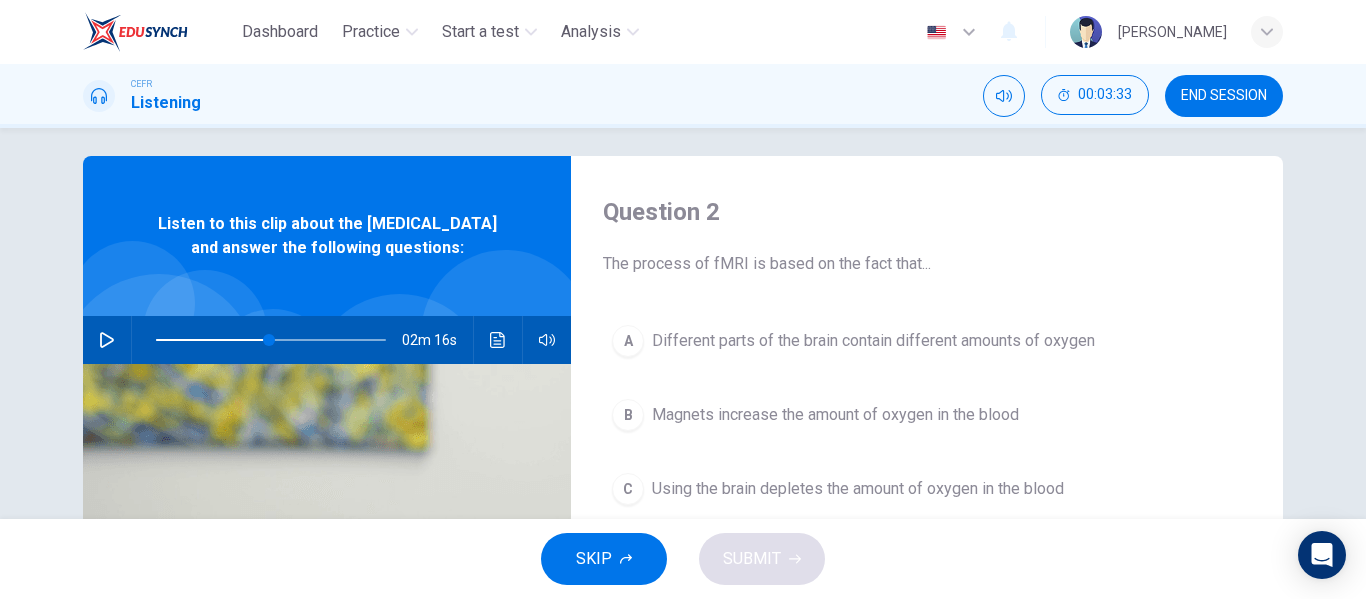 scroll, scrollTop: 0, scrollLeft: 0, axis: both 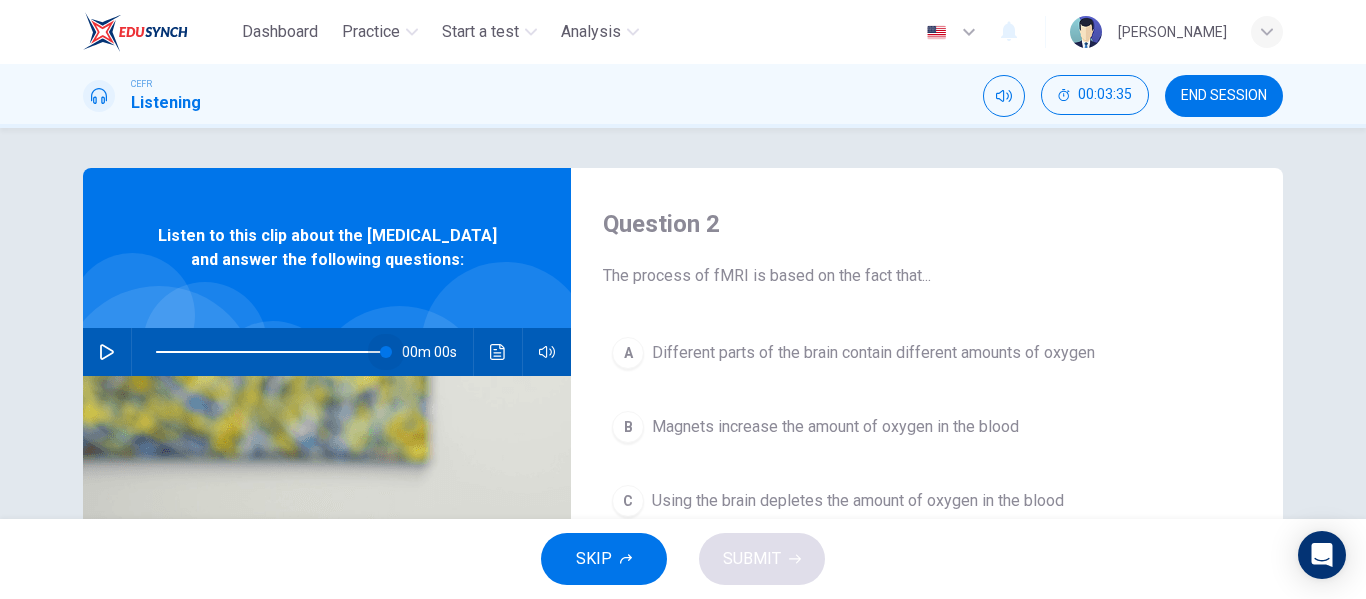 drag, startPoint x: 263, startPoint y: 368, endPoint x: 453, endPoint y: 356, distance: 190.37857 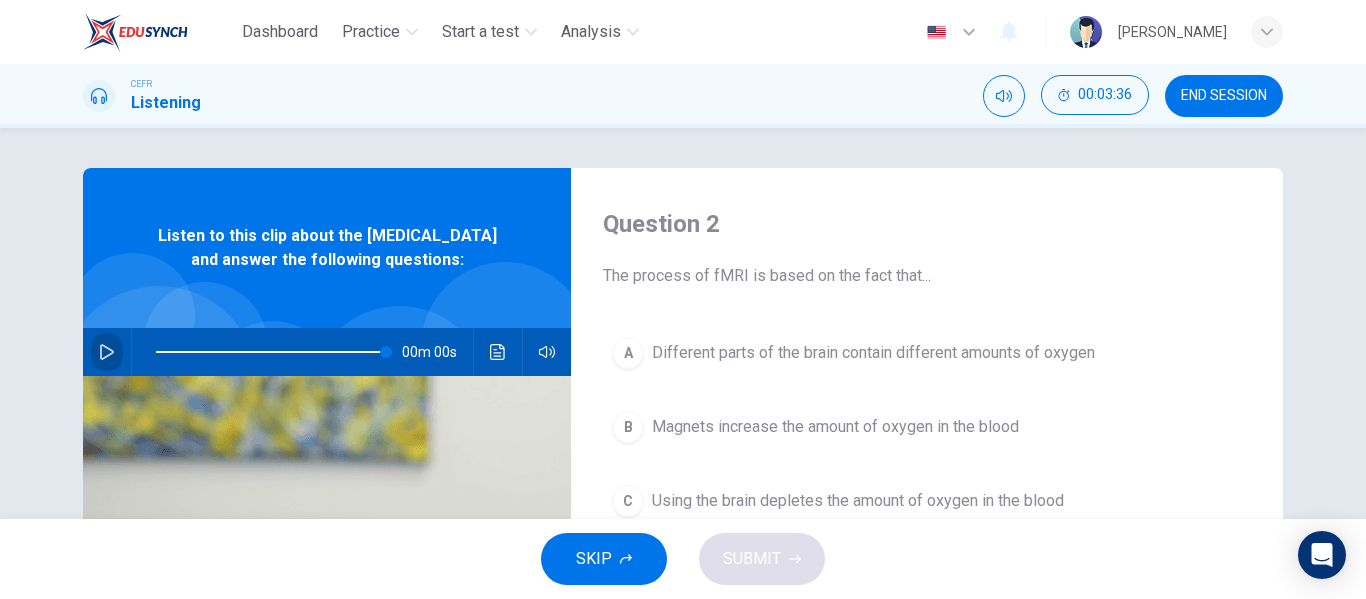 click at bounding box center (107, 352) 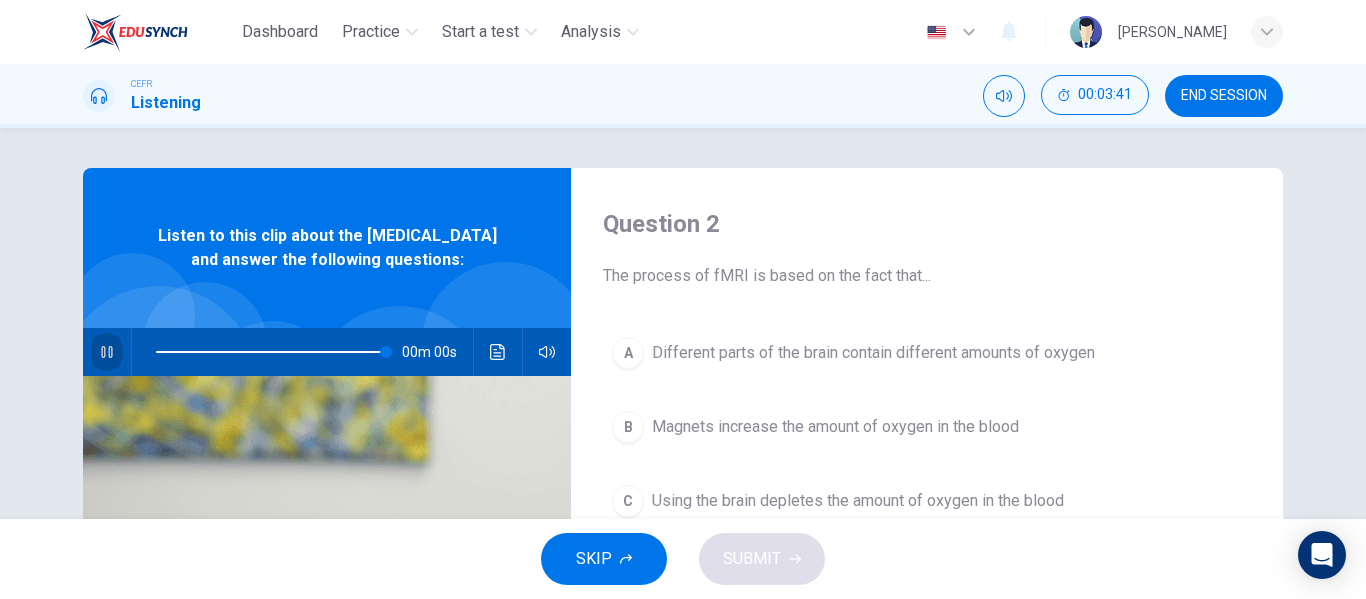 click at bounding box center (107, 352) 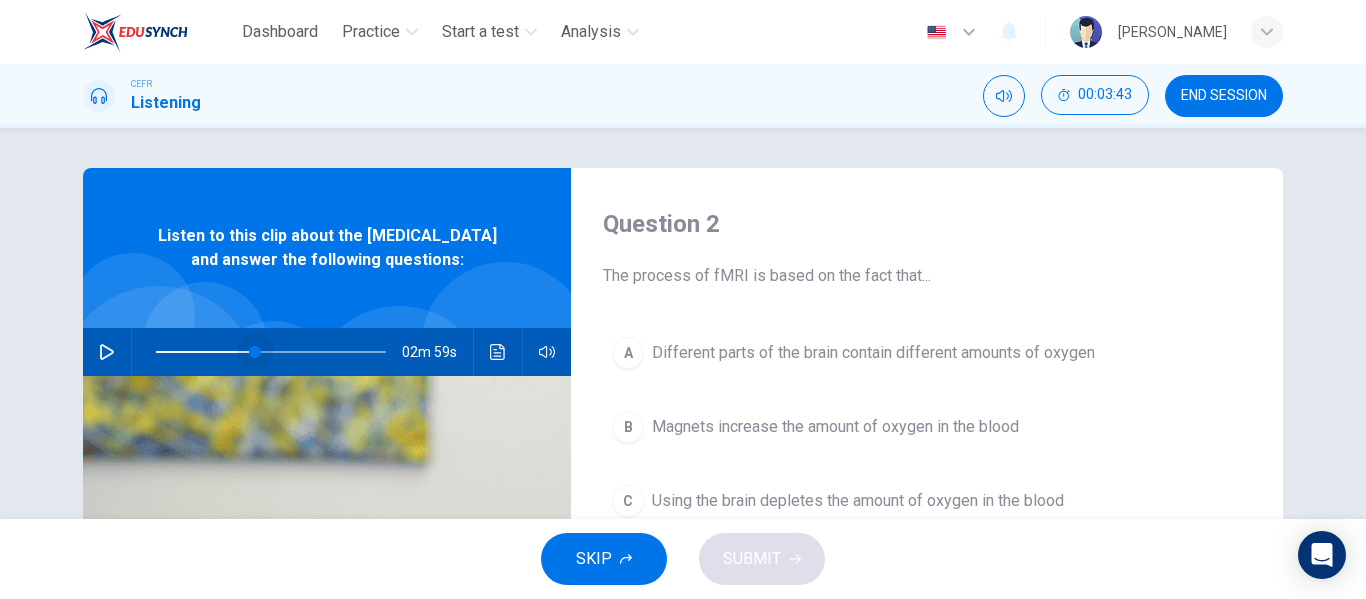 type on "0" 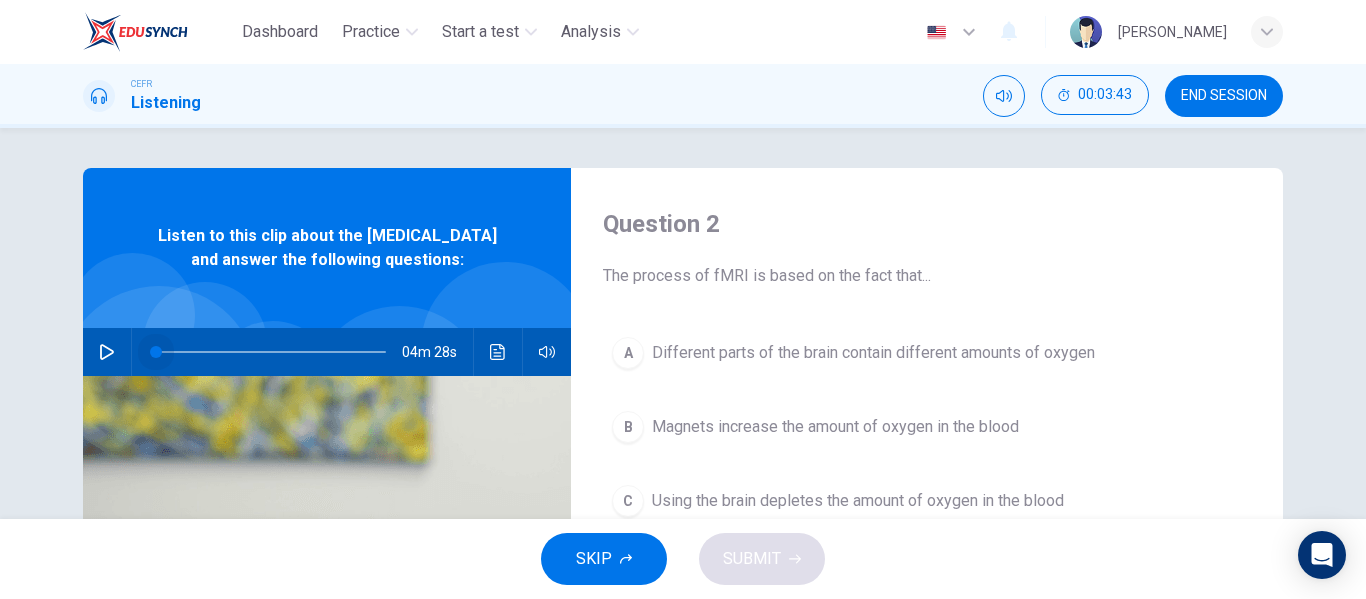 drag, startPoint x: 378, startPoint y: 368, endPoint x: 125, endPoint y: 374, distance: 253.07114 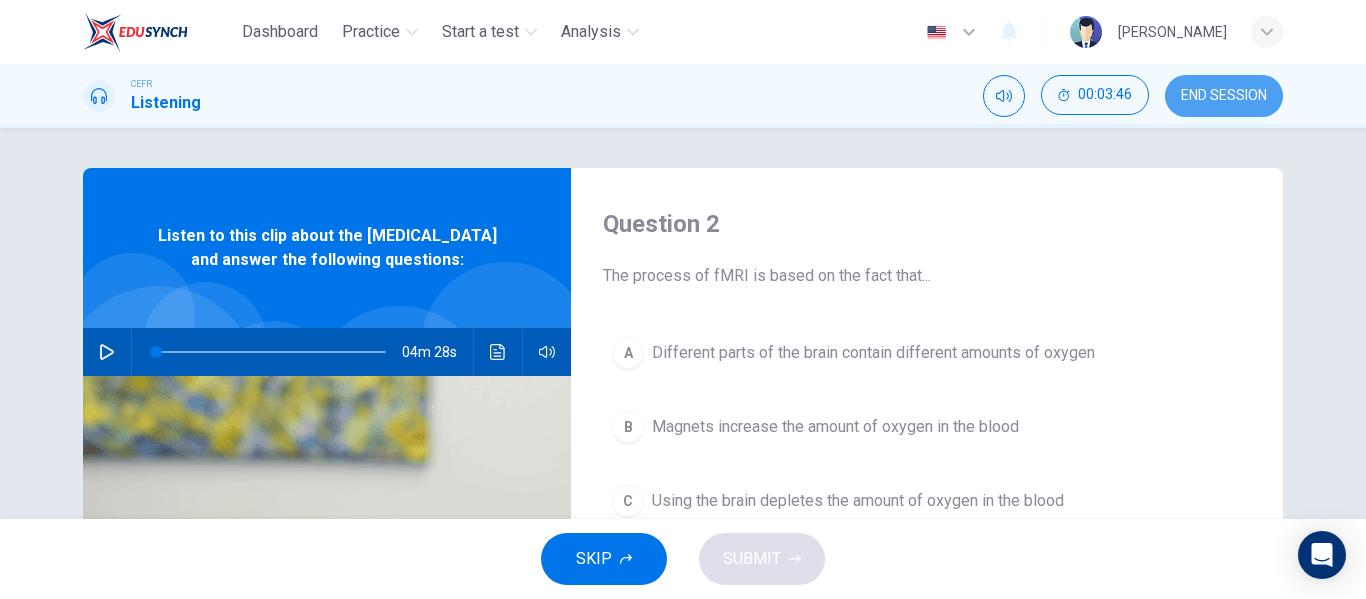 click on "END SESSION" at bounding box center (1224, 96) 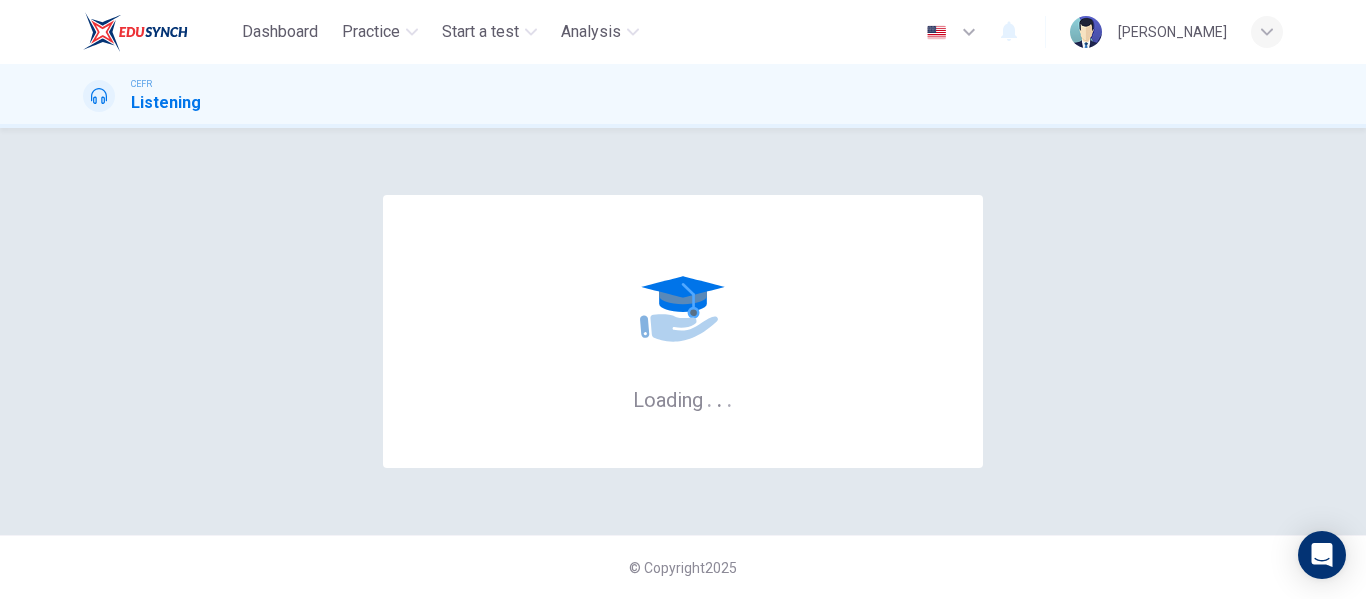 scroll, scrollTop: 0, scrollLeft: 0, axis: both 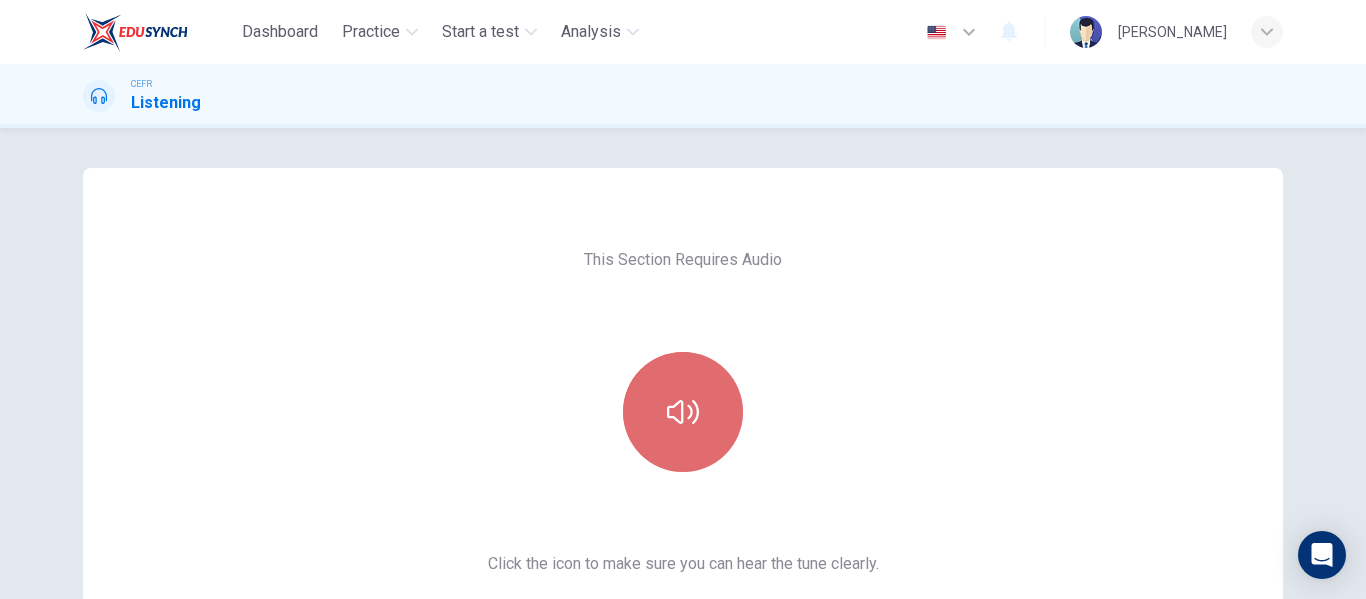click 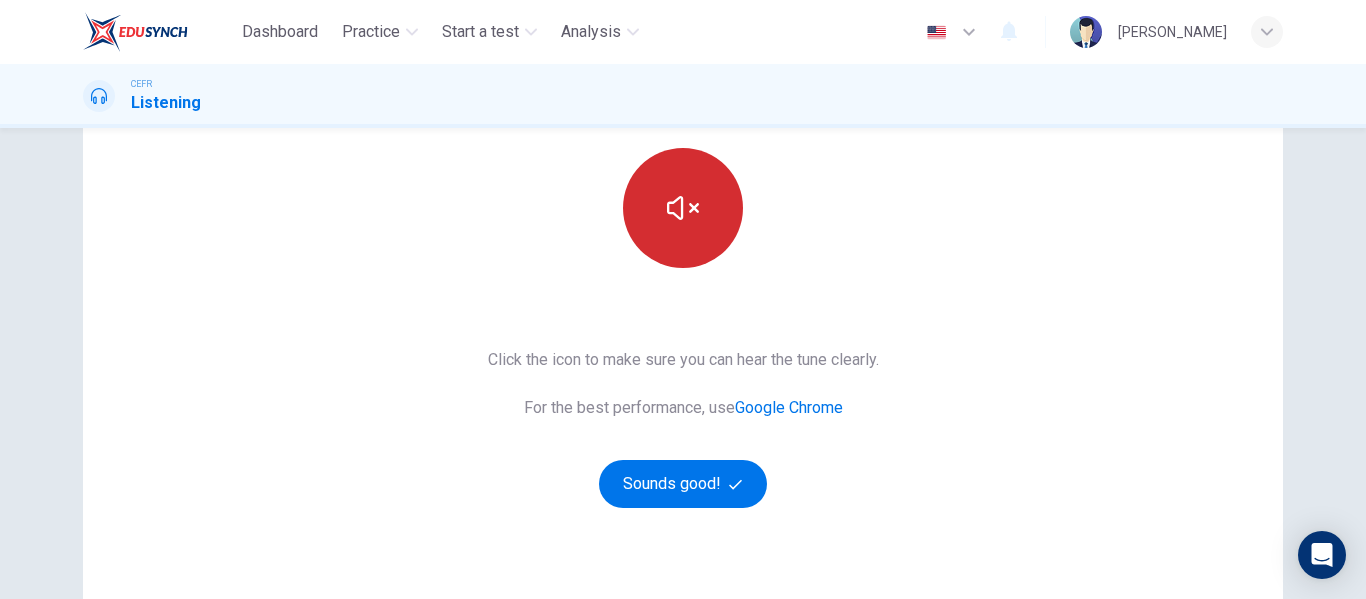 scroll, scrollTop: 287, scrollLeft: 0, axis: vertical 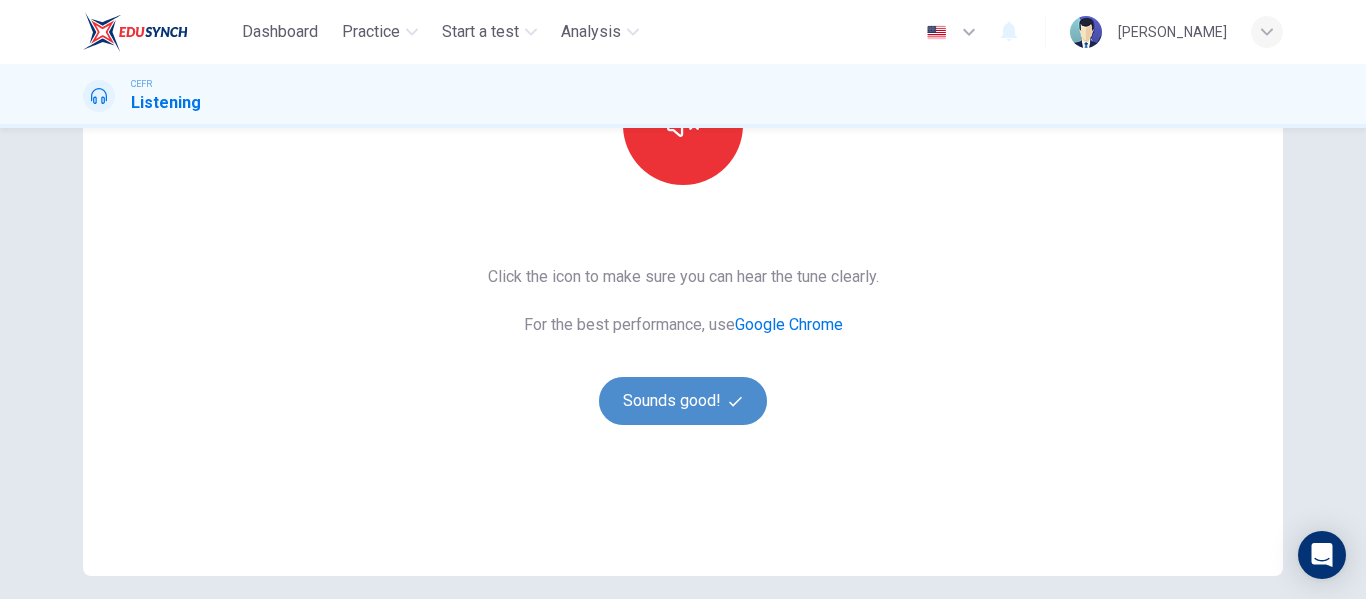 click on "Sounds good!" at bounding box center [683, 401] 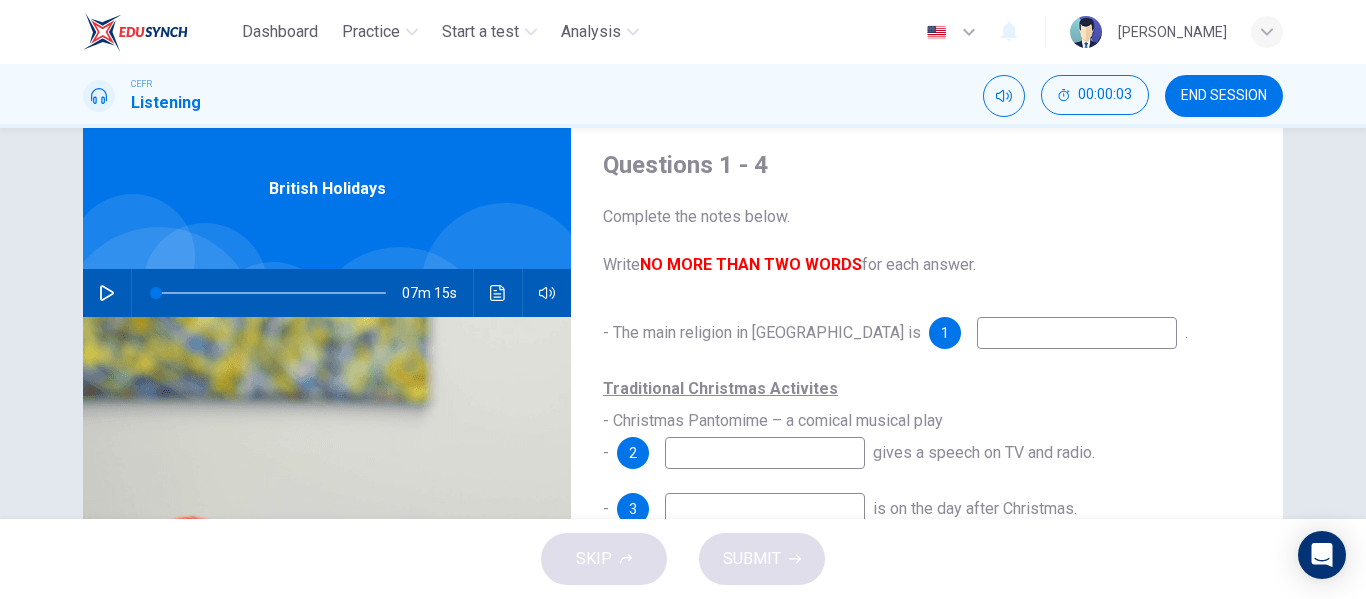 scroll, scrollTop: 59, scrollLeft: 0, axis: vertical 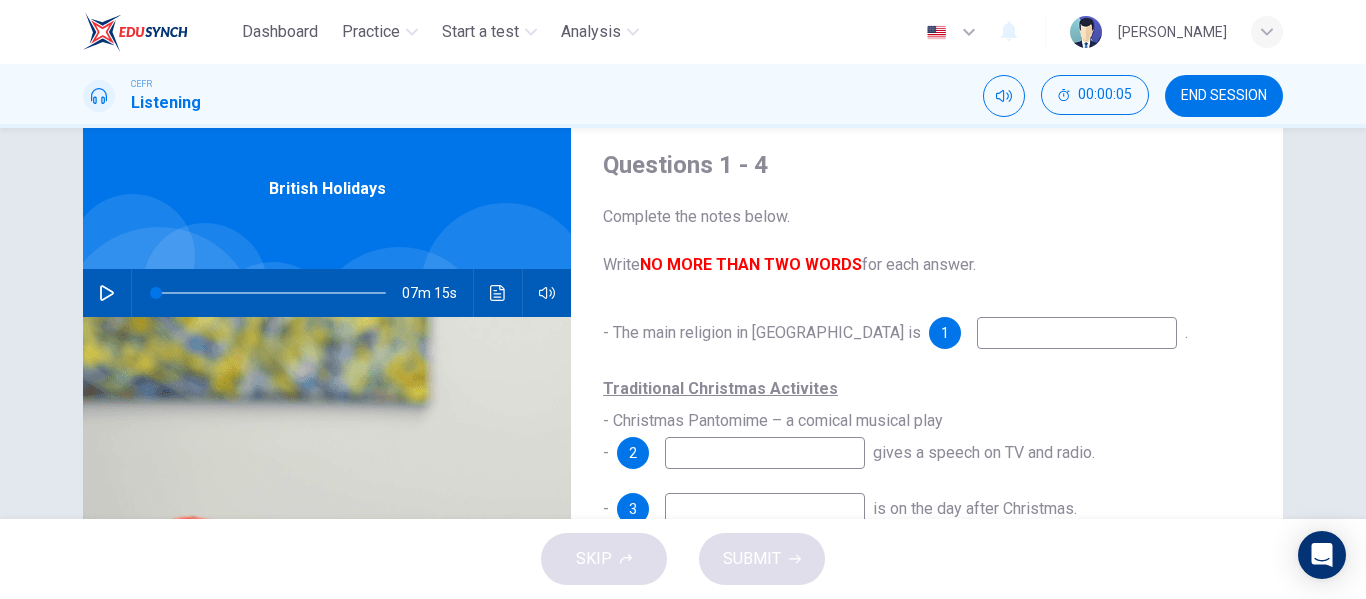 click 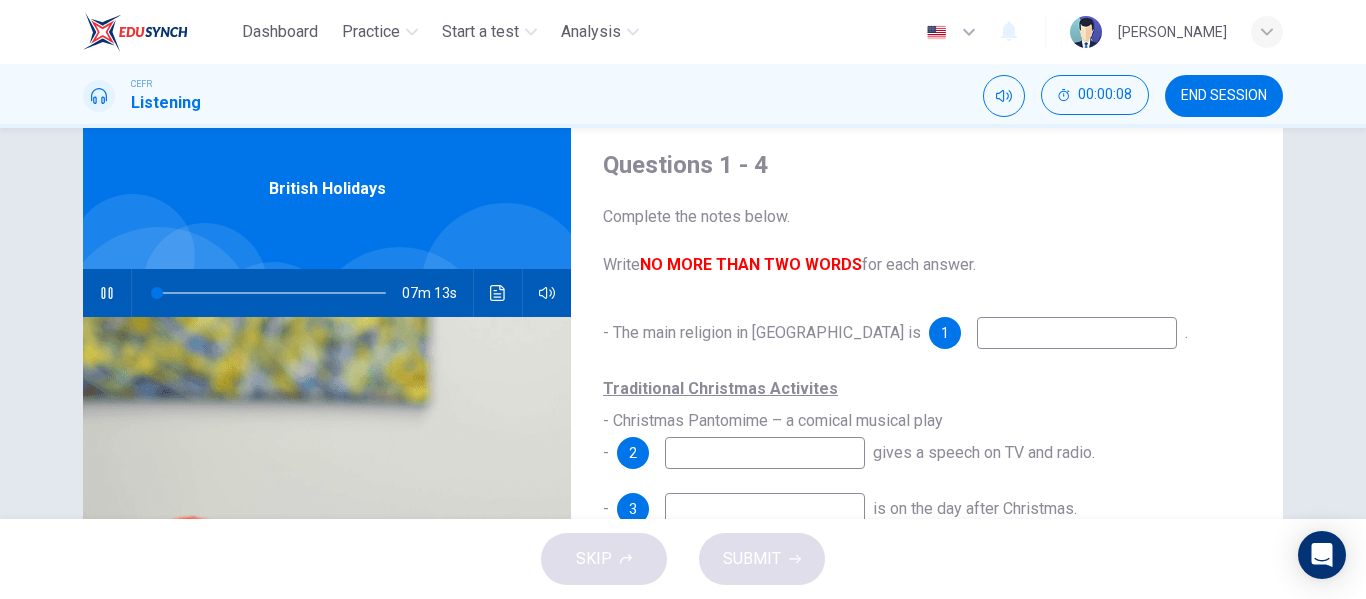click at bounding box center (1077, 333) 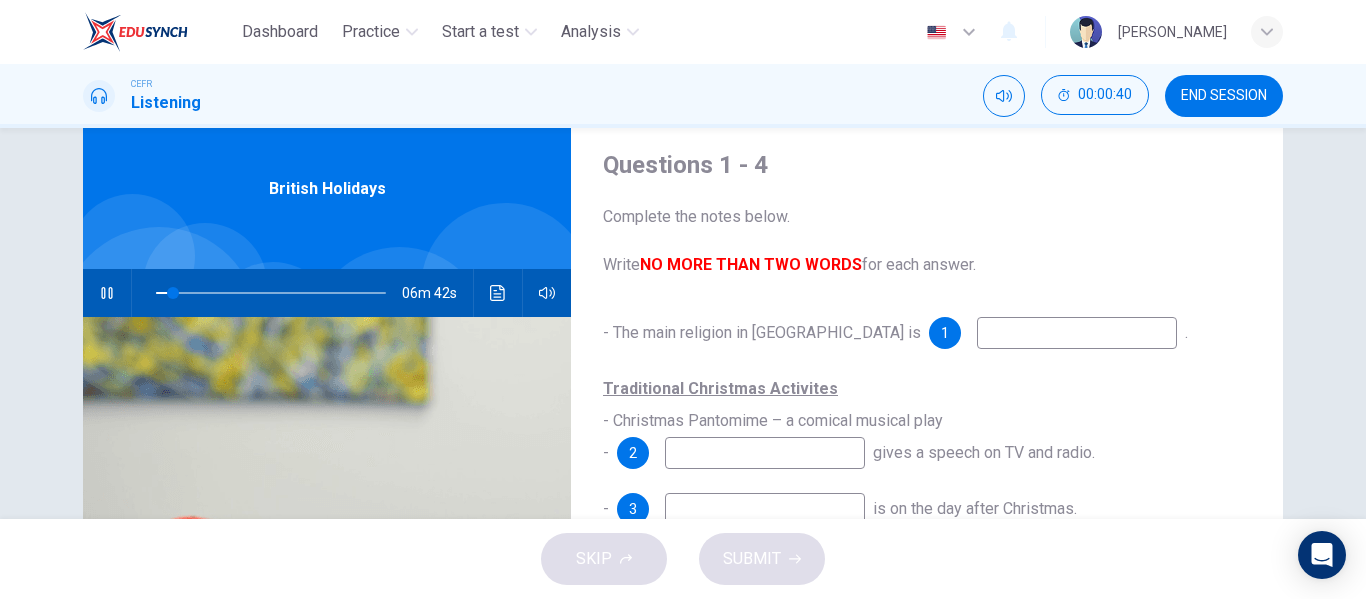 type on "8" 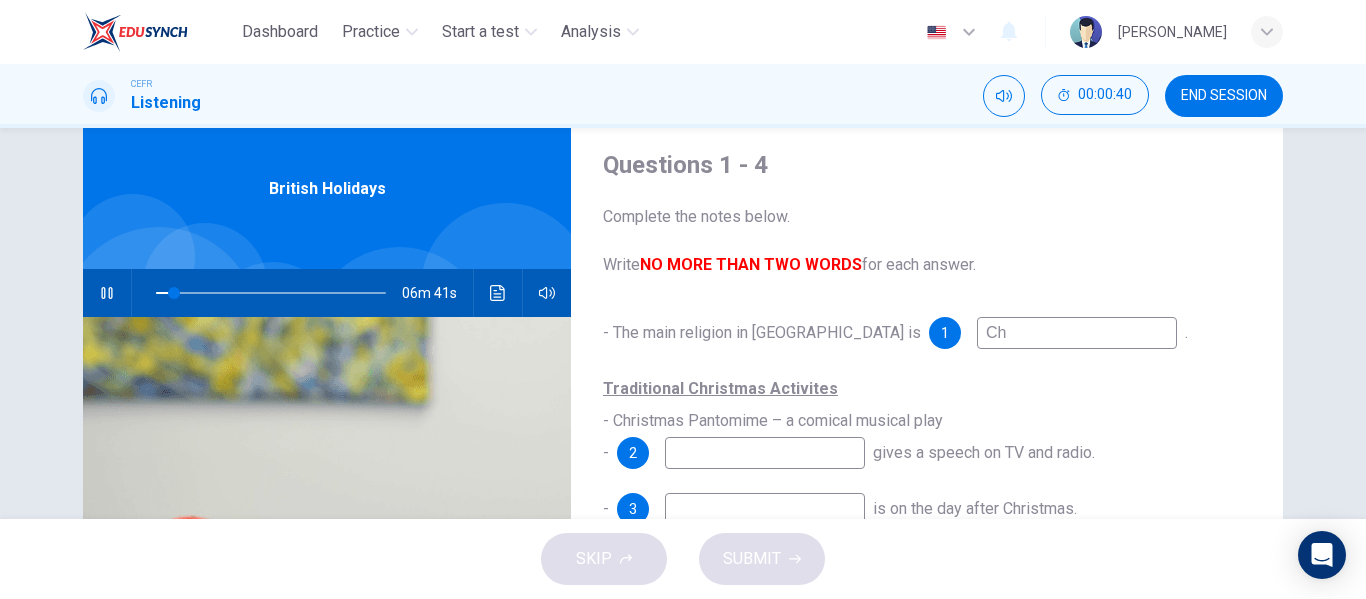 type on "Chr" 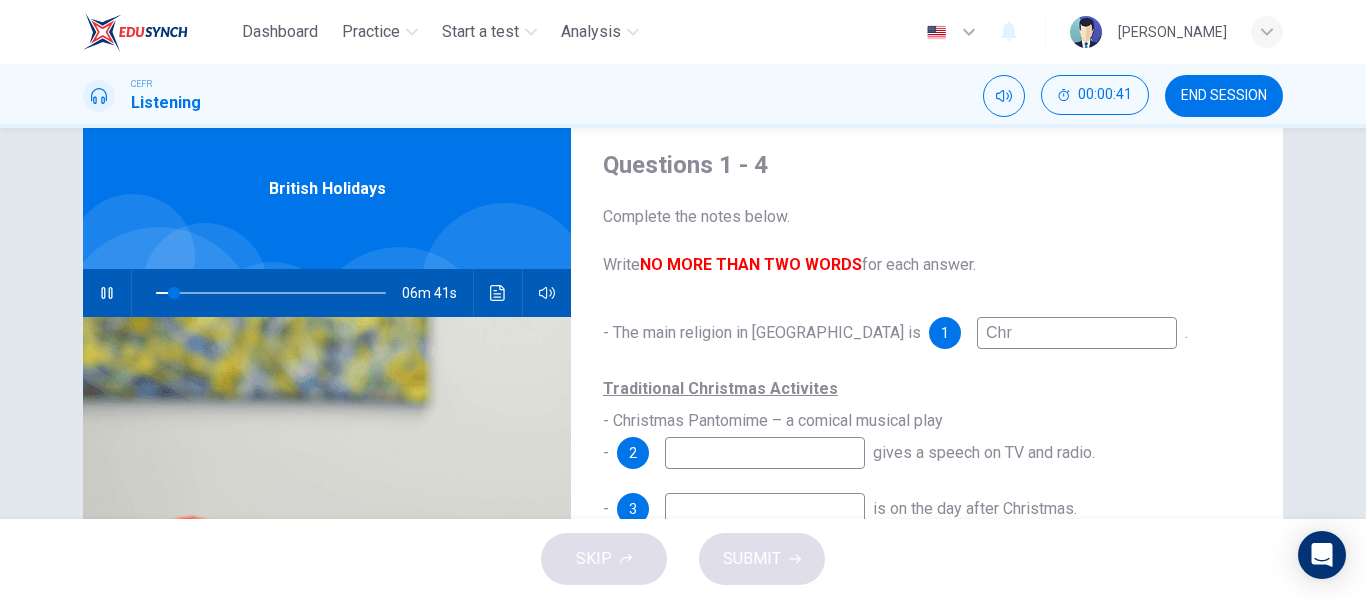 type on "8" 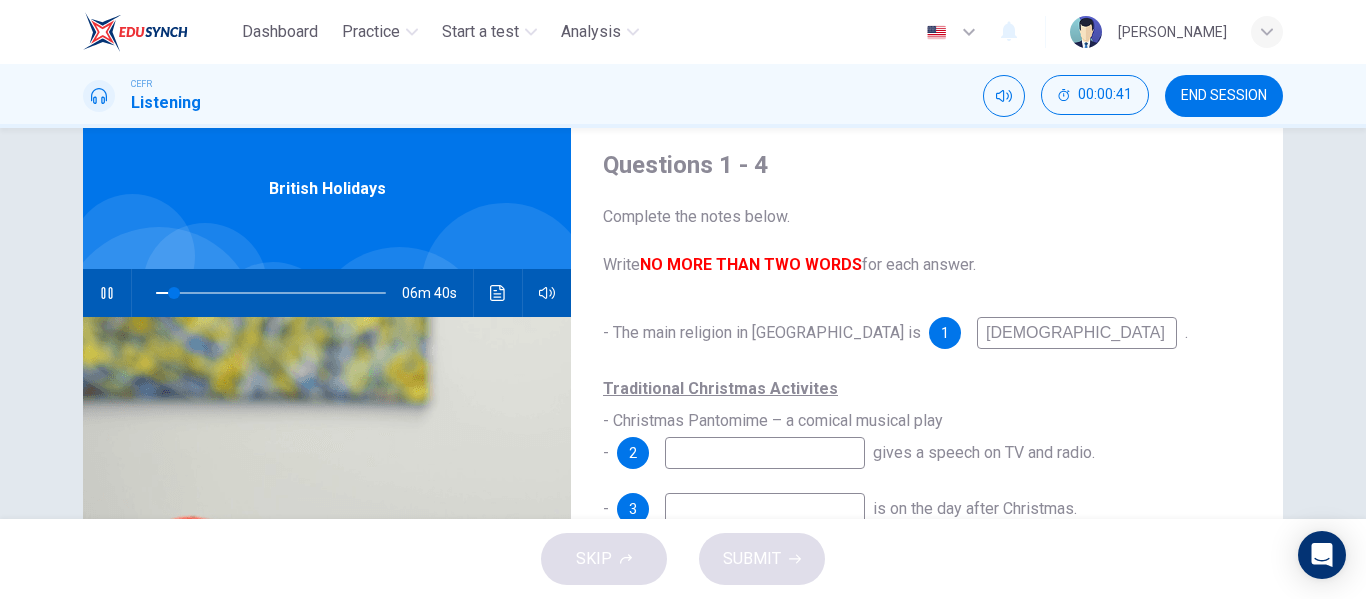 type on "[DEMOGRAPHIC_DATA]" 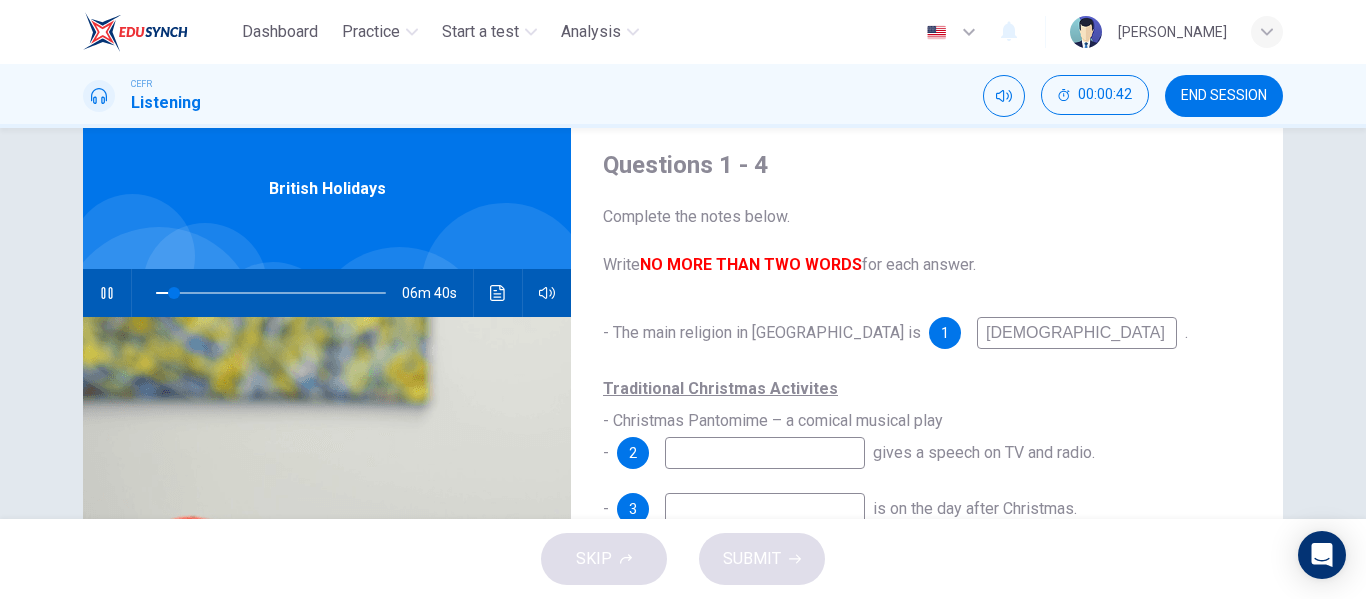 type on "8" 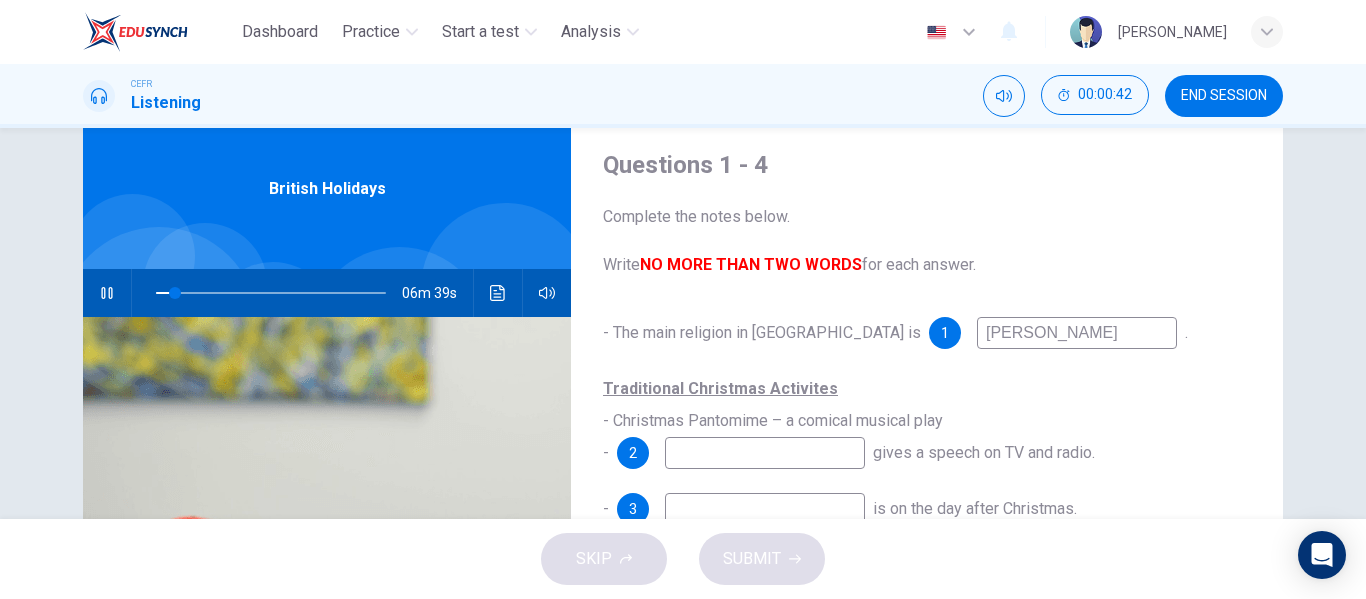 type on "[DEMOGRAPHIC_DATA]" 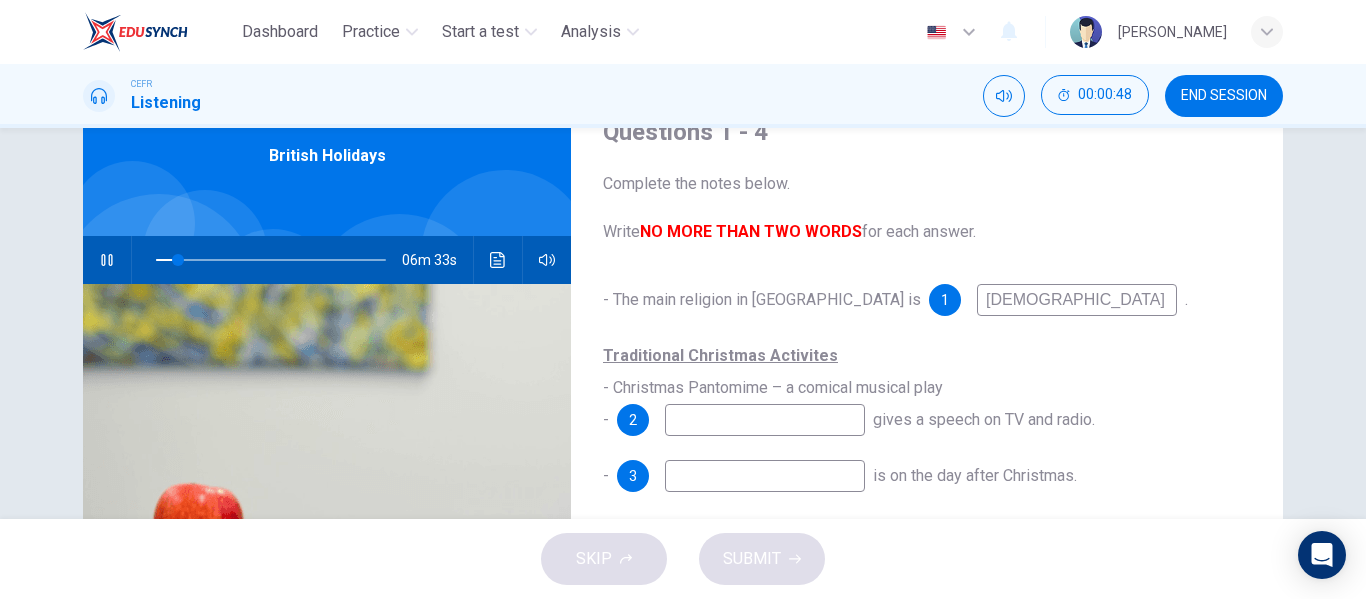 scroll, scrollTop: 93, scrollLeft: 0, axis: vertical 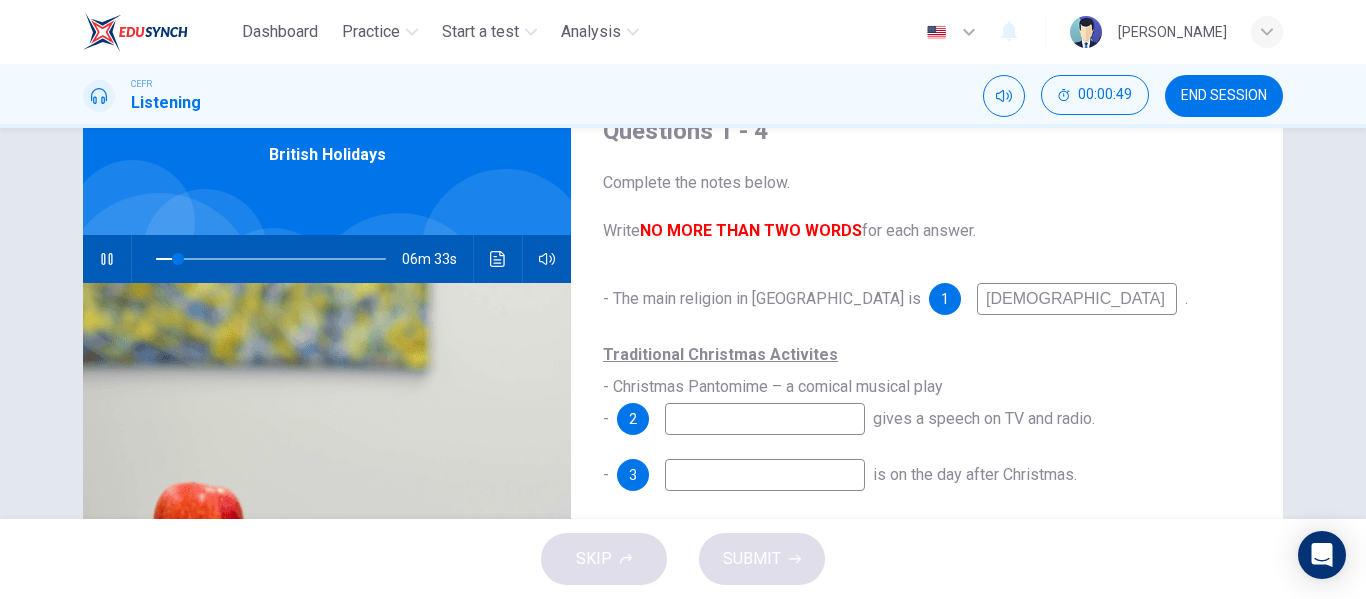 type on "10" 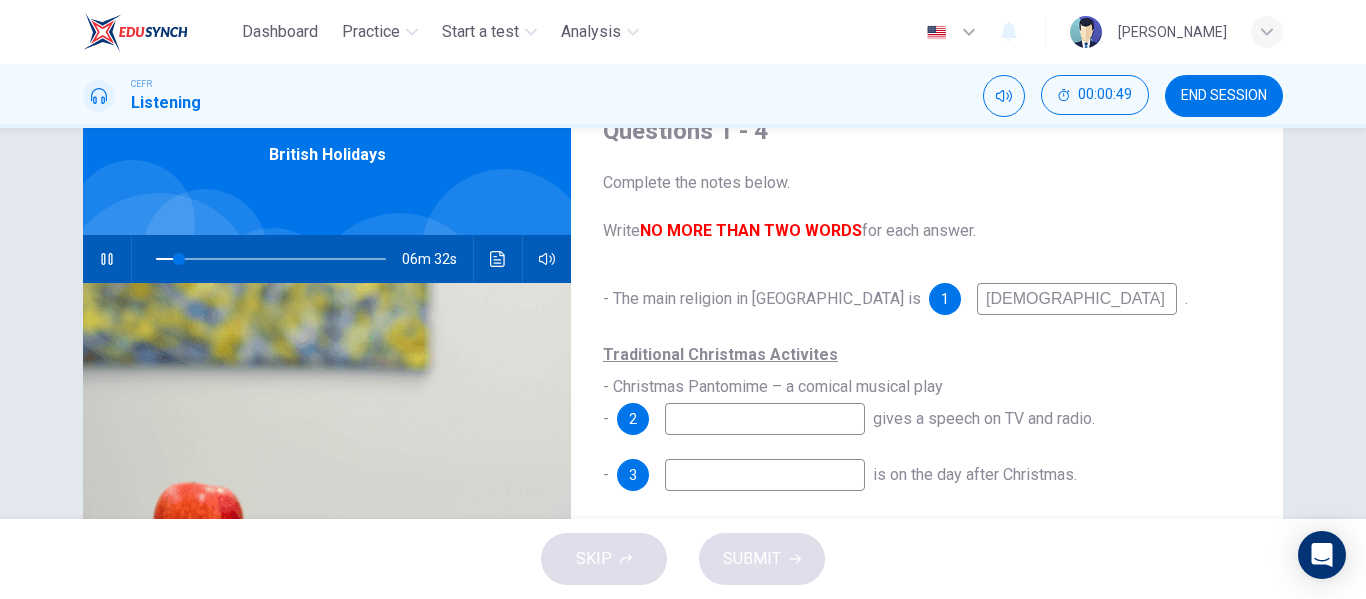 type on "[DEMOGRAPHIC_DATA]" 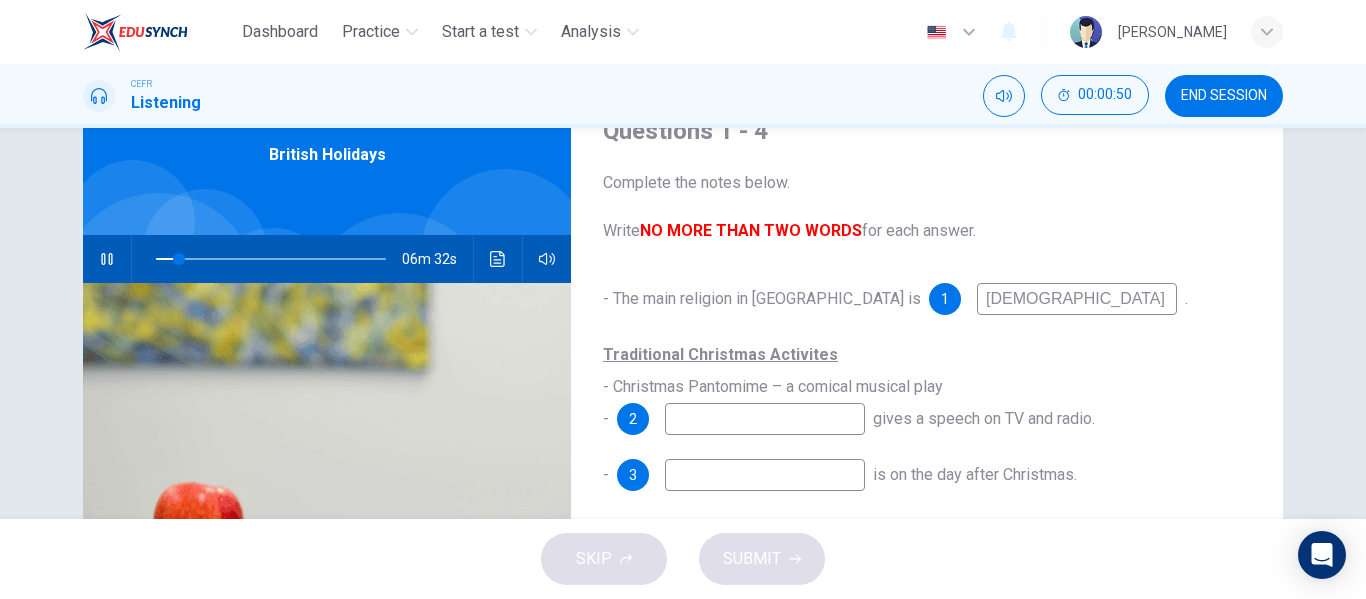 type on "10" 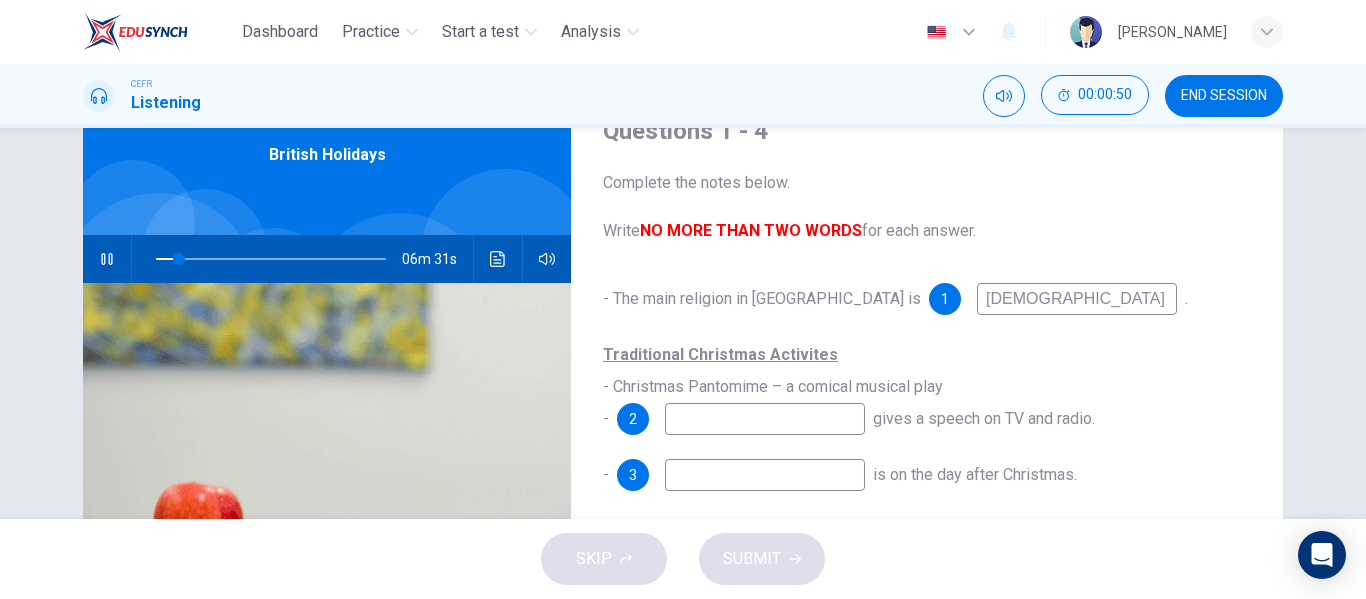 type on "[DEMOGRAPHIC_DATA]" 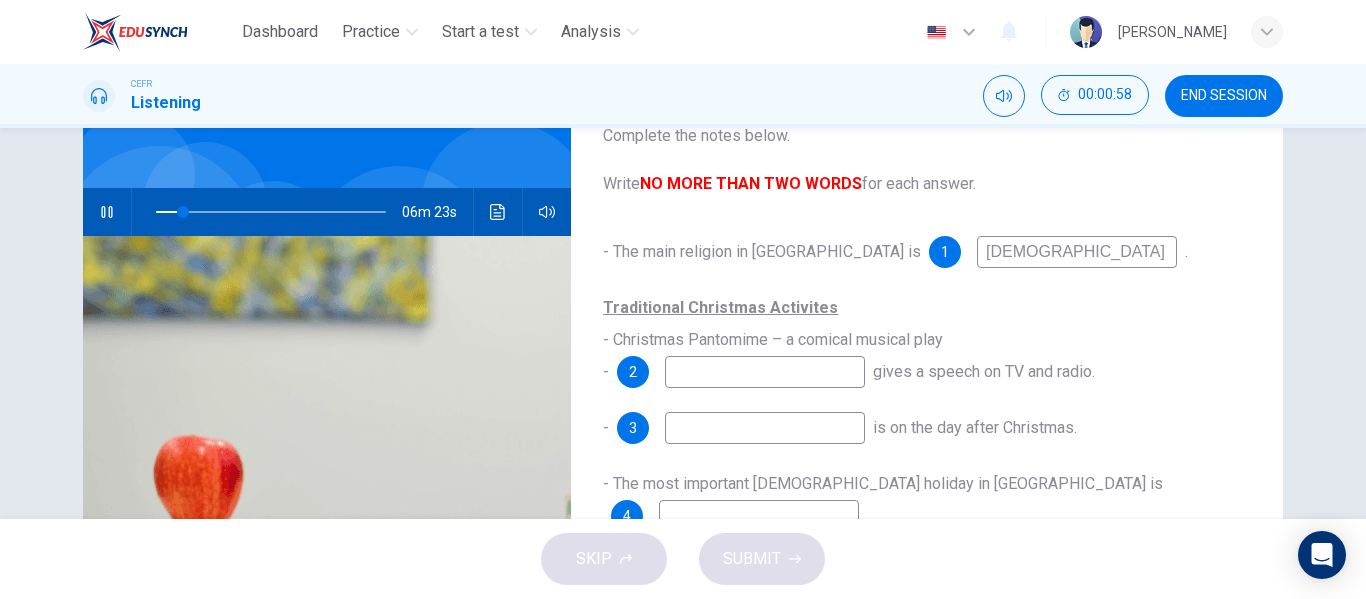scroll, scrollTop: 141, scrollLeft: 0, axis: vertical 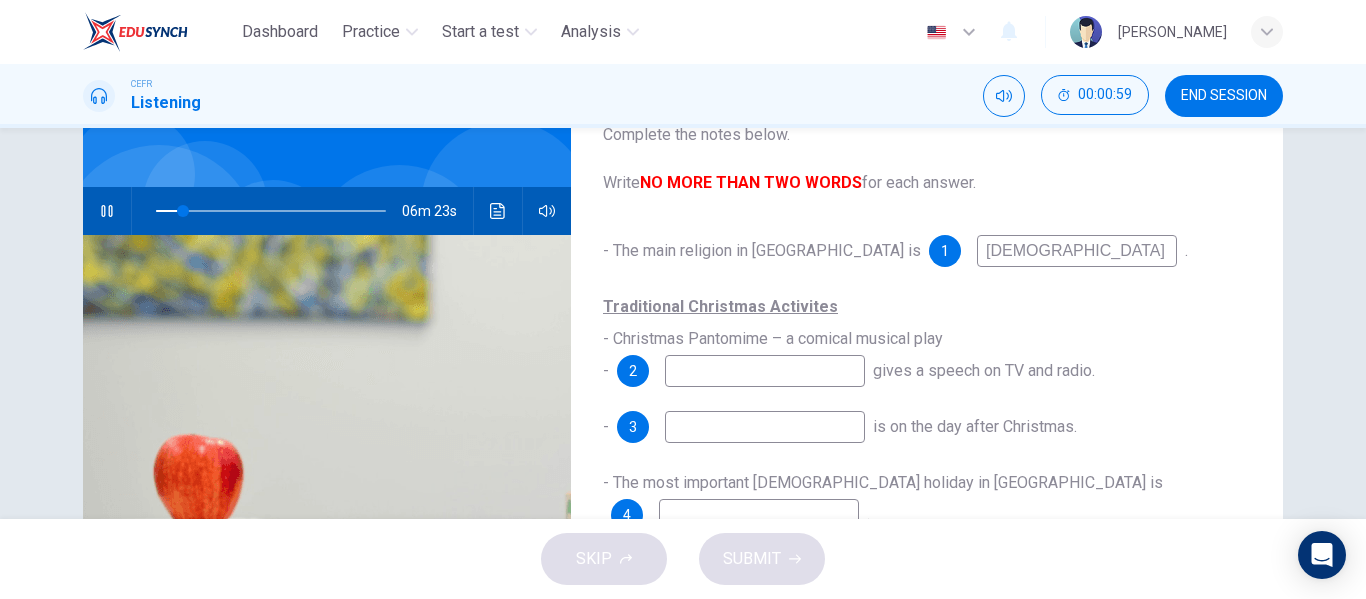 type on "12" 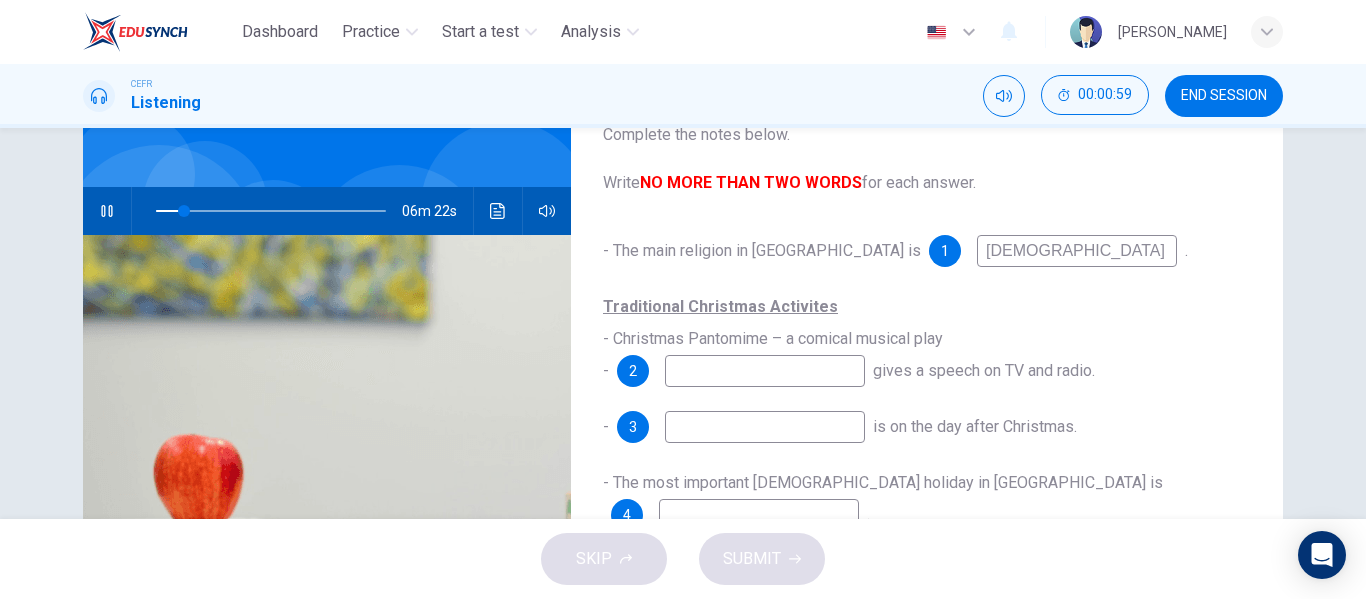 type on "[DEMOGRAPHIC_DATA]" 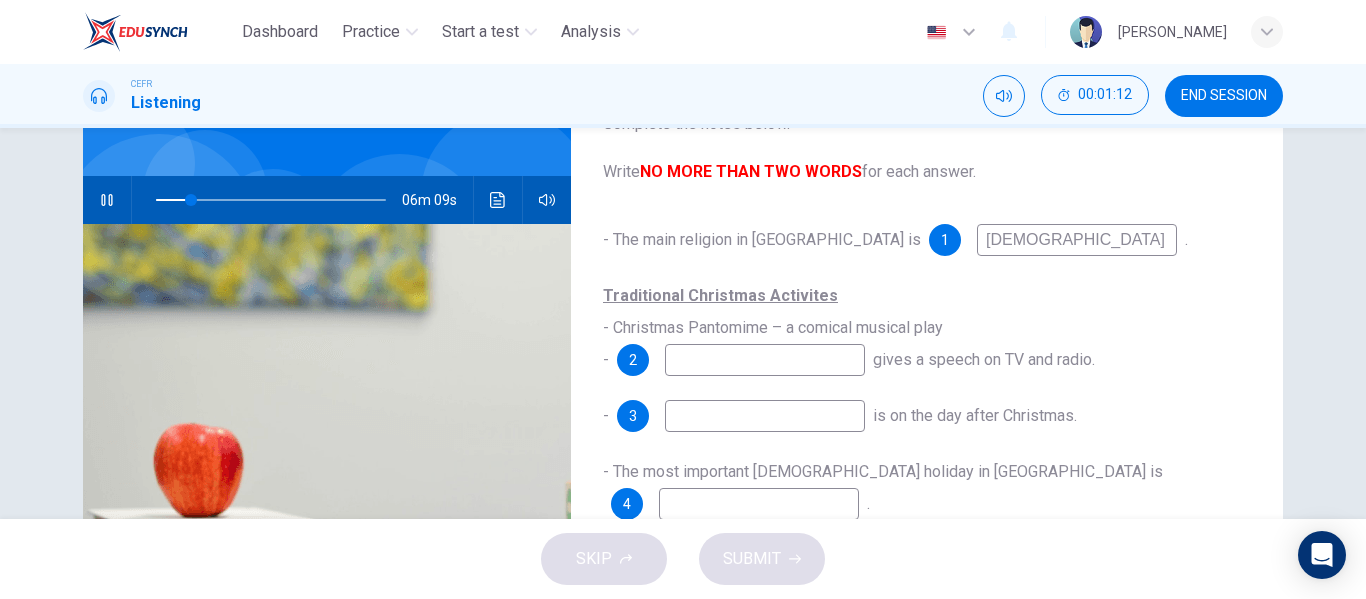 scroll, scrollTop: 144, scrollLeft: 0, axis: vertical 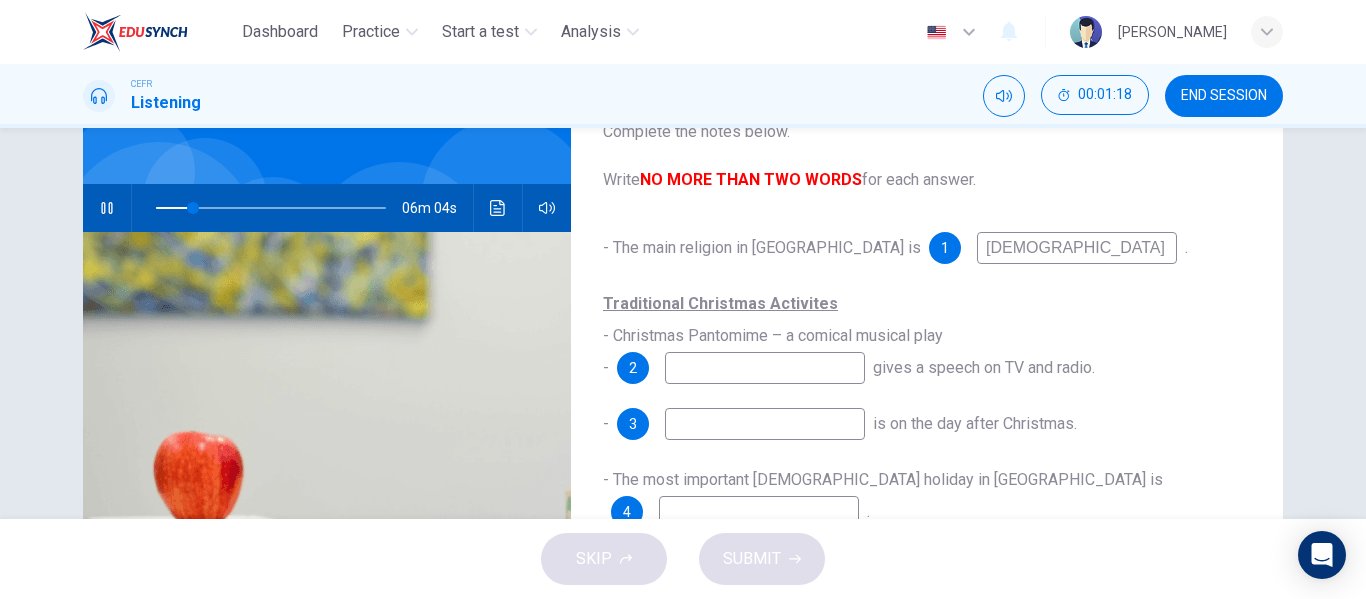 click at bounding box center (765, 424) 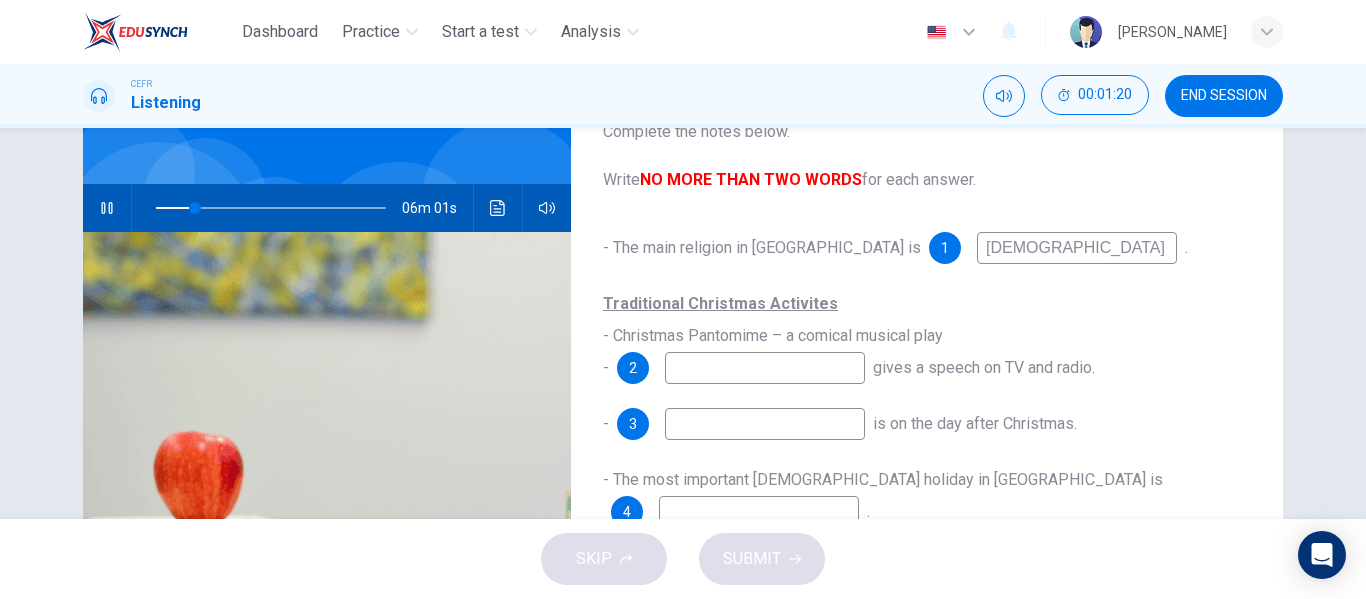click at bounding box center (765, 368) 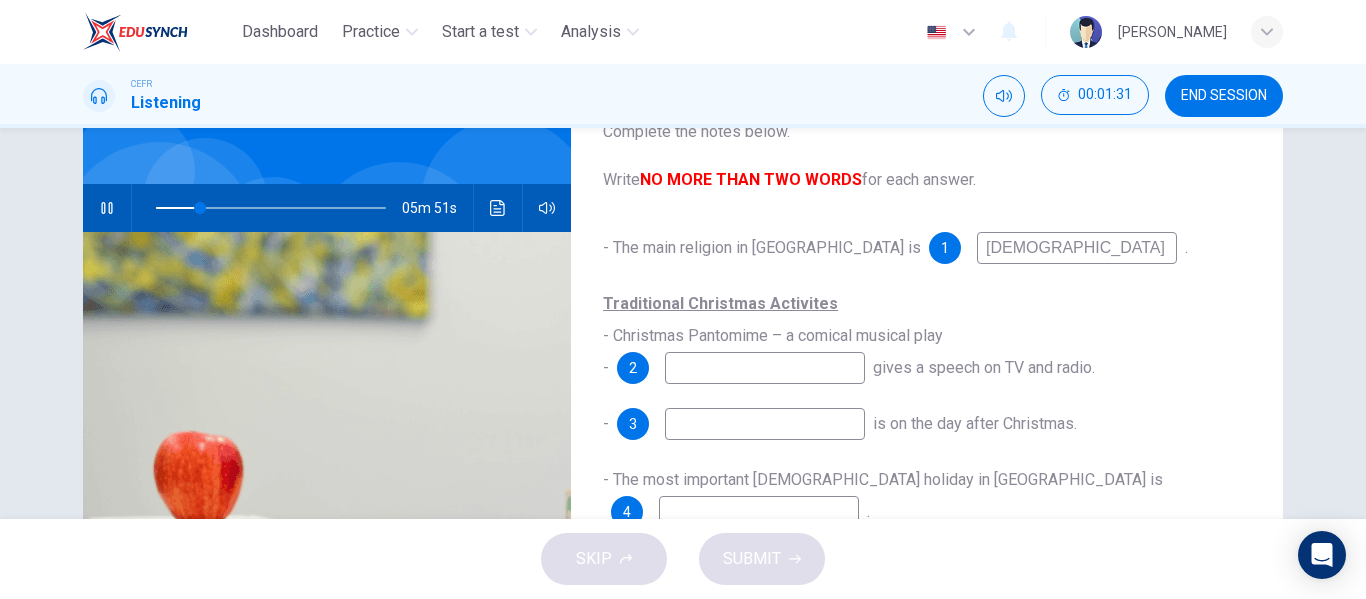 type on "20" 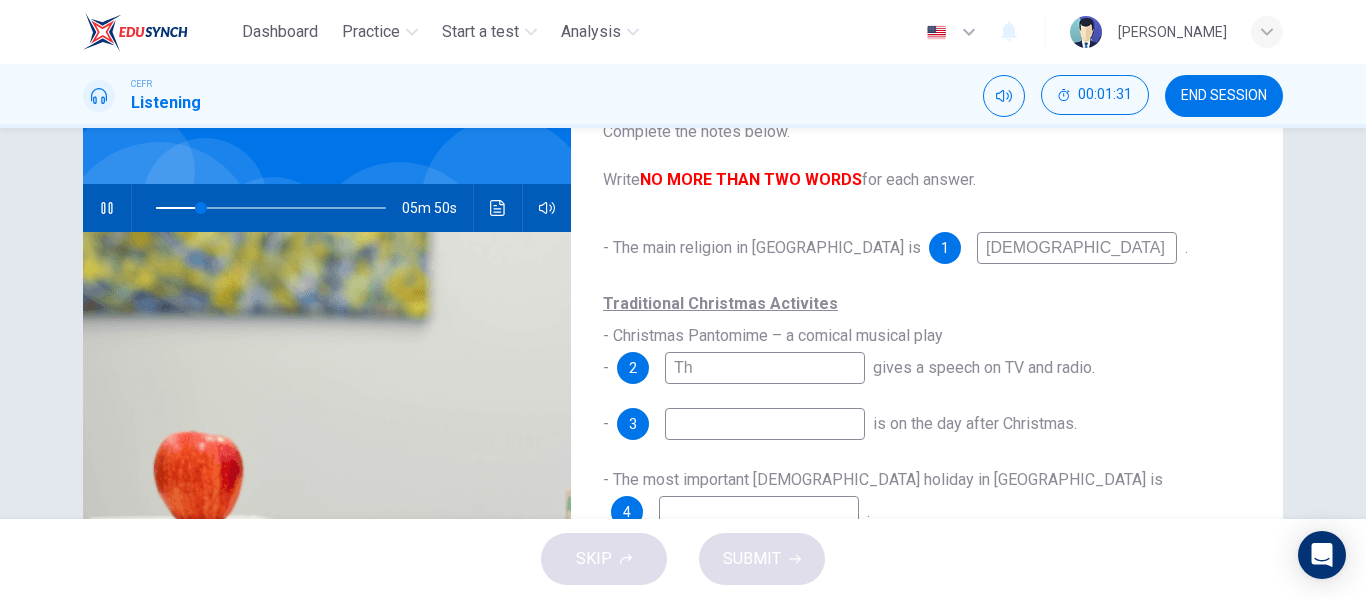 type on "The" 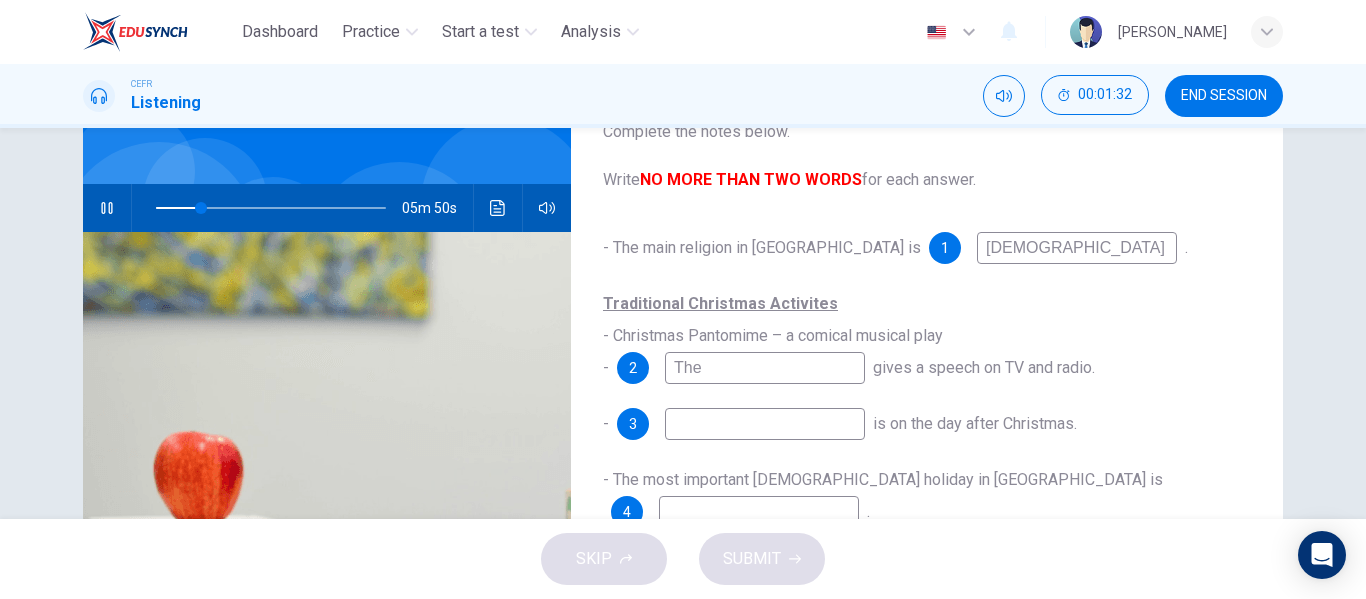 type on "20" 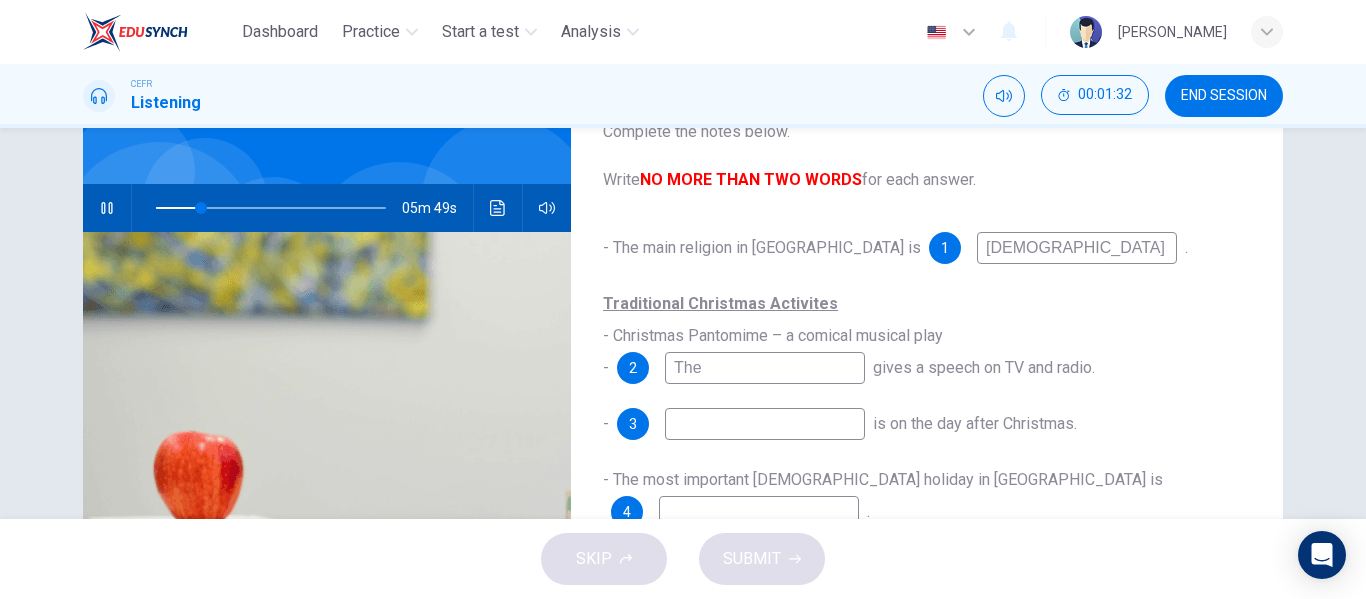 type on "The Q" 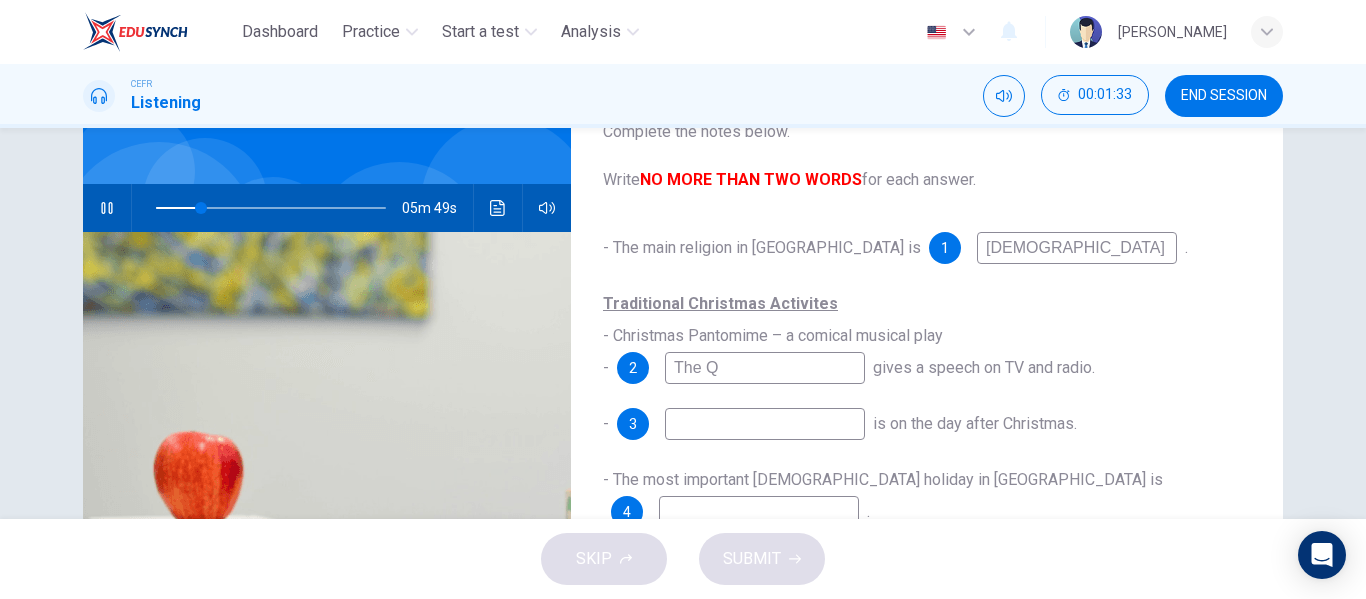 type on "20" 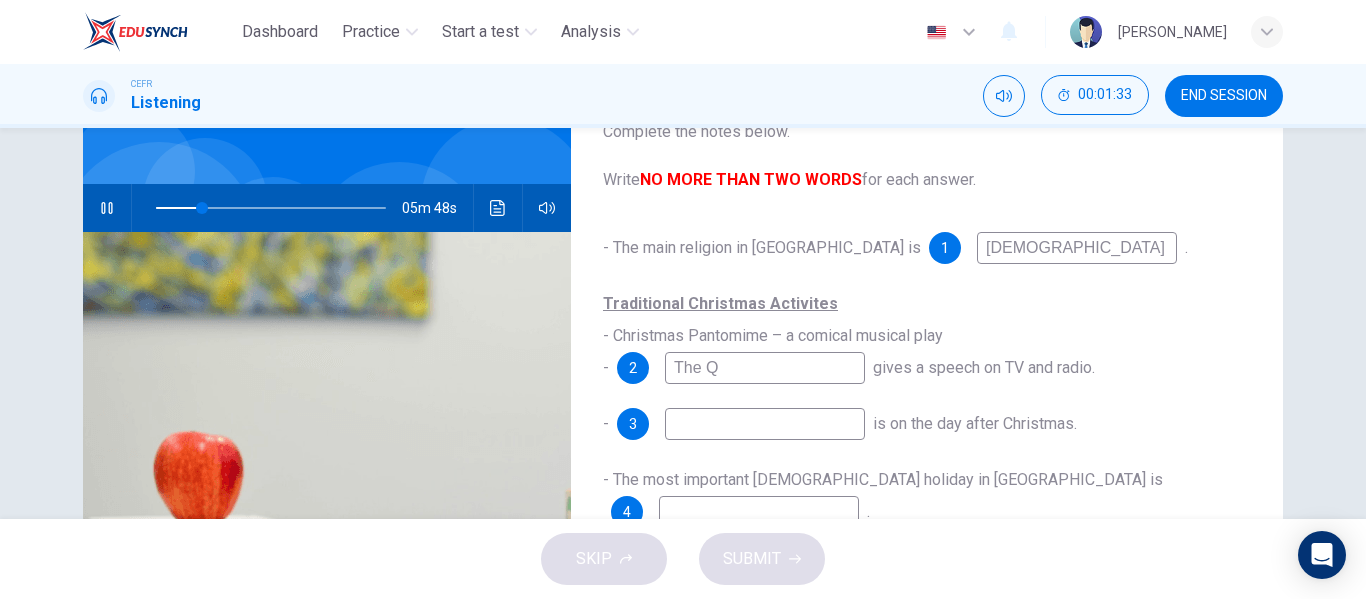 type on "The Qu" 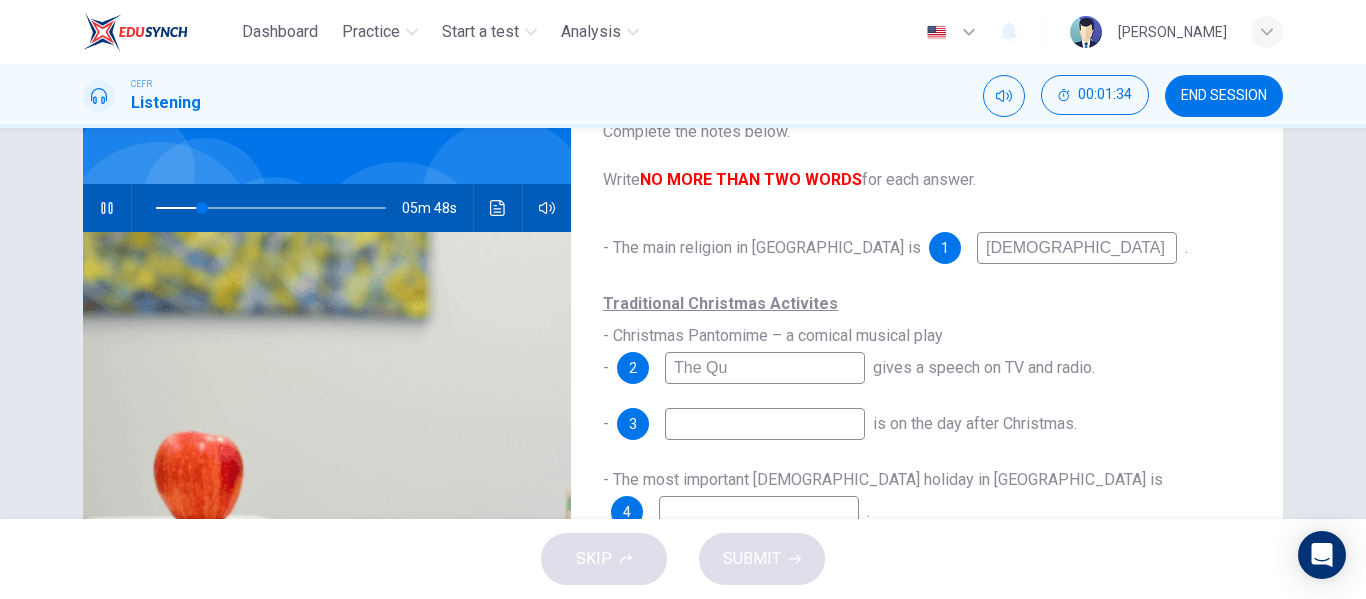 type on "20" 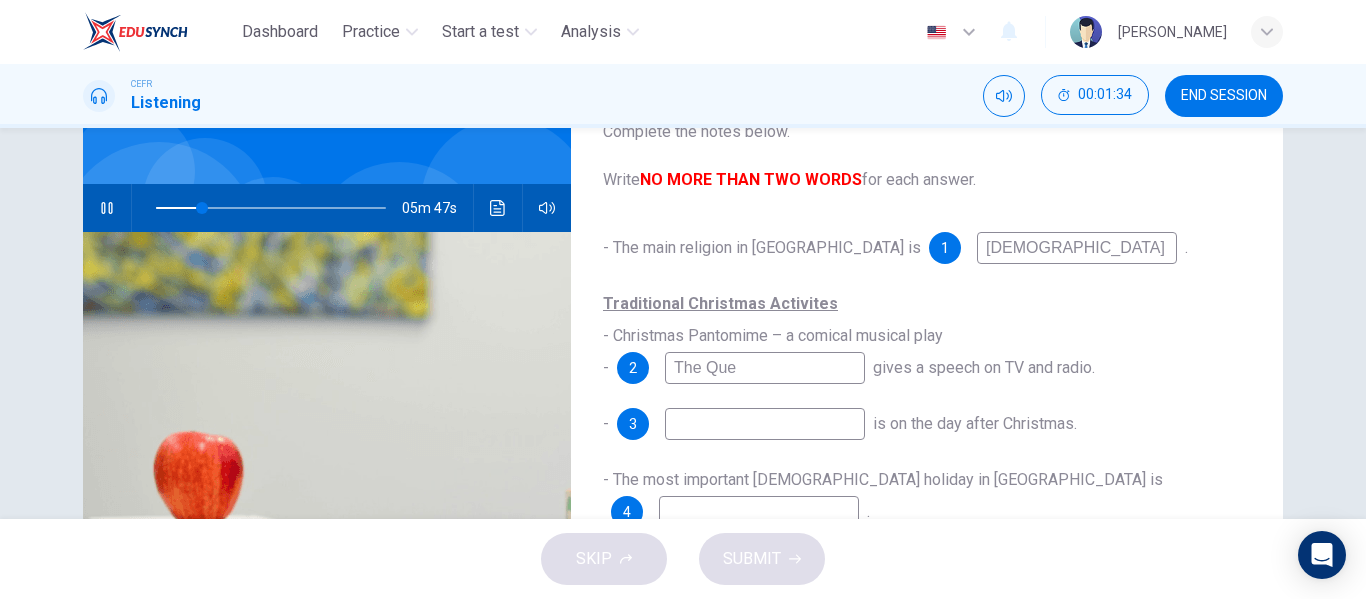 type on "The Quee" 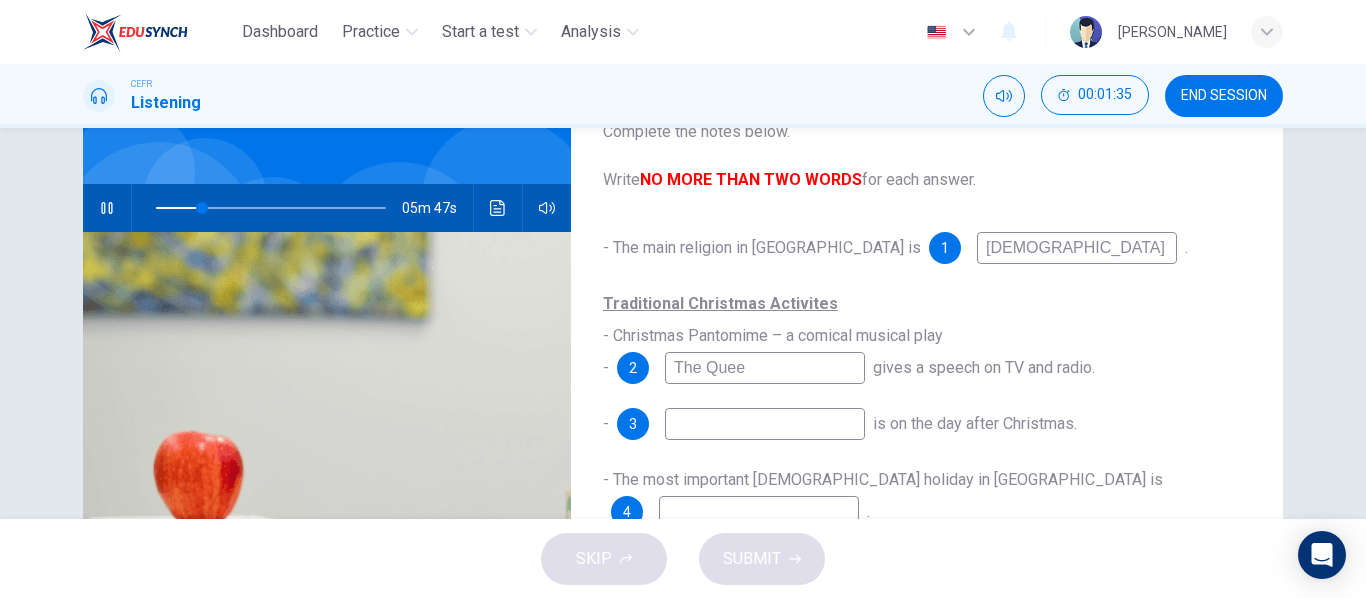 type on "20" 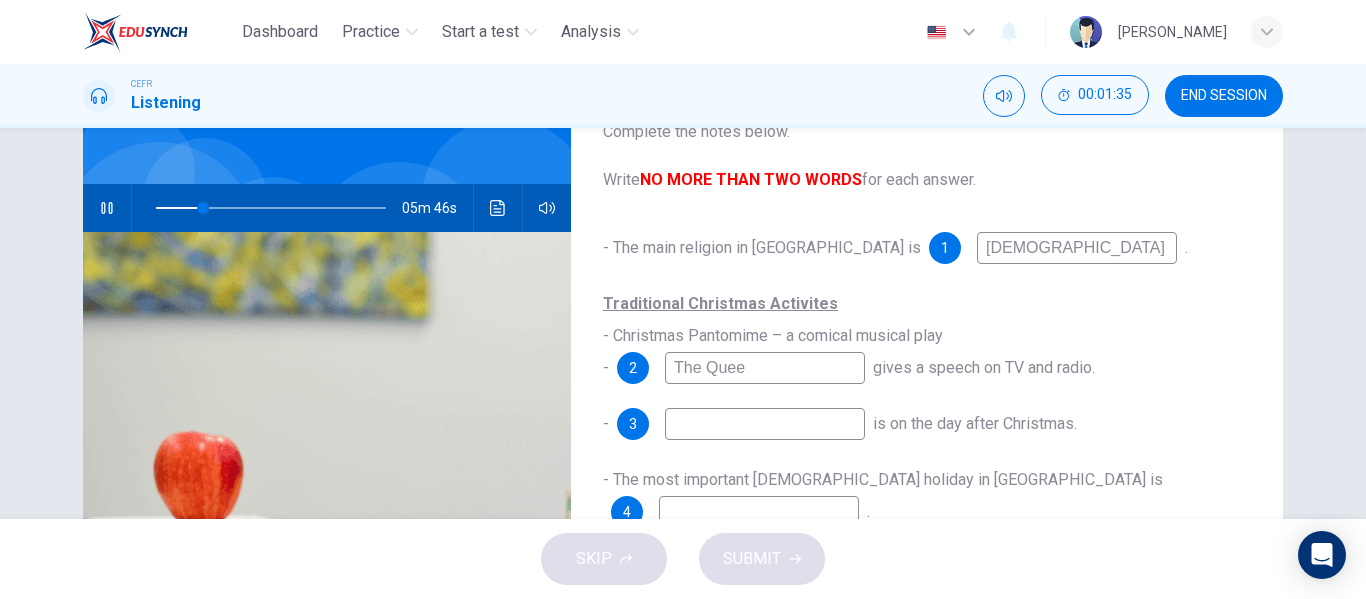 type on "The Queen" 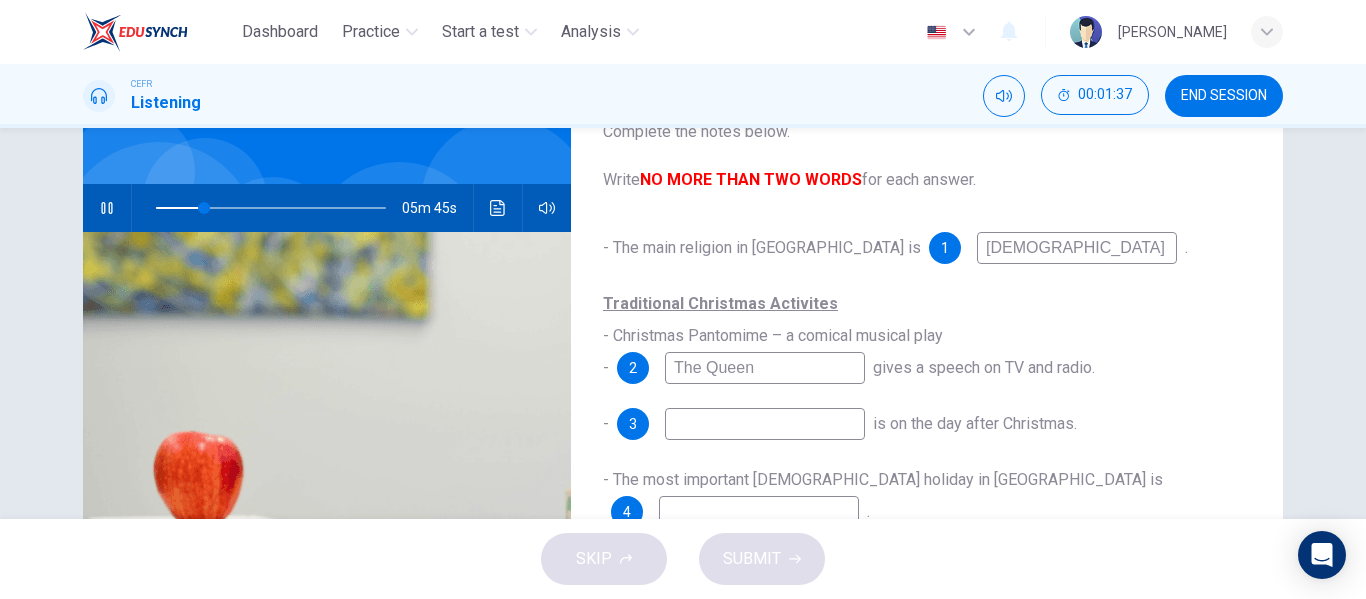 type on "21" 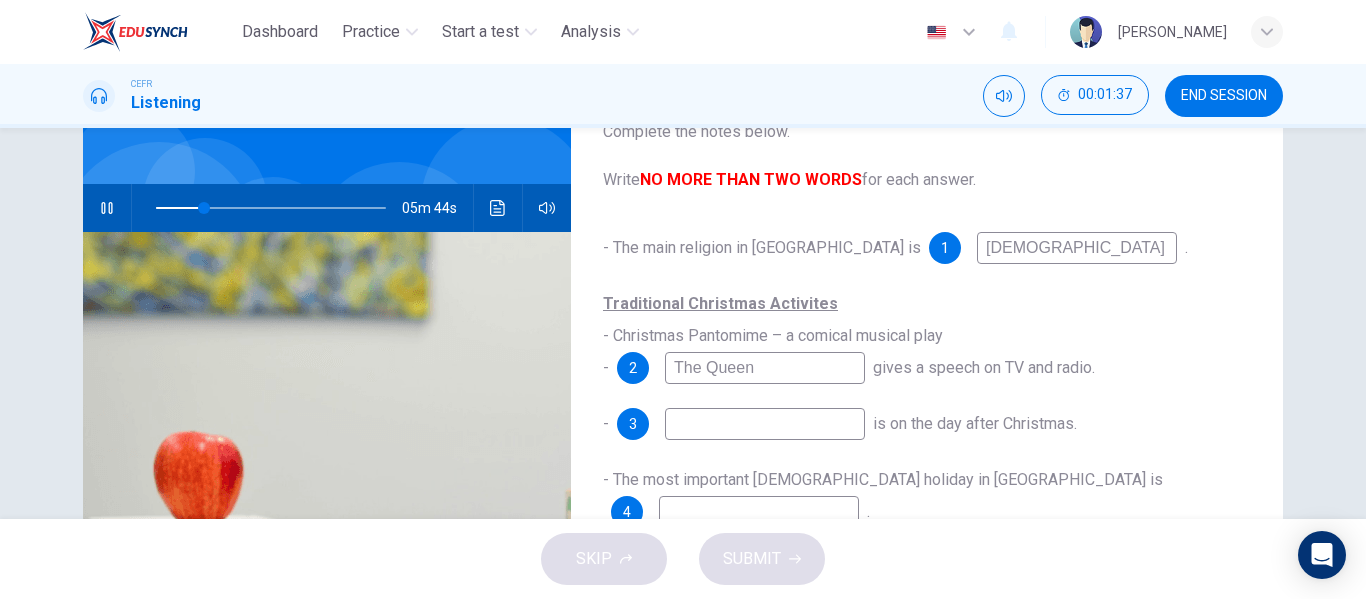type on "The Queen" 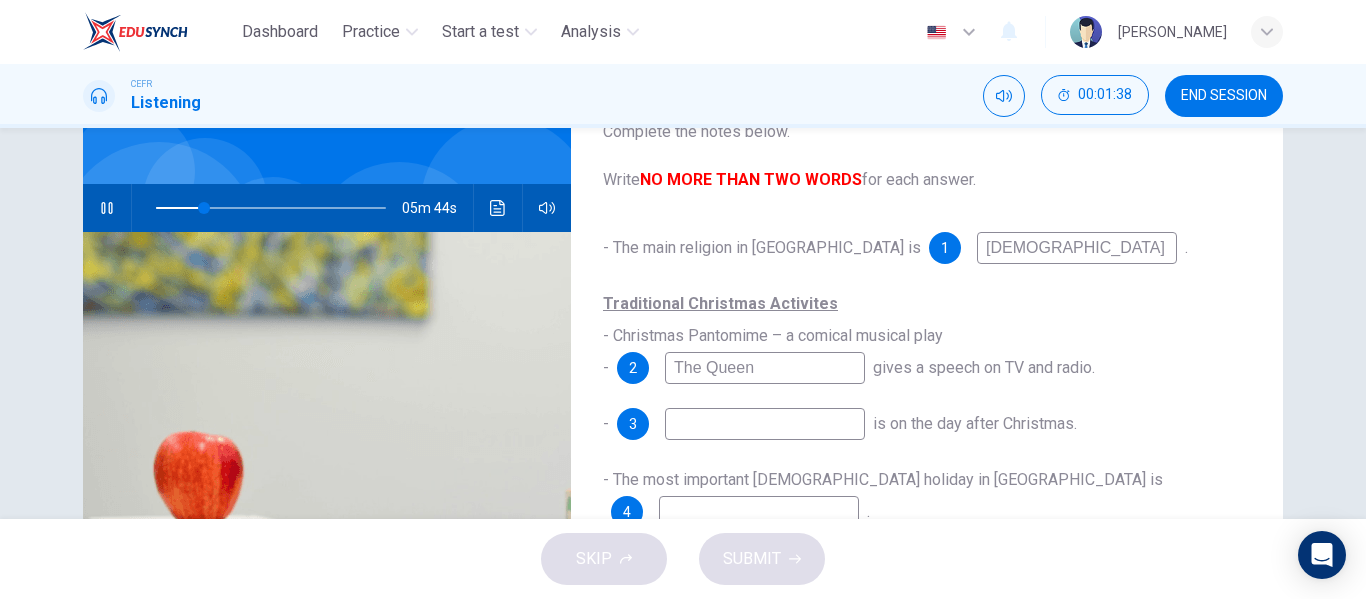 click at bounding box center (765, 424) 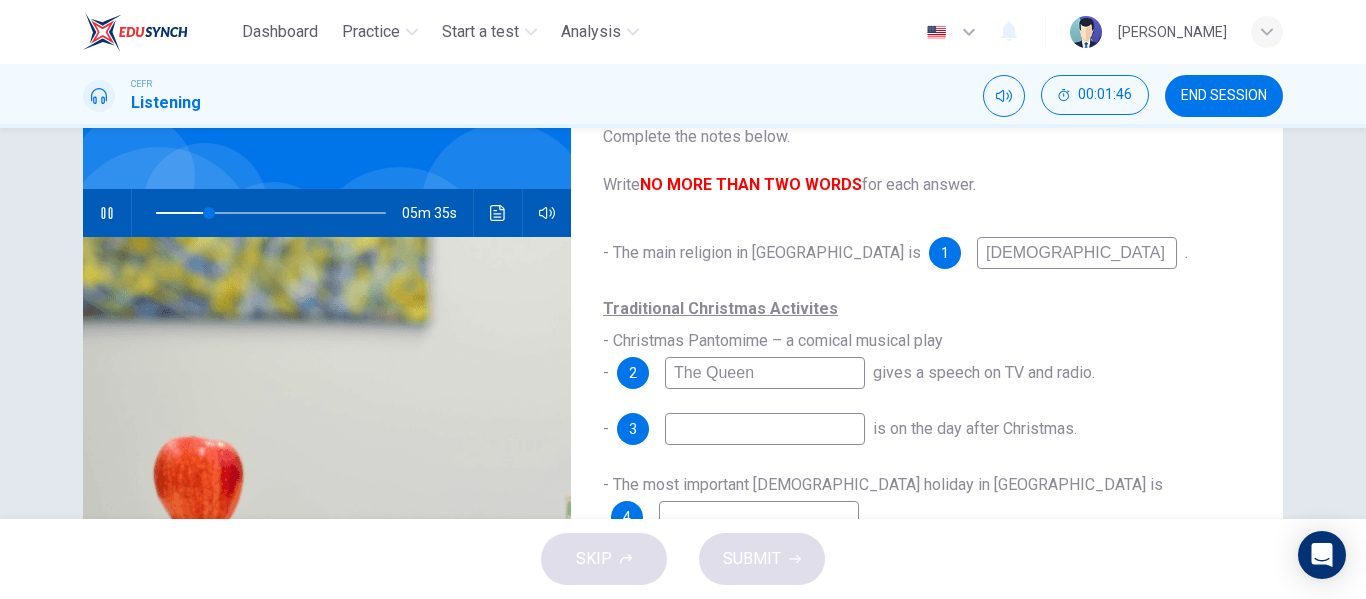 scroll, scrollTop: 138, scrollLeft: 0, axis: vertical 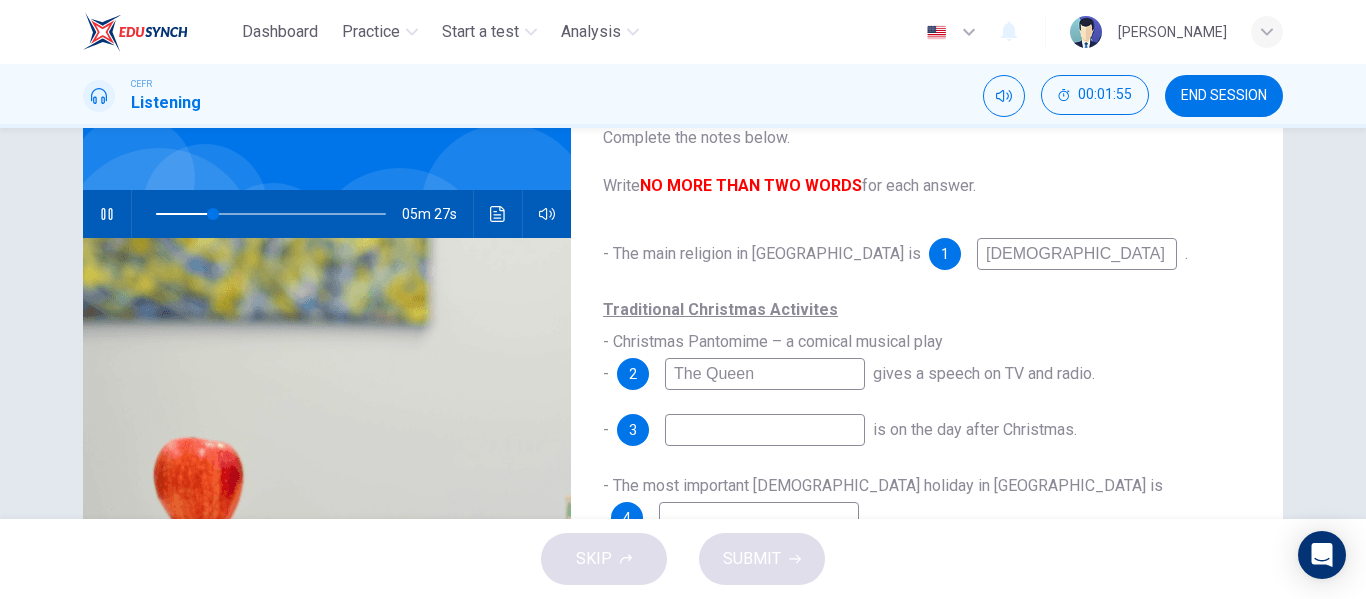 type on "25" 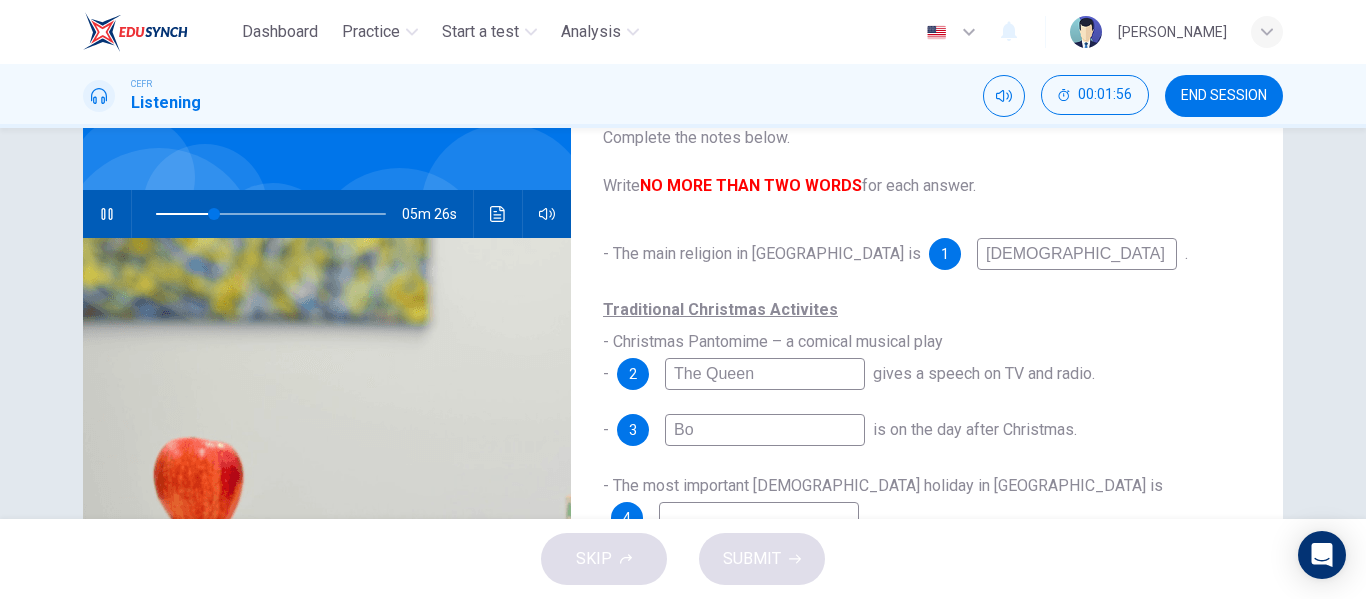 type on "Box" 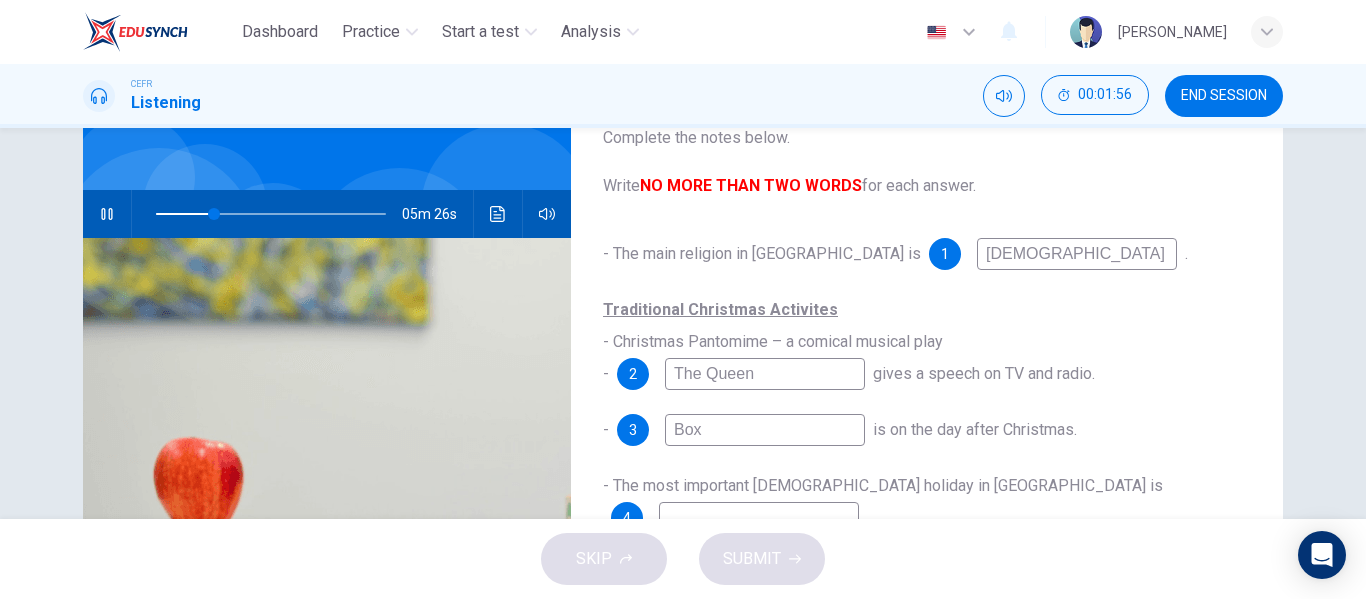 type on "25" 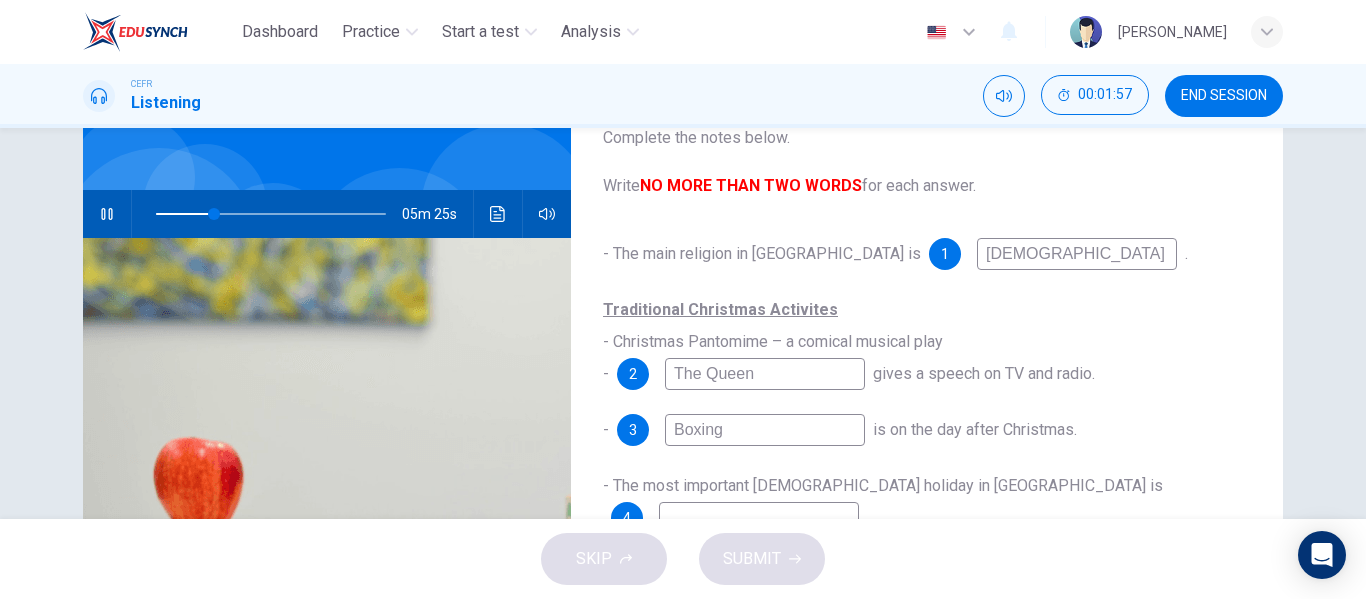 type on "Boxing" 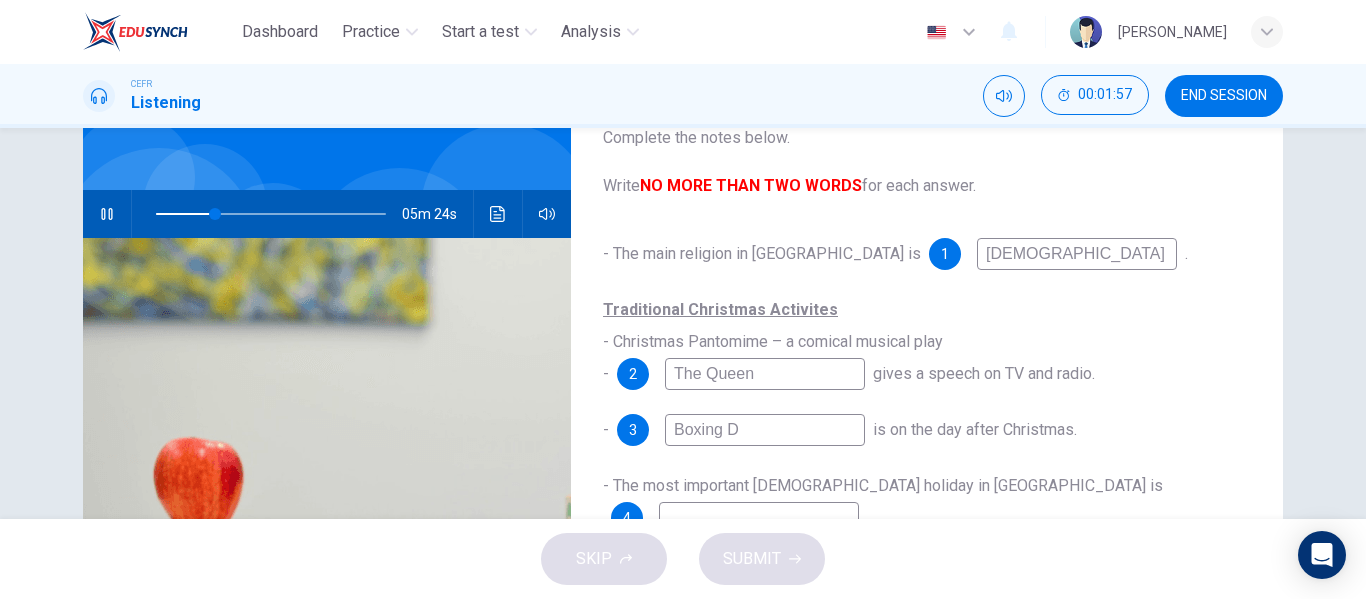 type on "Boxing Da" 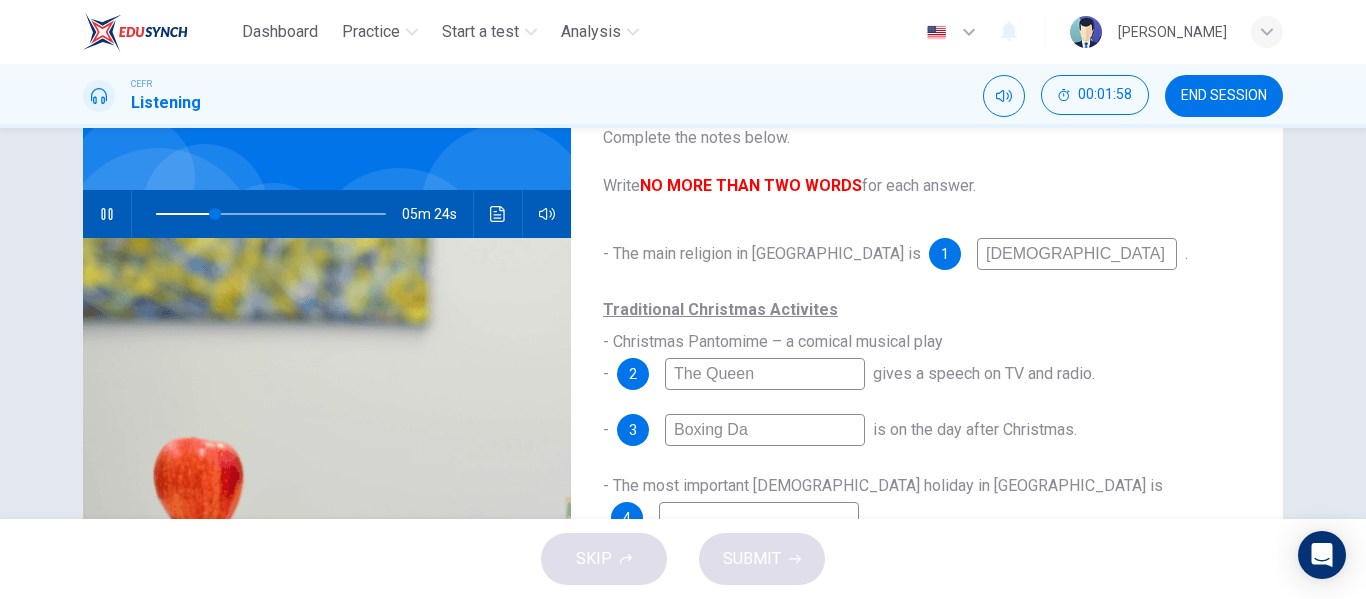 type on "26" 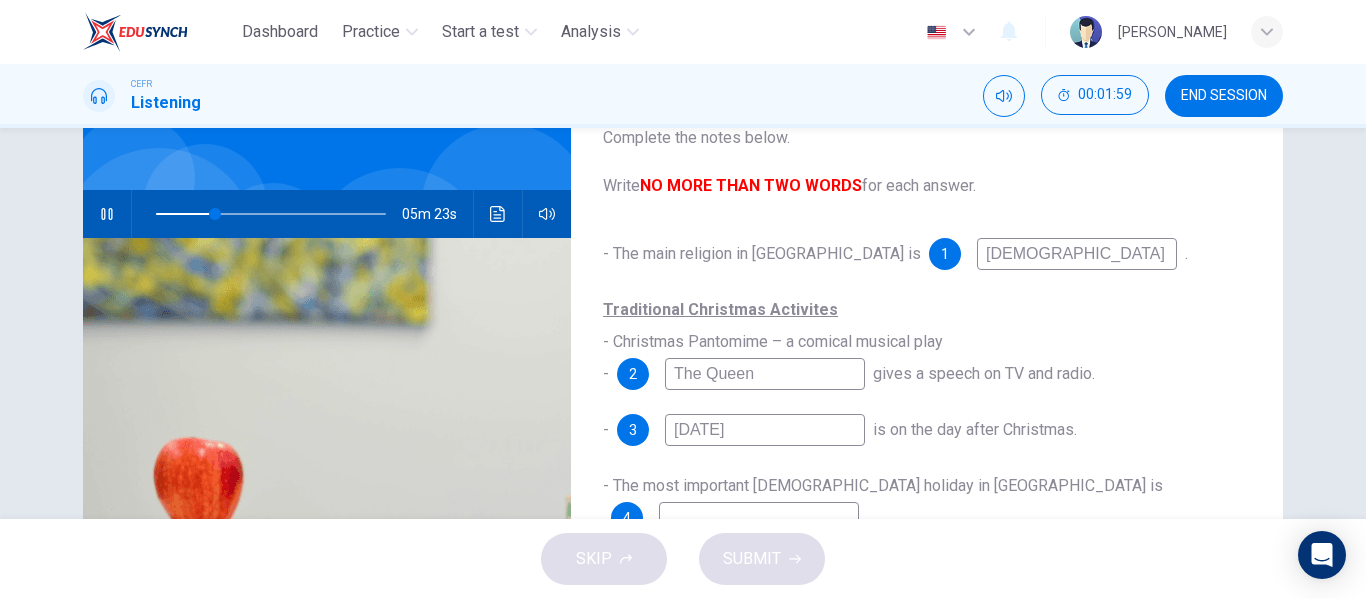 type on "26" 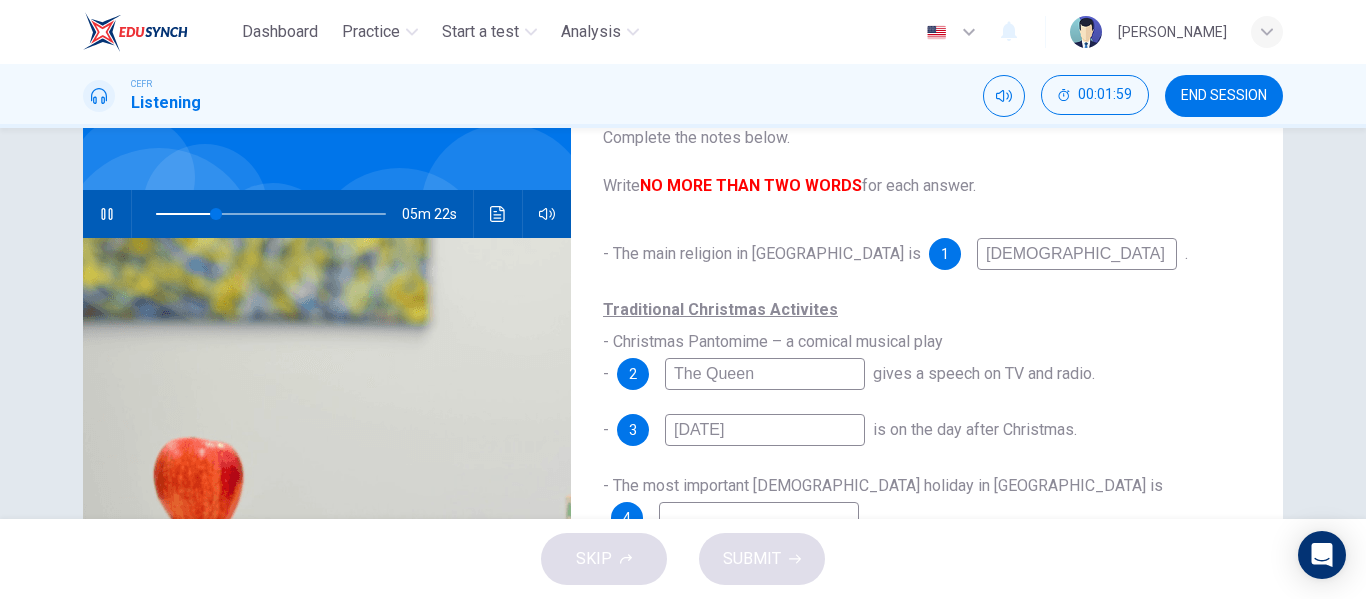 type on "[DATE]" 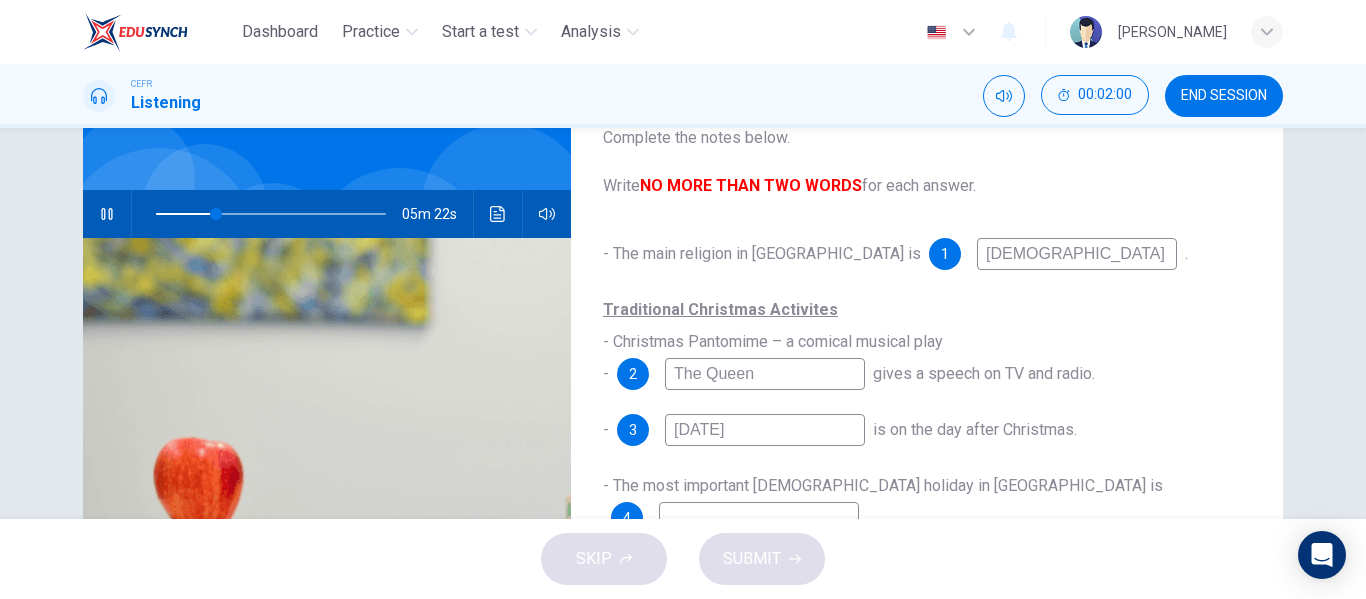 click at bounding box center (759, 518) 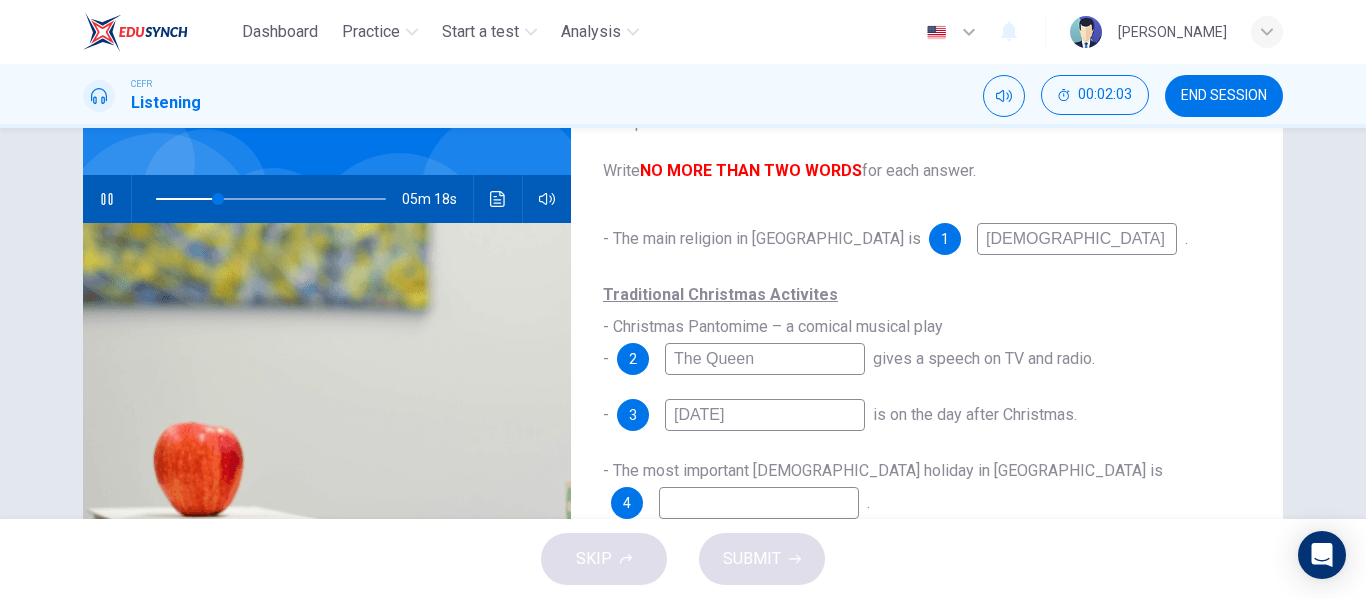 scroll, scrollTop: 152, scrollLeft: 0, axis: vertical 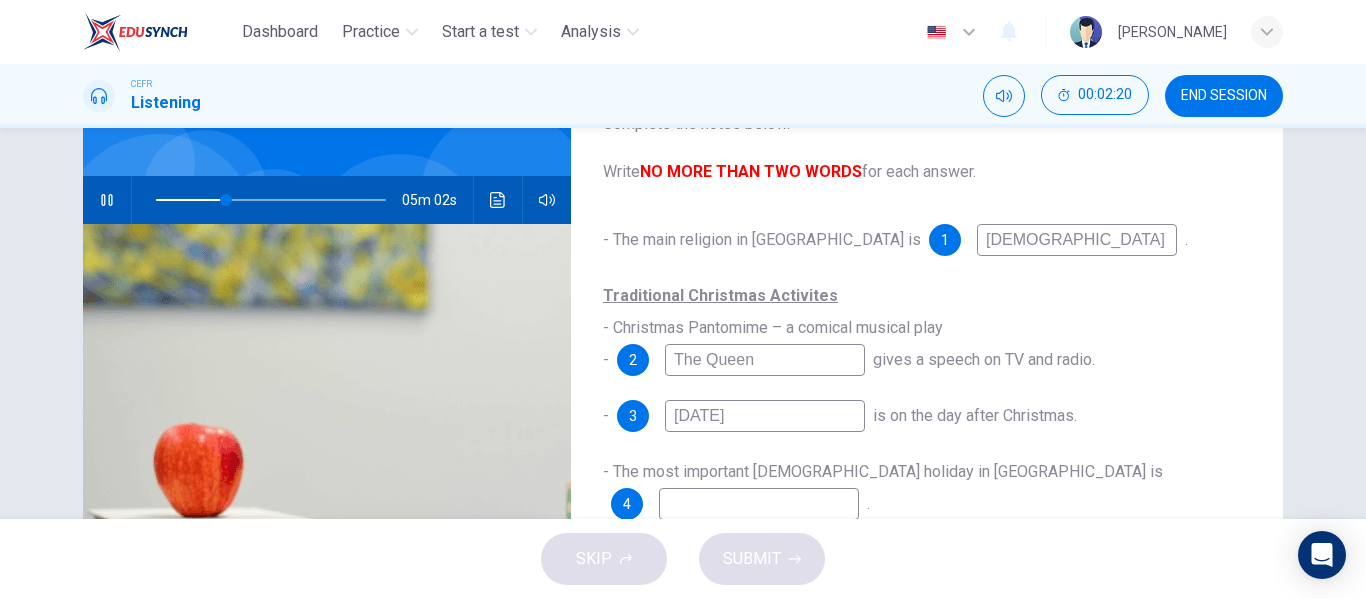 type on "31" 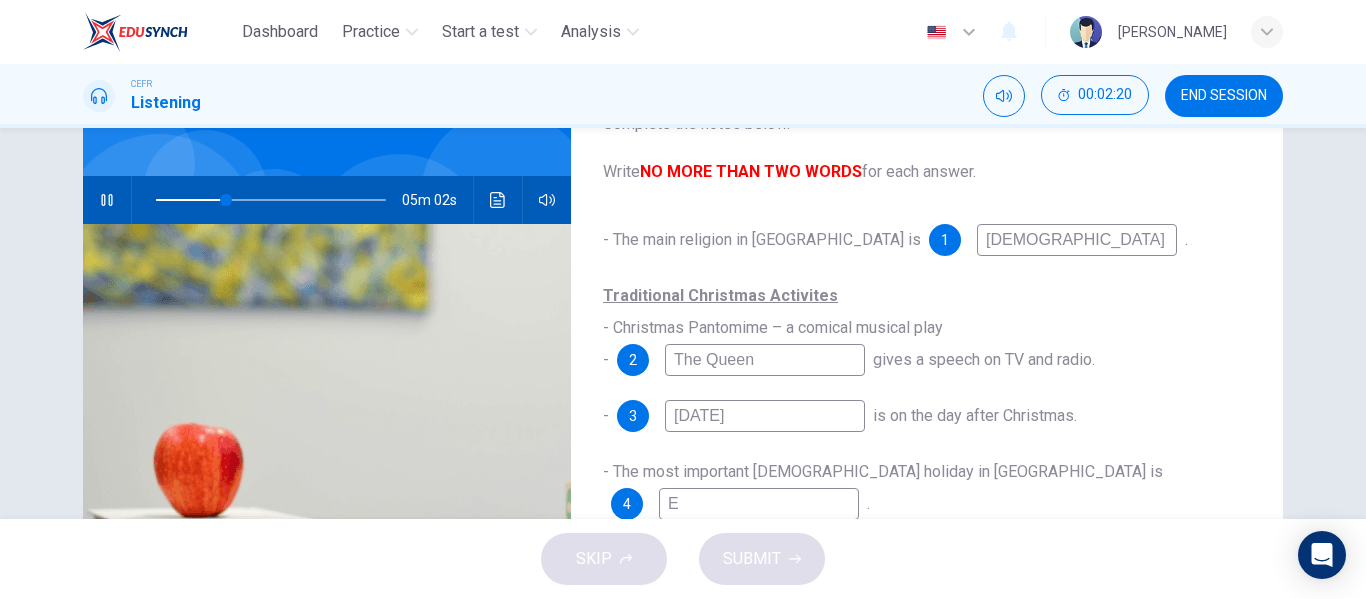 type on "31" 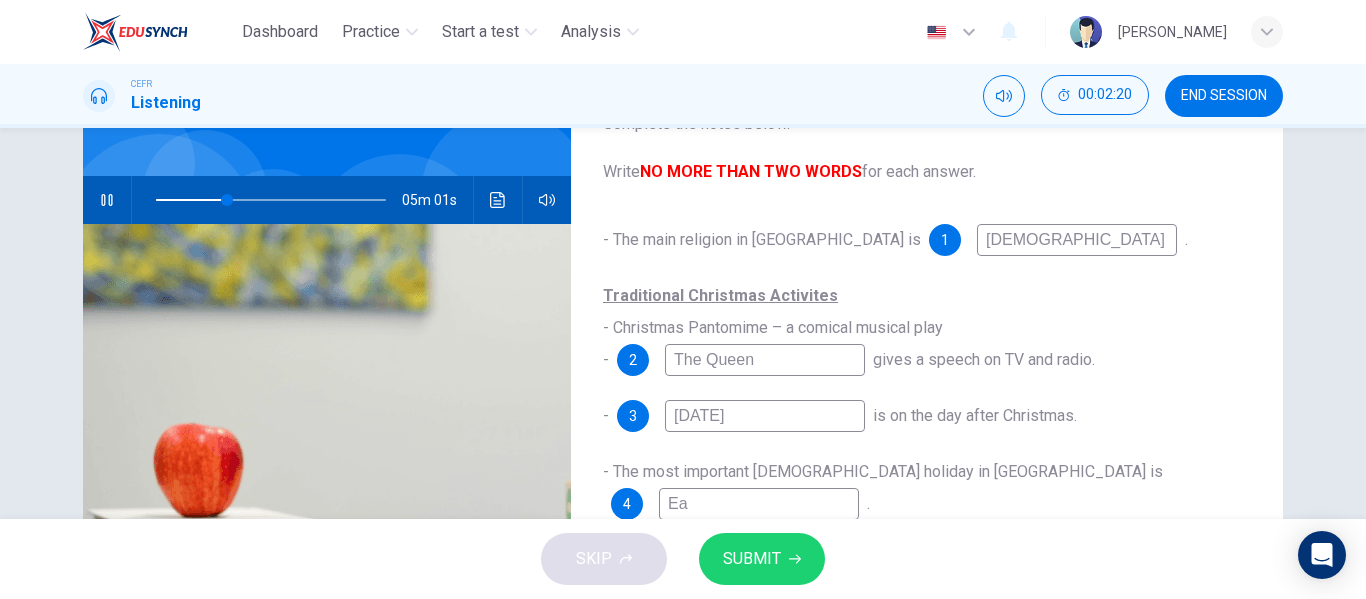 type on "Eas" 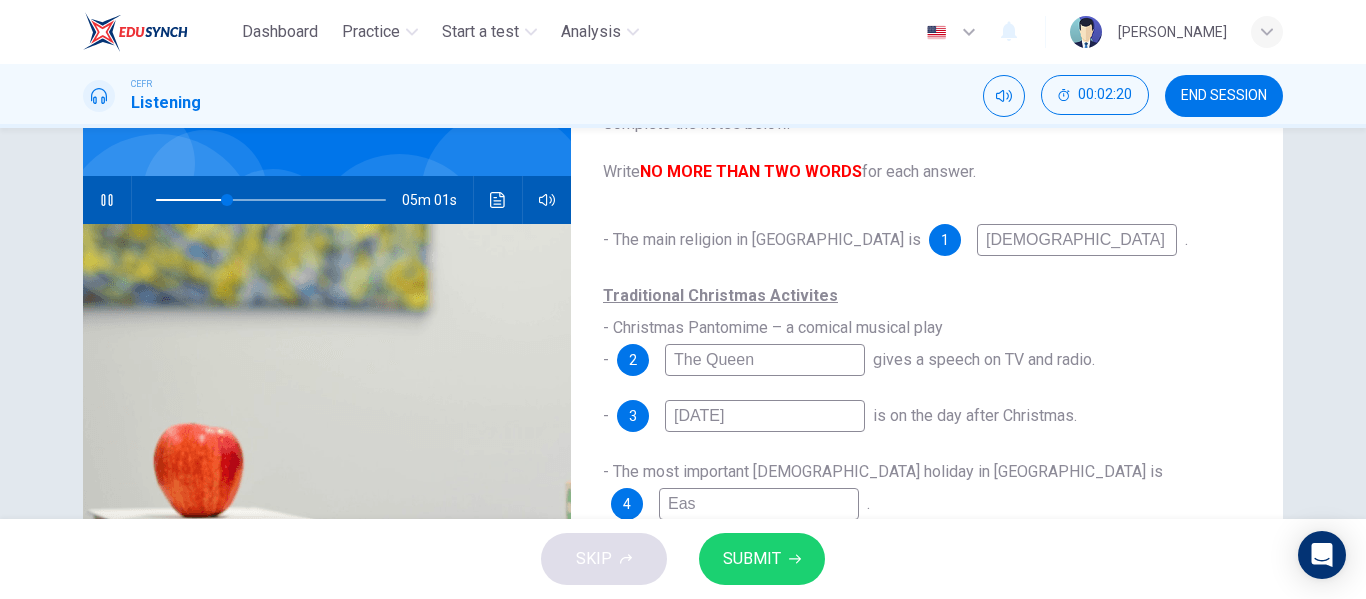type on "31" 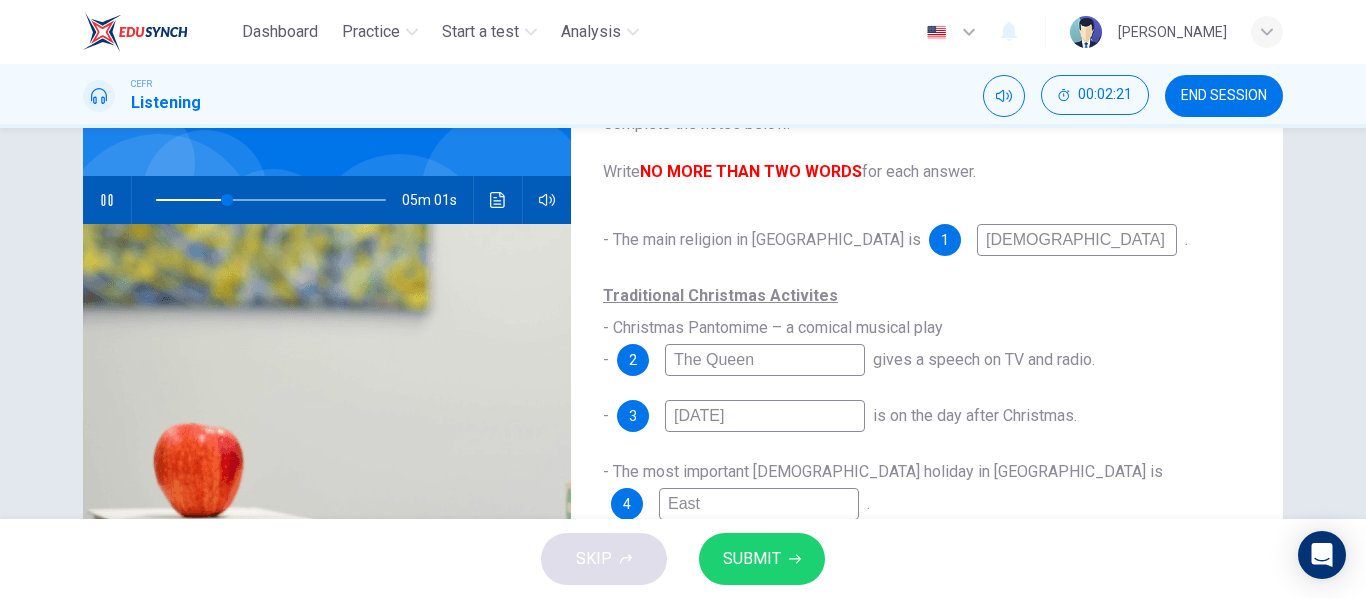type on "31" 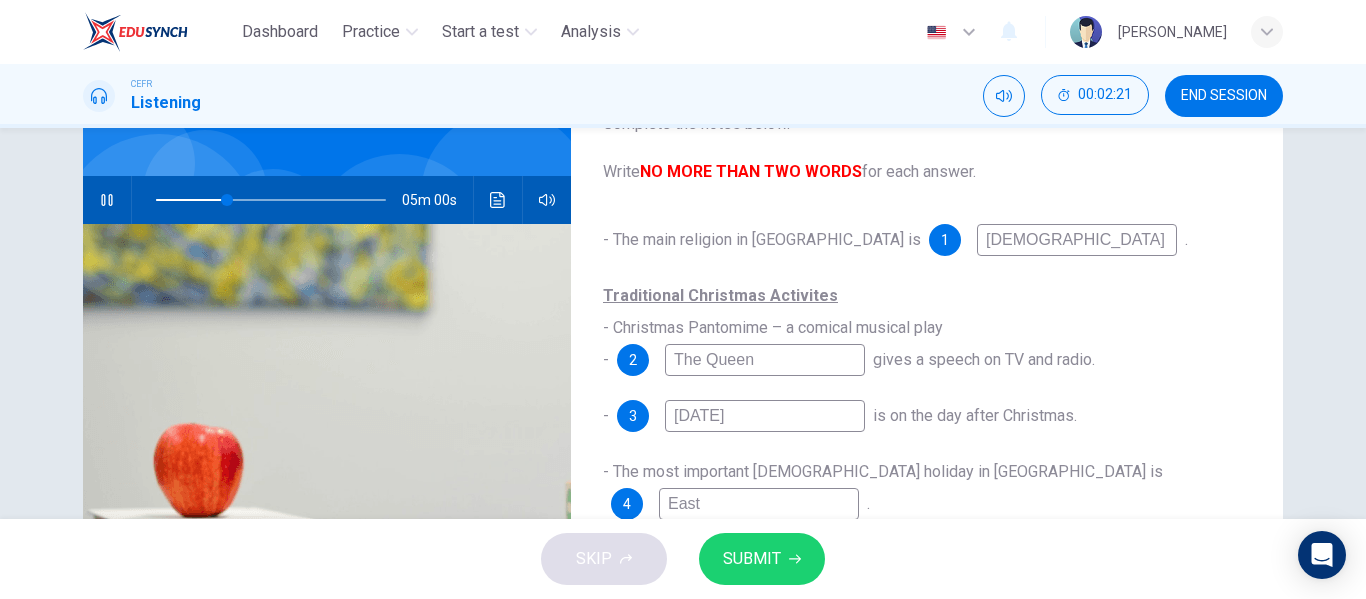 type on "Easte" 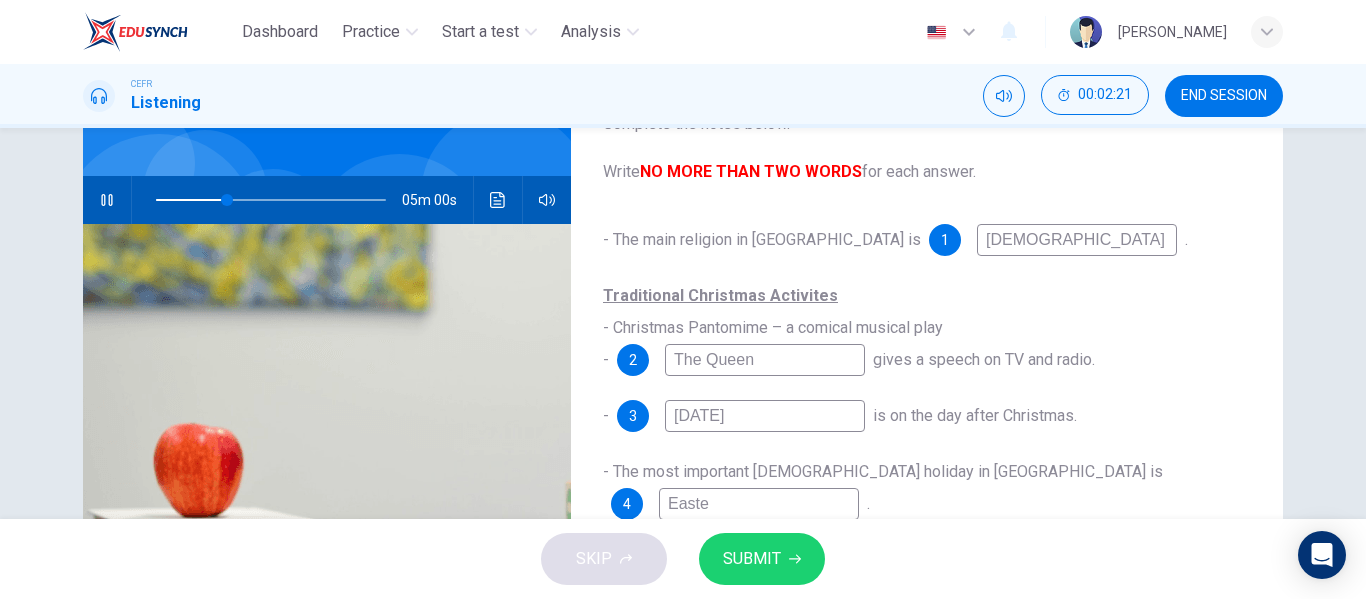 type on "[DATE]" 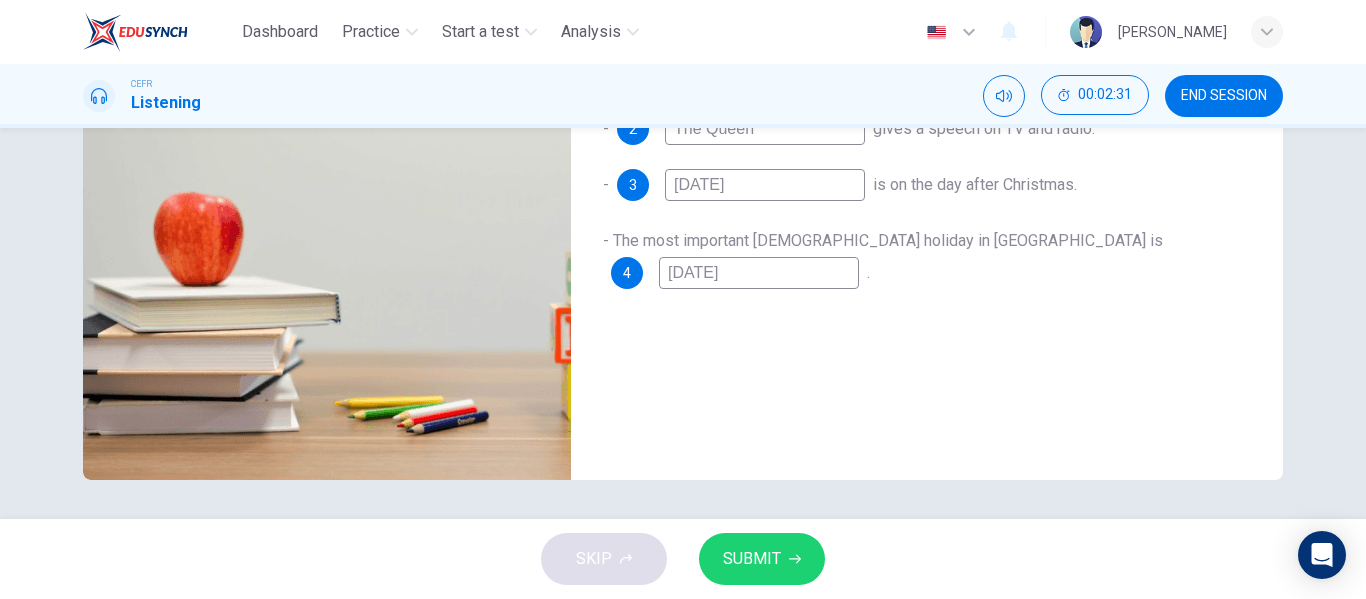 scroll, scrollTop: 384, scrollLeft: 0, axis: vertical 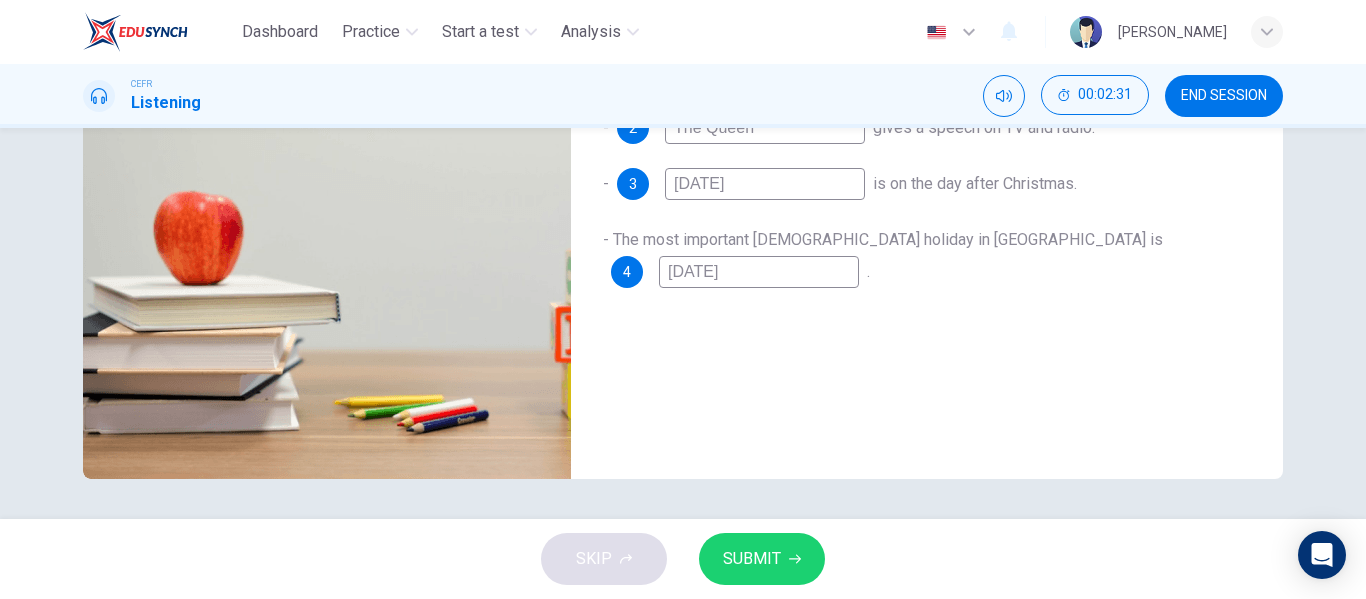 type on "33" 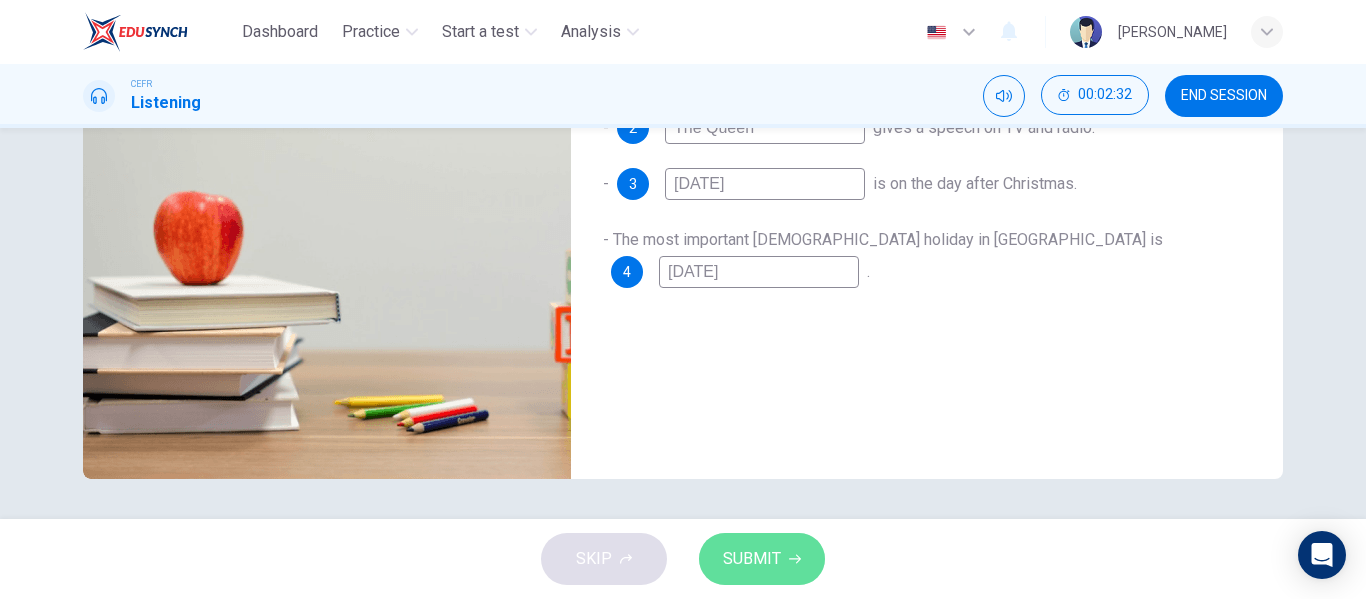 click on "SUBMIT" at bounding box center [762, 559] 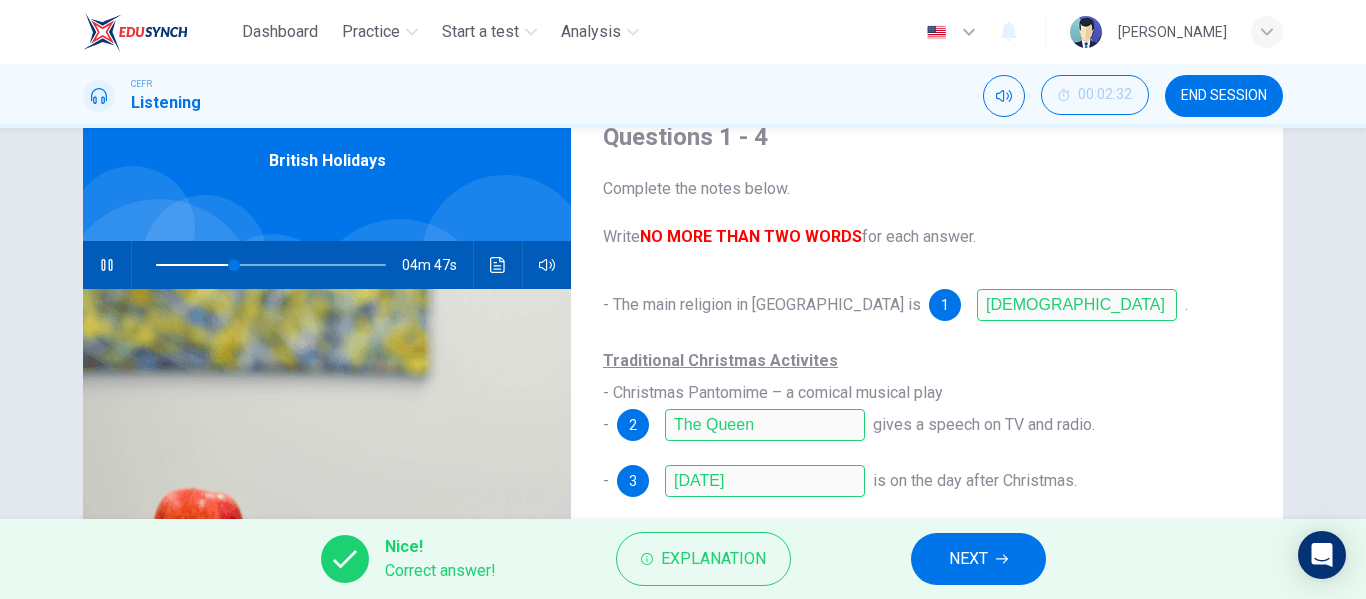 scroll, scrollTop: 85, scrollLeft: 0, axis: vertical 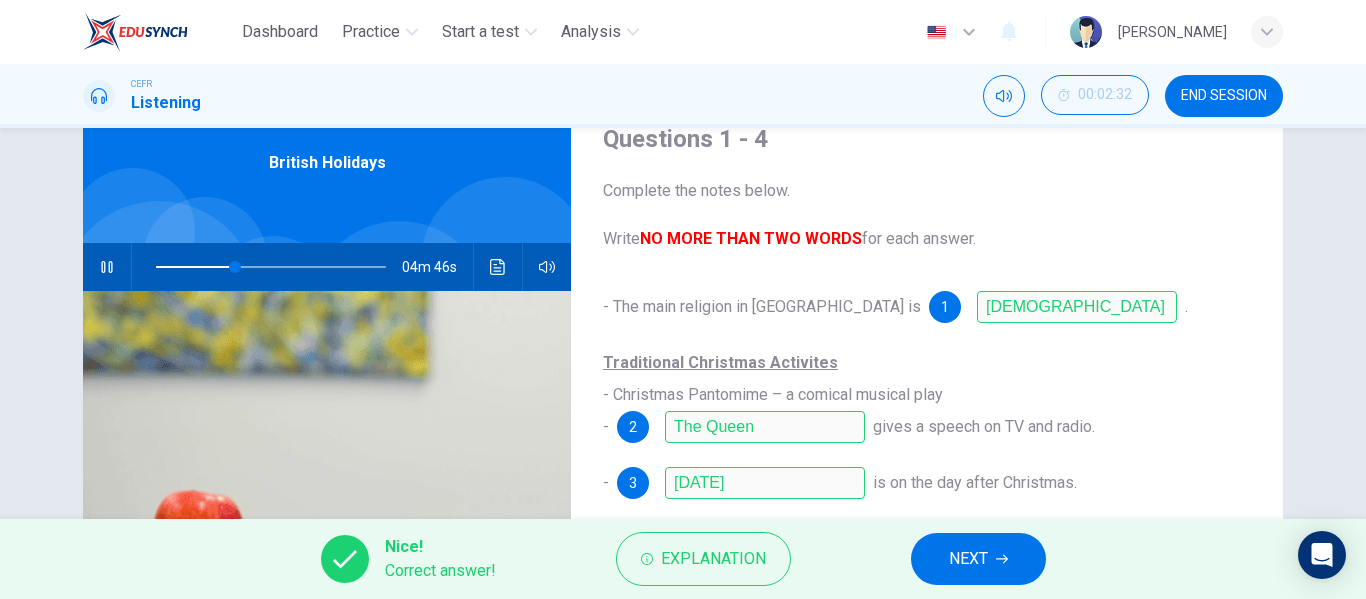 click on "NEXT" at bounding box center (978, 559) 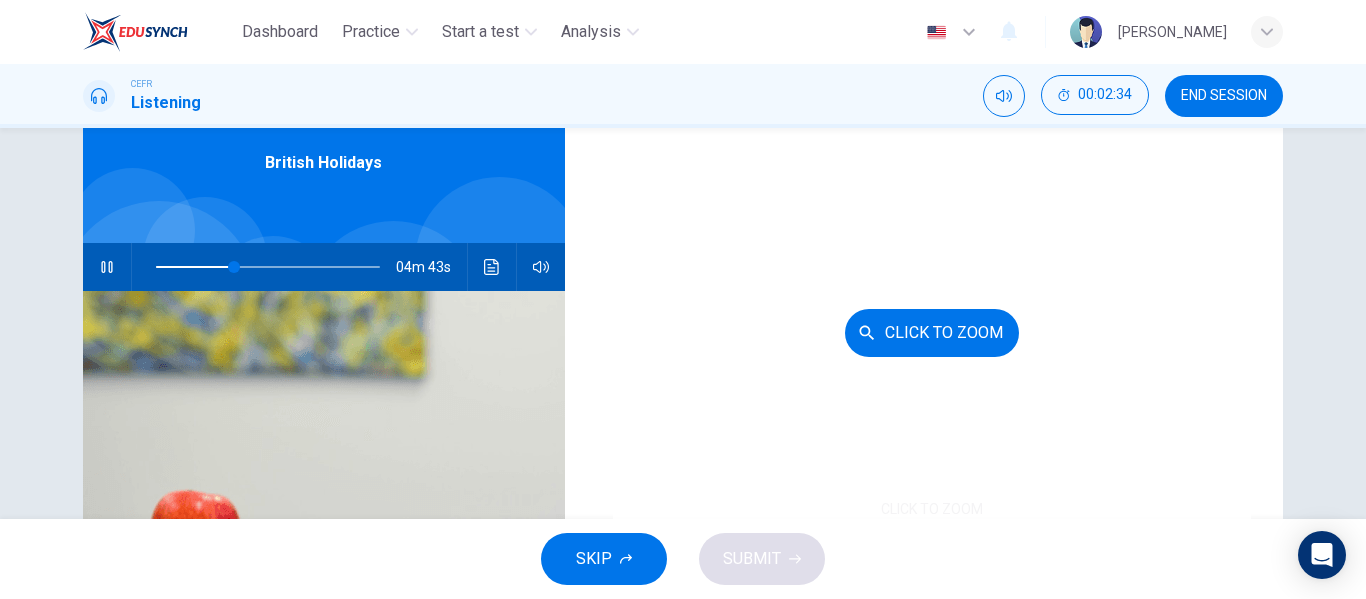 scroll, scrollTop: 157, scrollLeft: 0, axis: vertical 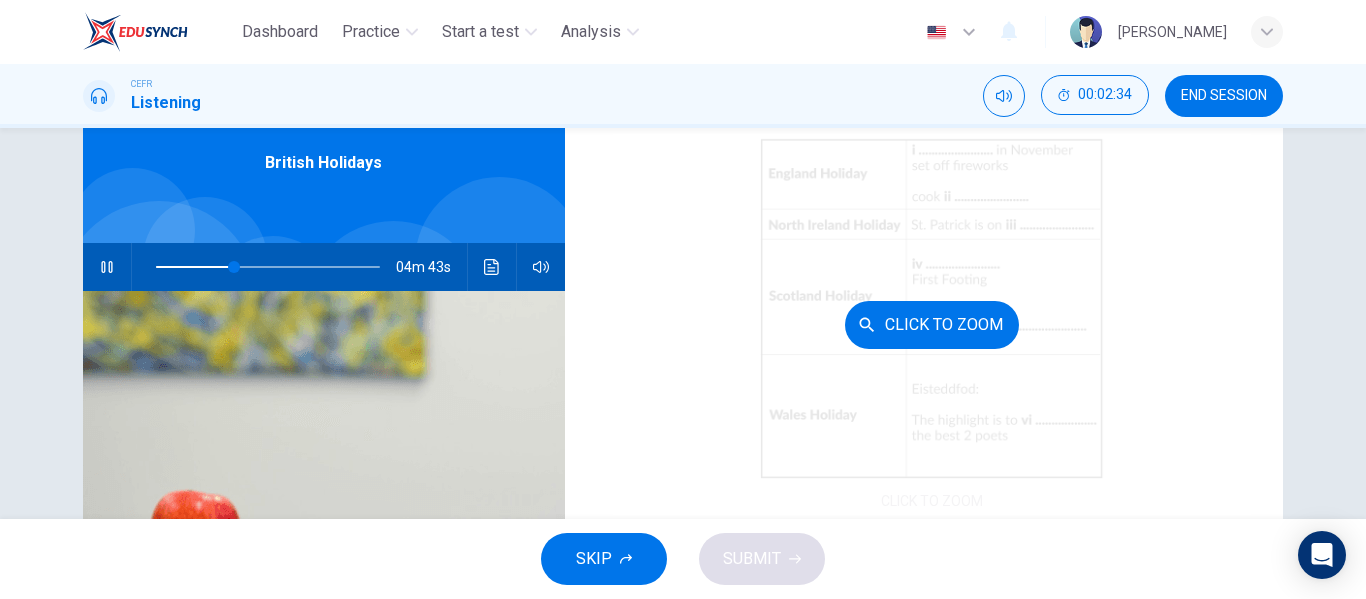 click on "Click to Zoom" at bounding box center [932, 324] 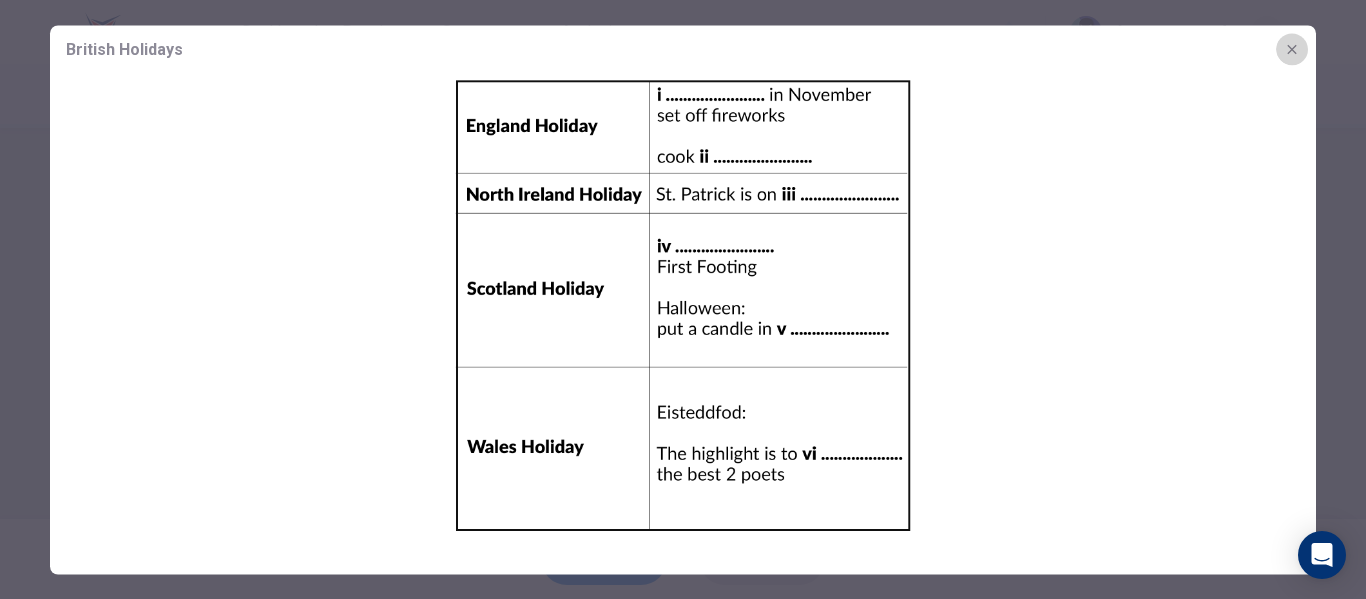 click 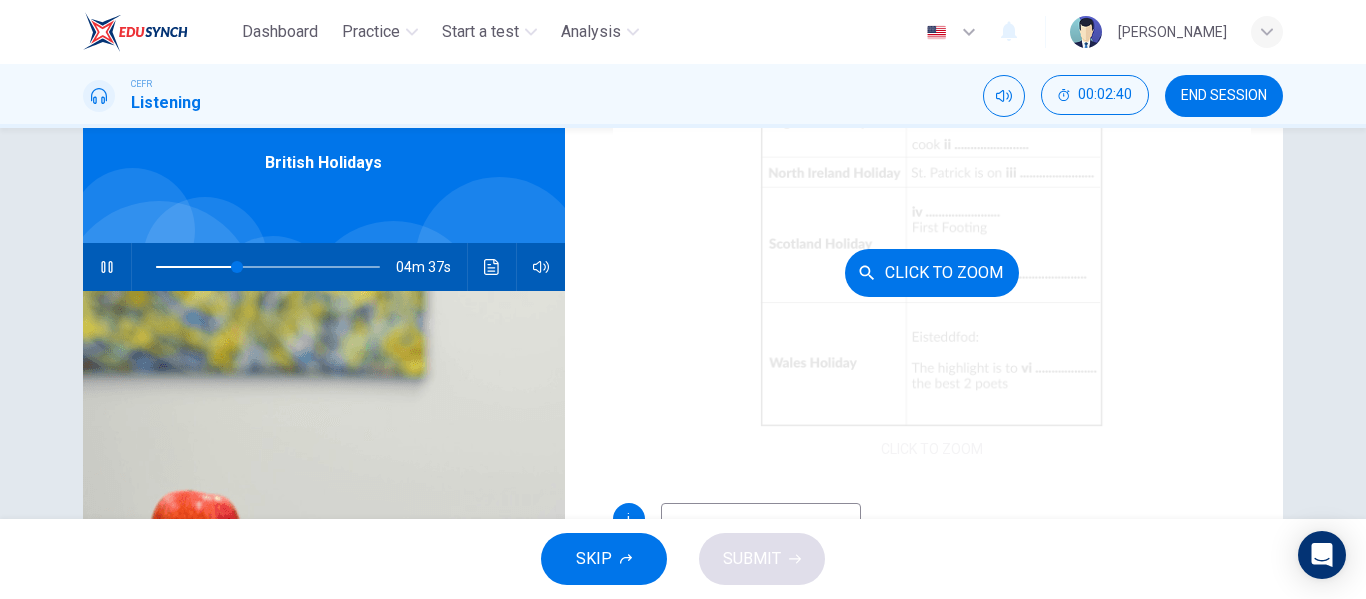 scroll, scrollTop: 286, scrollLeft: 0, axis: vertical 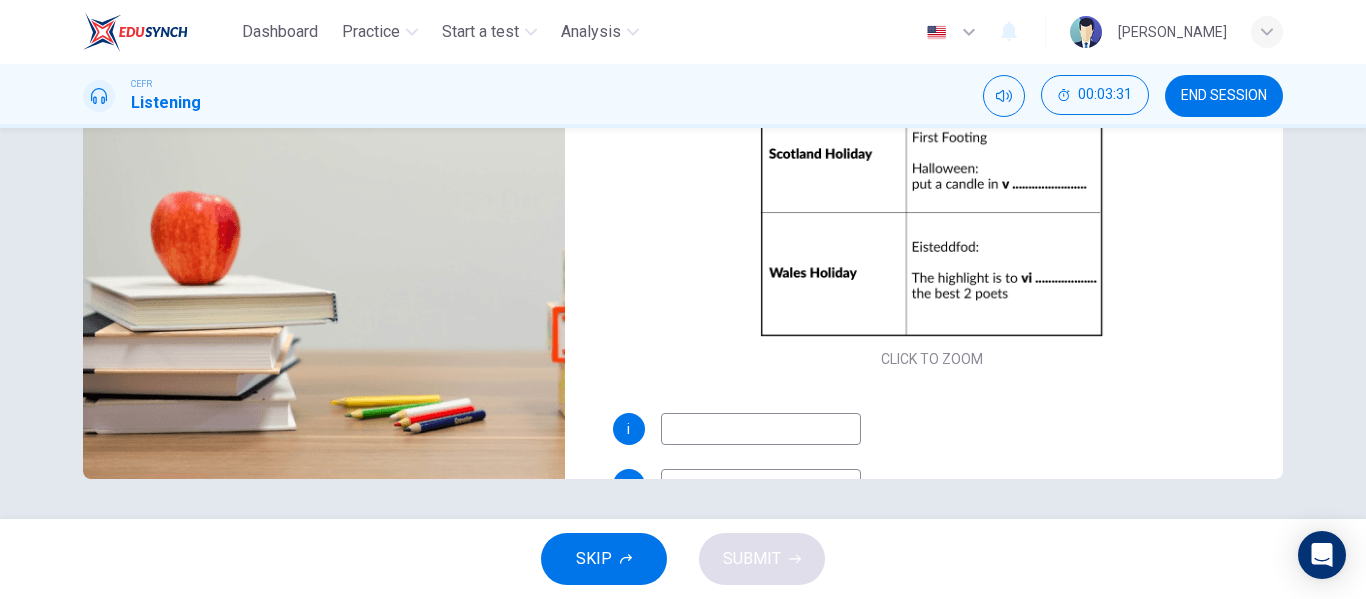 click at bounding box center (761, 429) 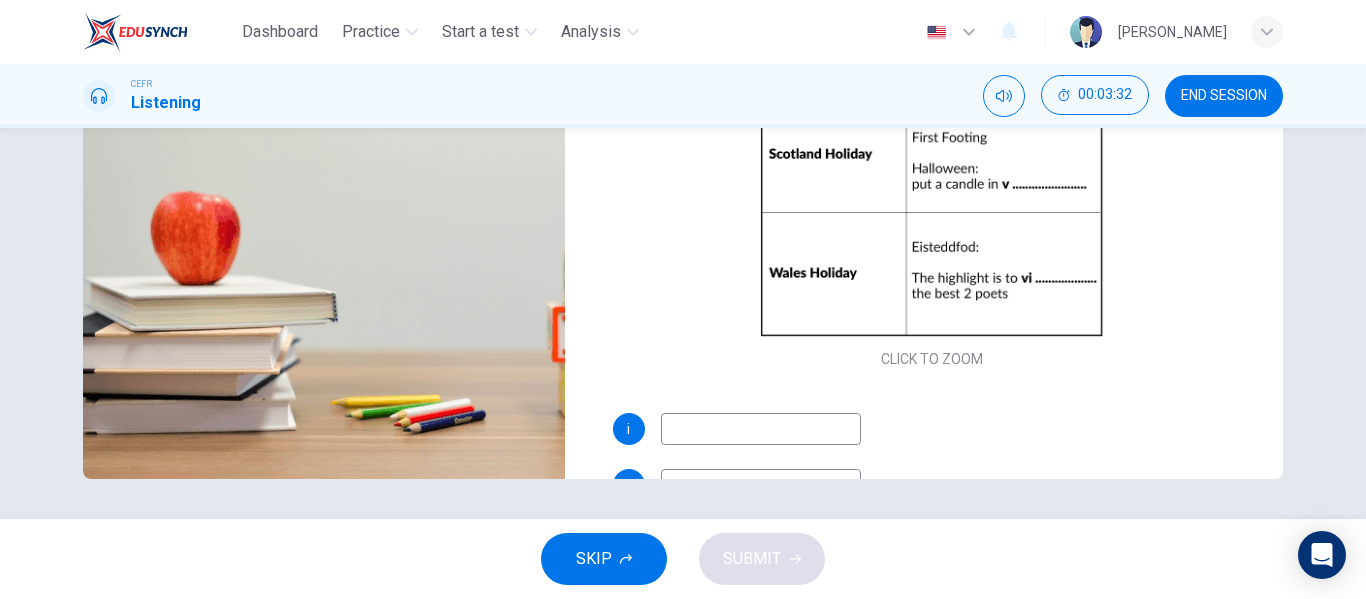 type on "48" 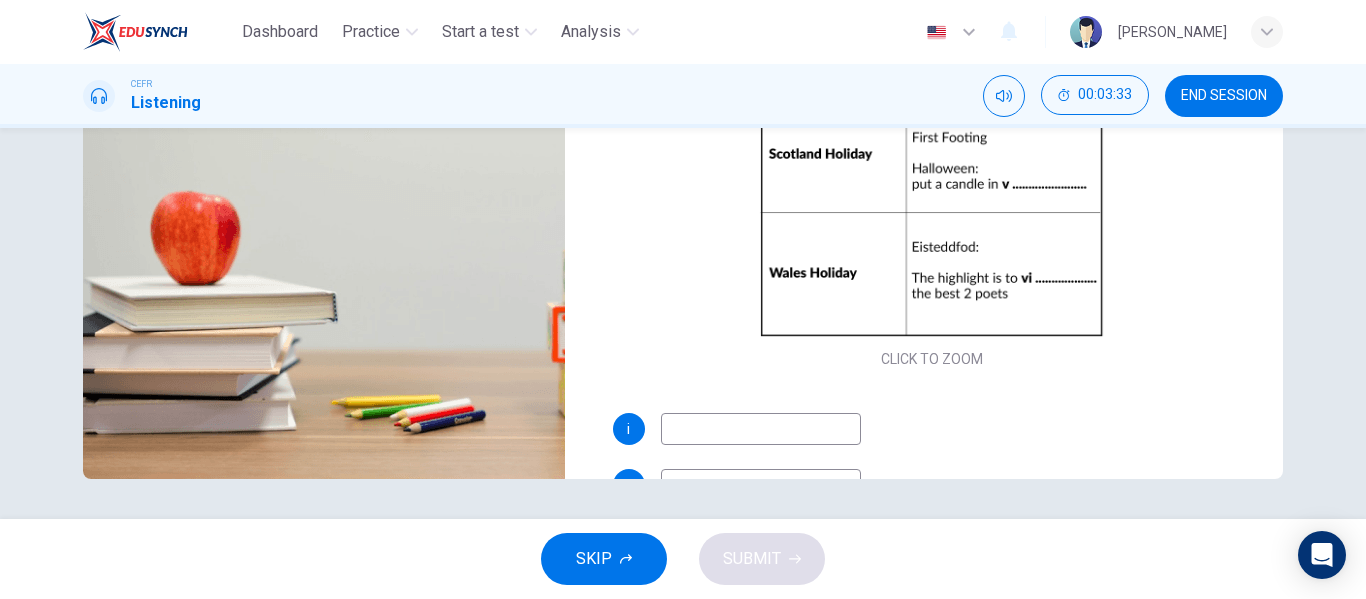 type on "B" 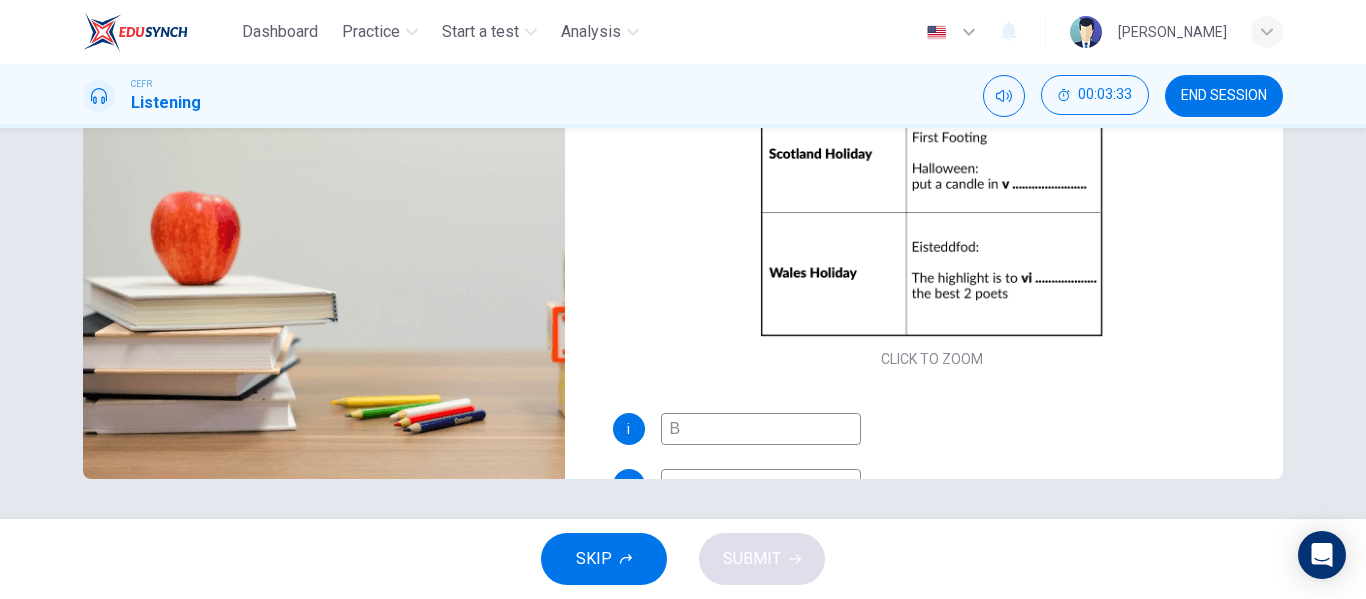 type on "49" 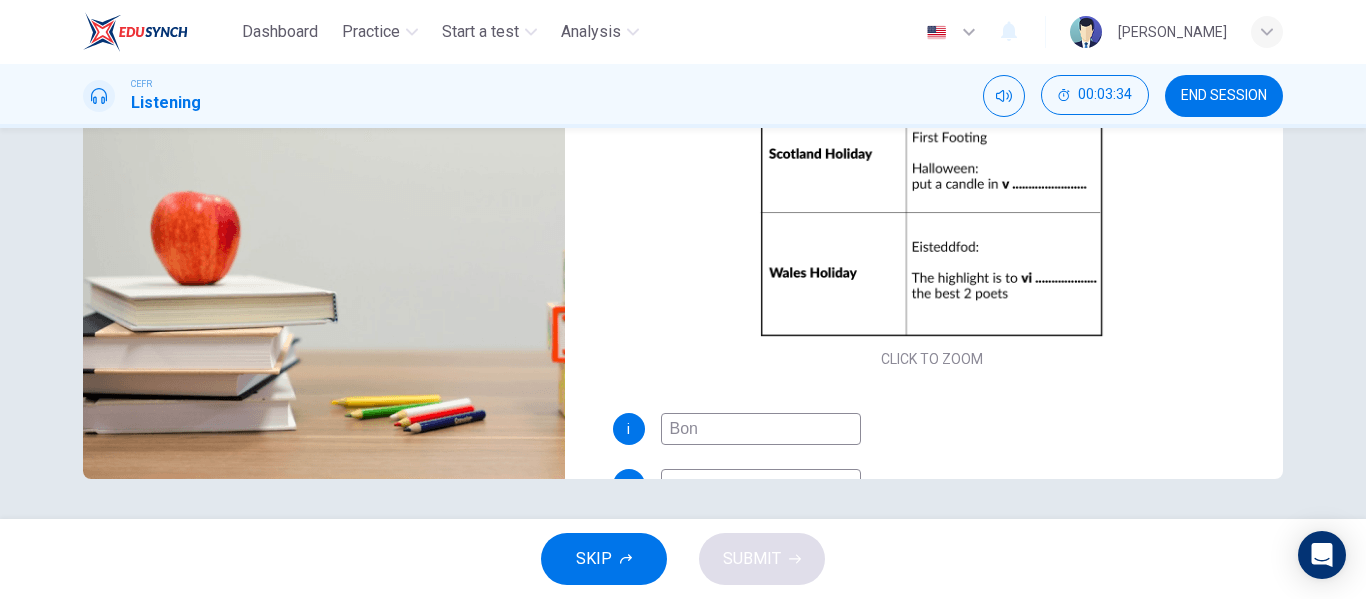 type on "Bonf" 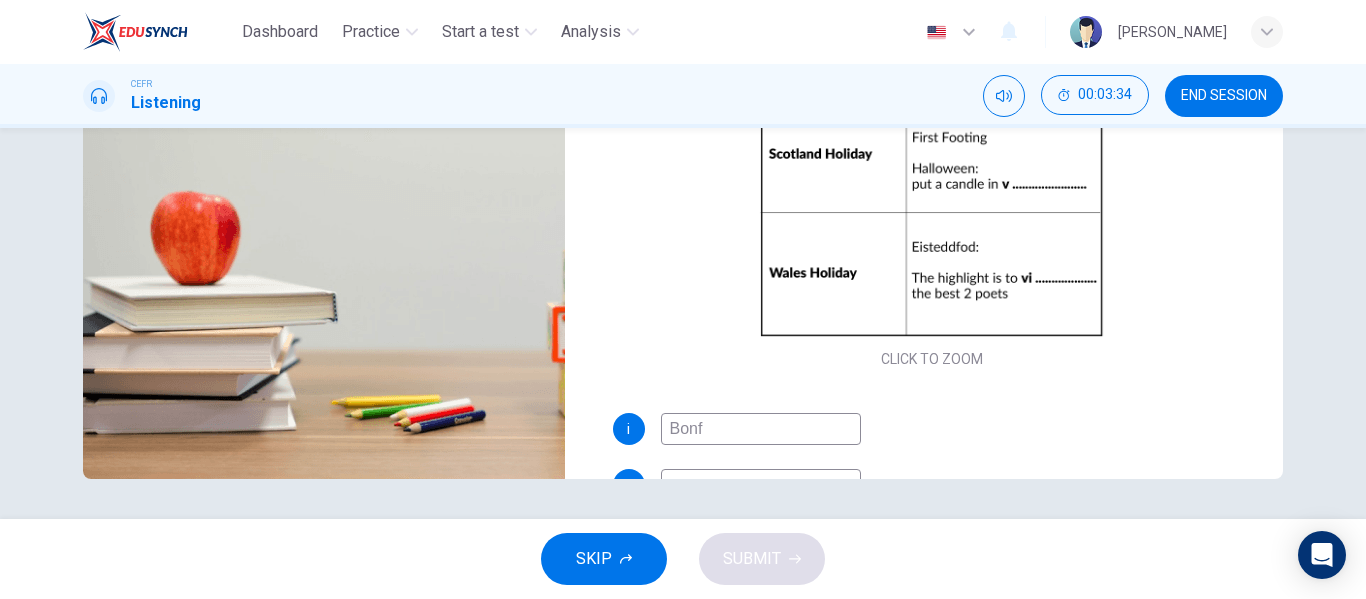 type on "49" 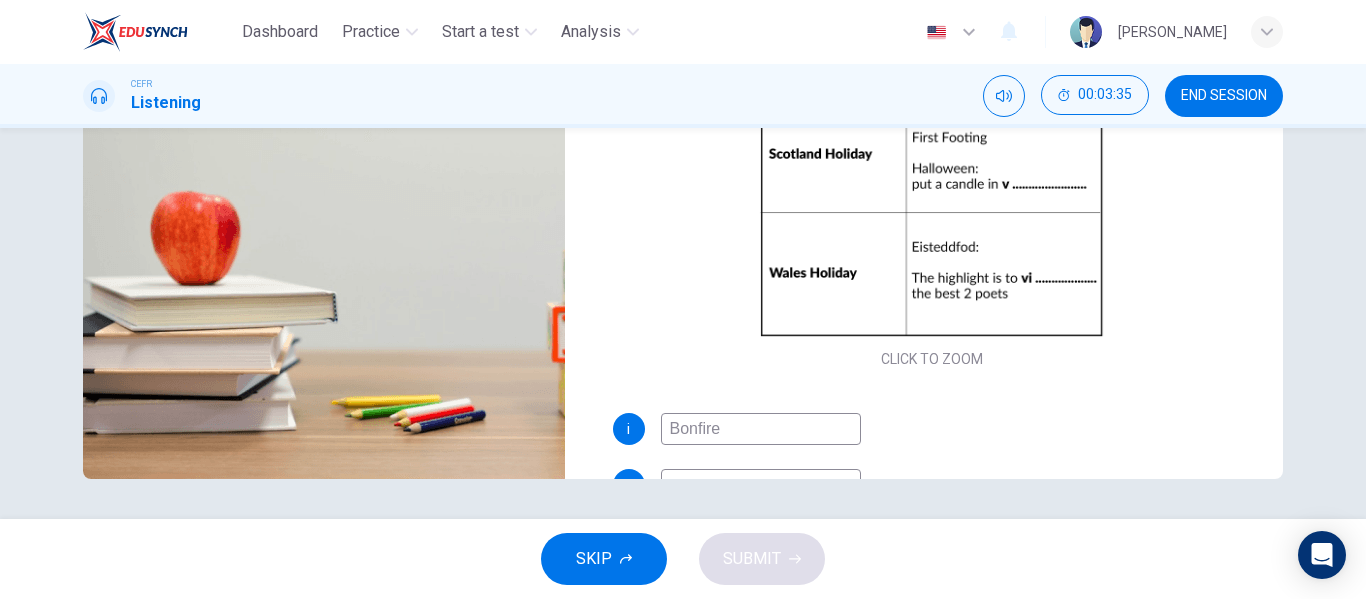 type on "Bonfire" 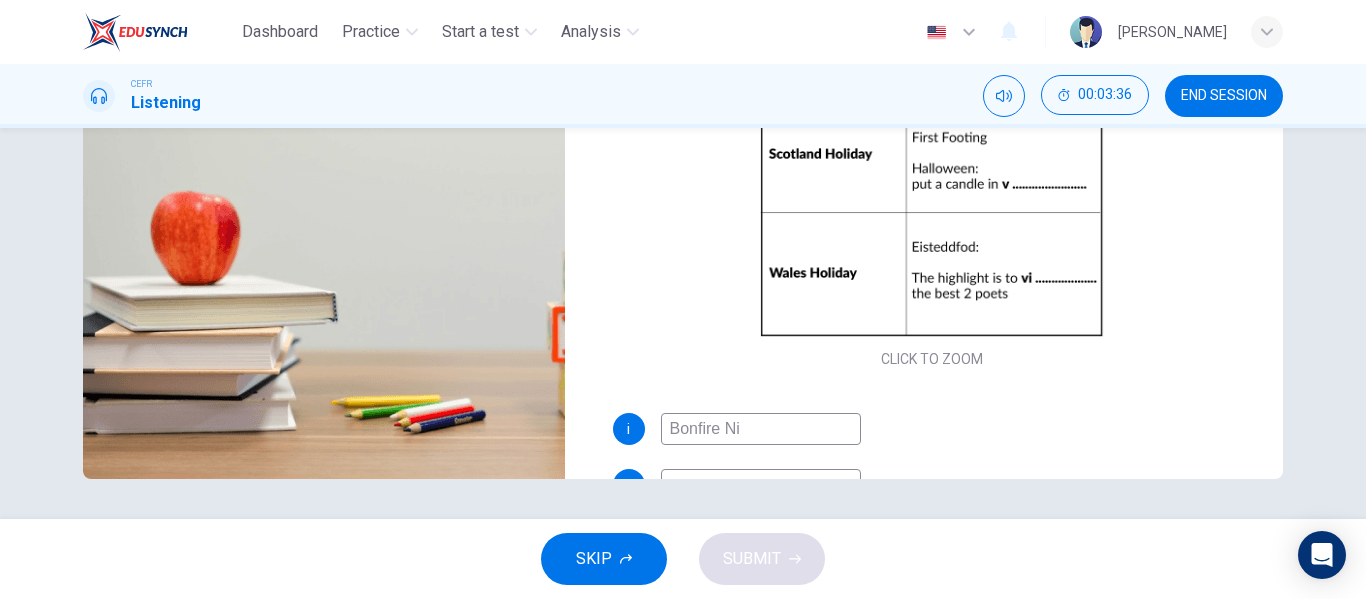 type on "Bonfire Nig" 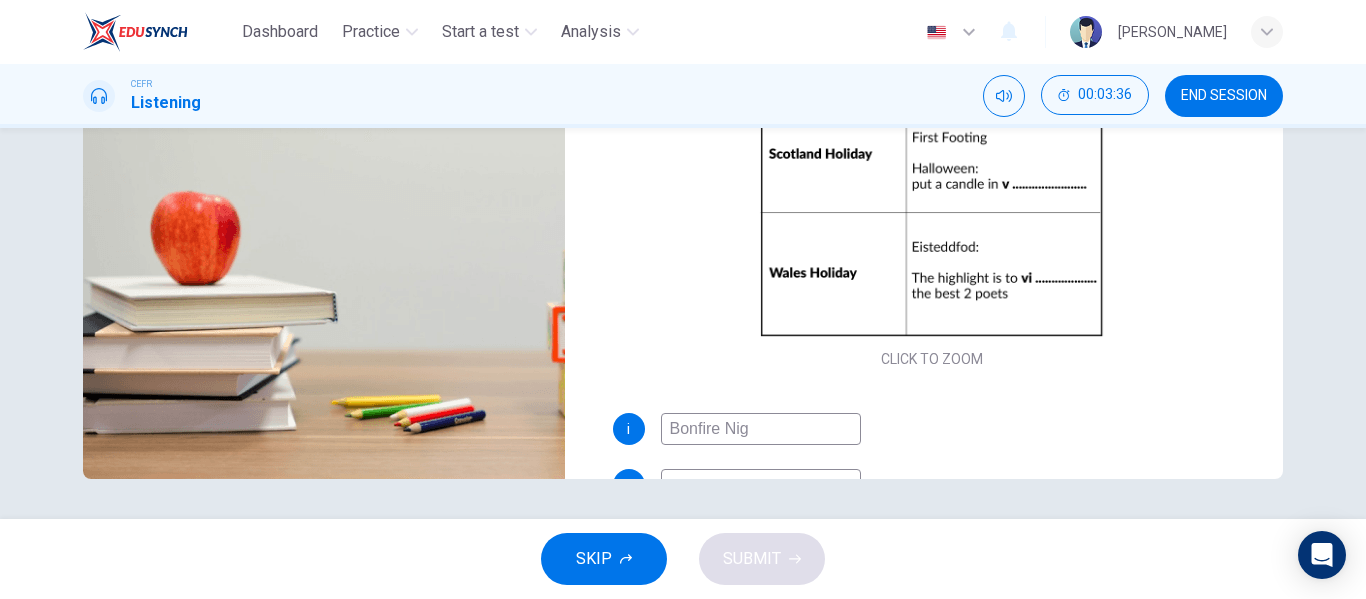 type on "49" 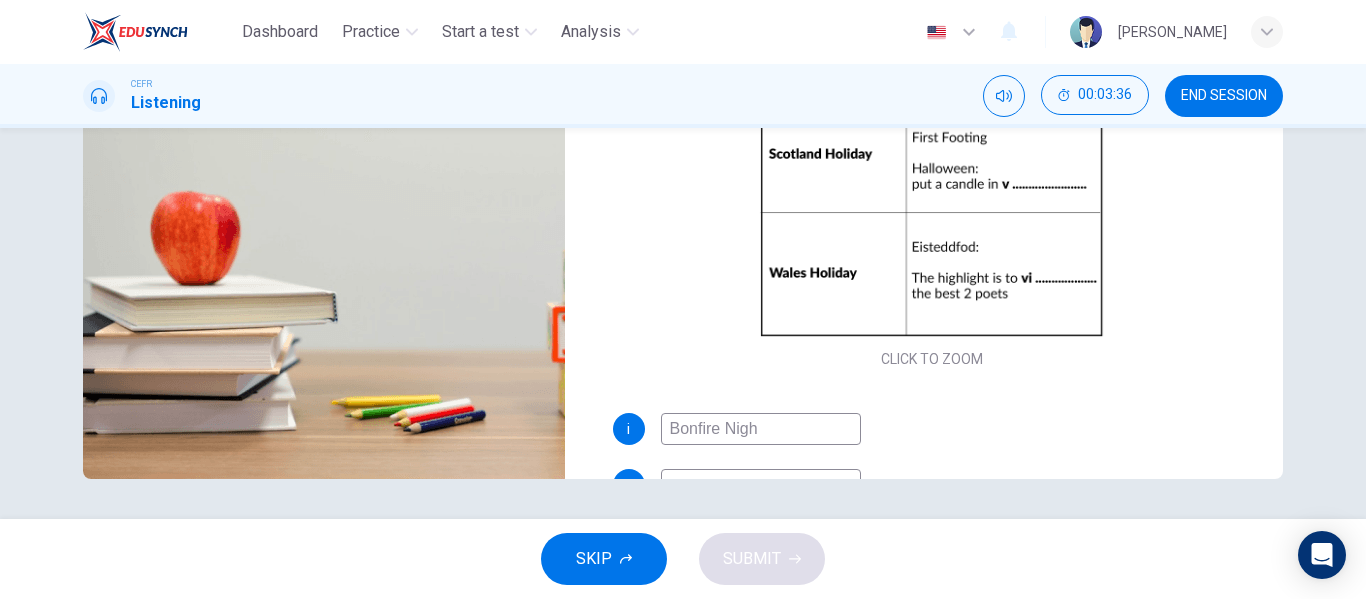 type on "49" 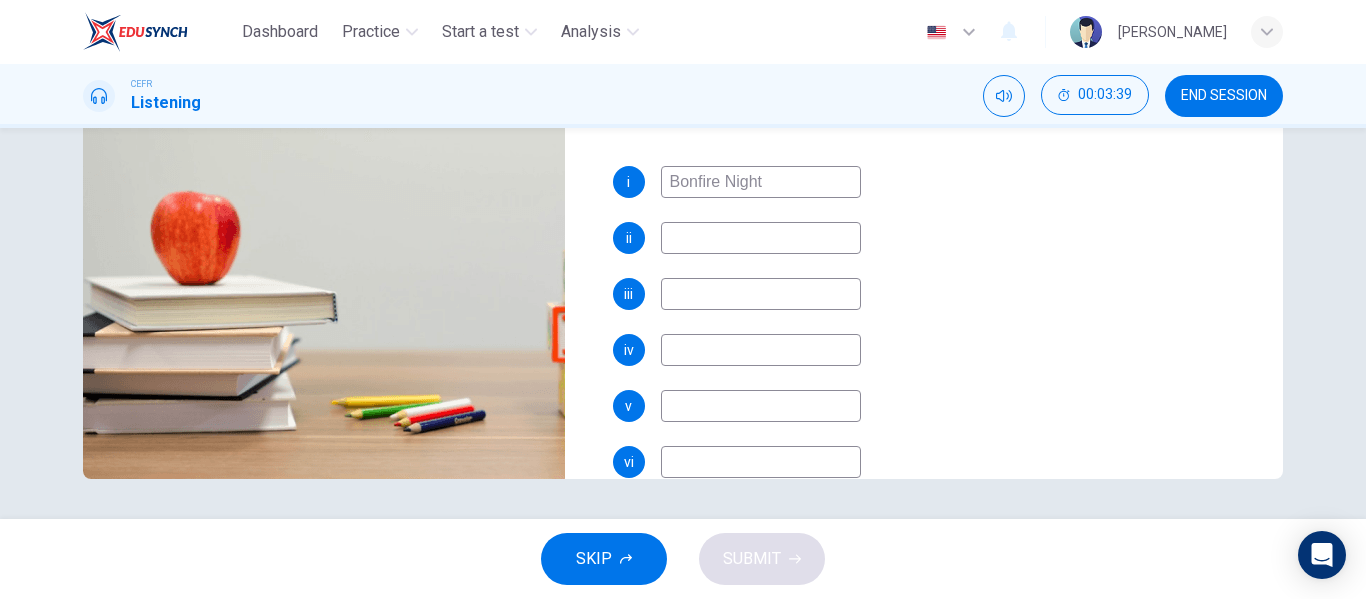 scroll, scrollTop: 253, scrollLeft: 0, axis: vertical 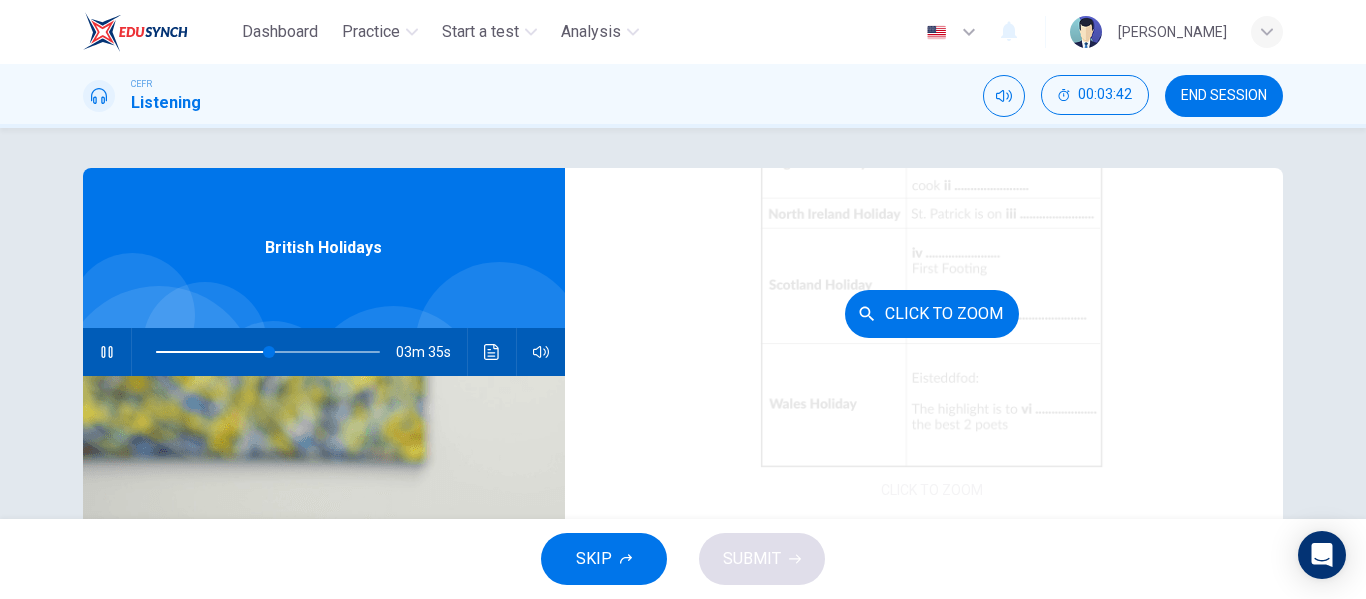 type on "51" 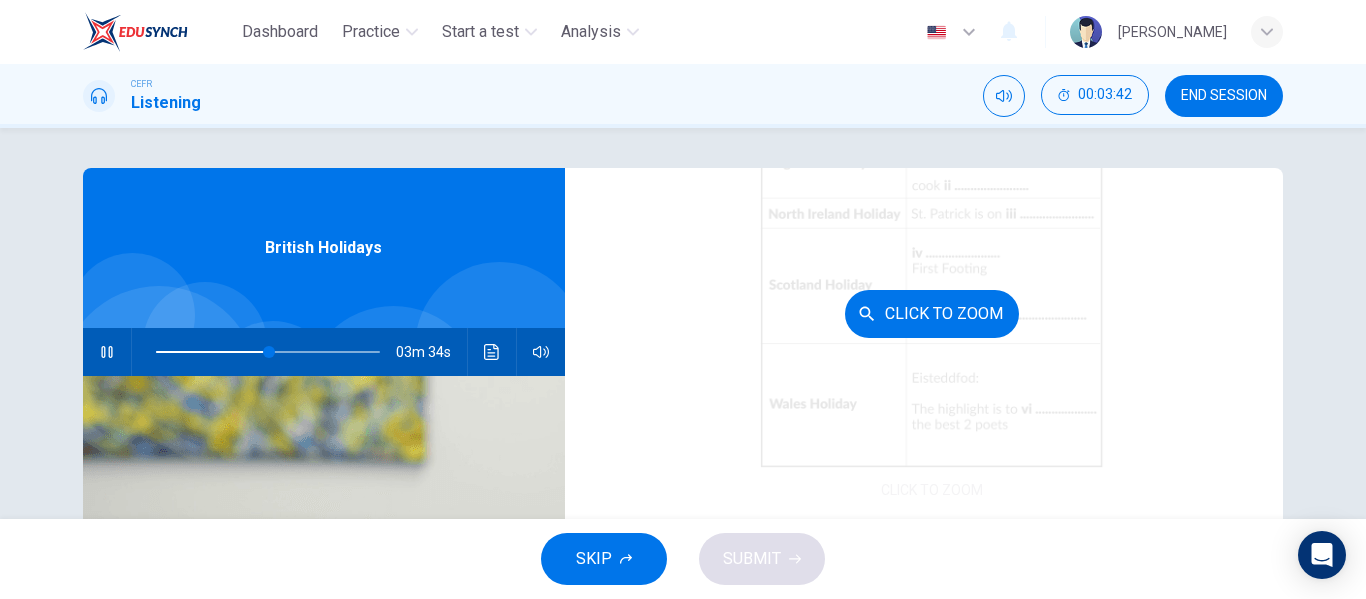 type on "Bonfire Night" 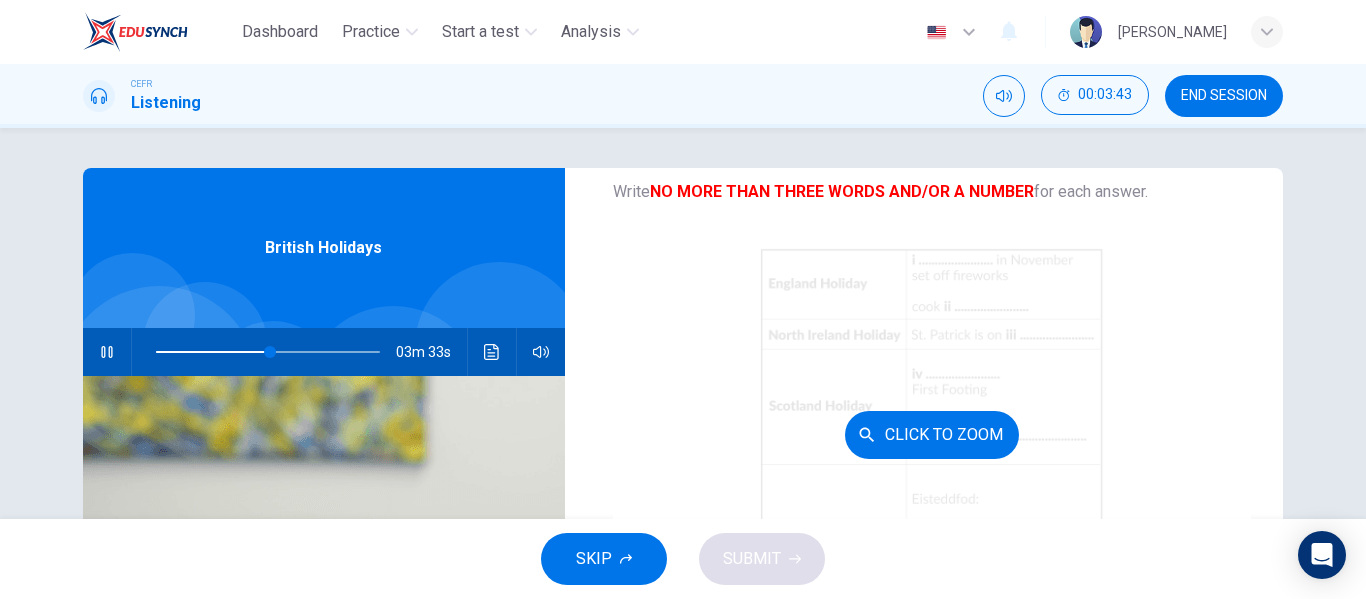 scroll, scrollTop: 130, scrollLeft: 0, axis: vertical 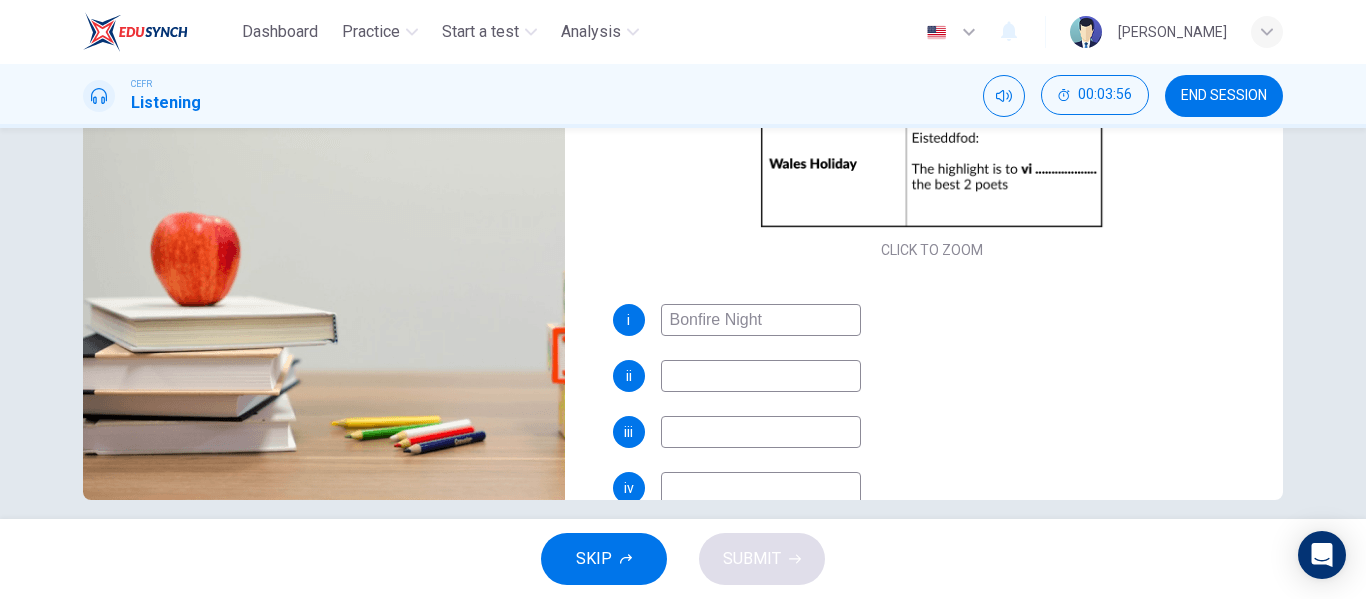 type on "54" 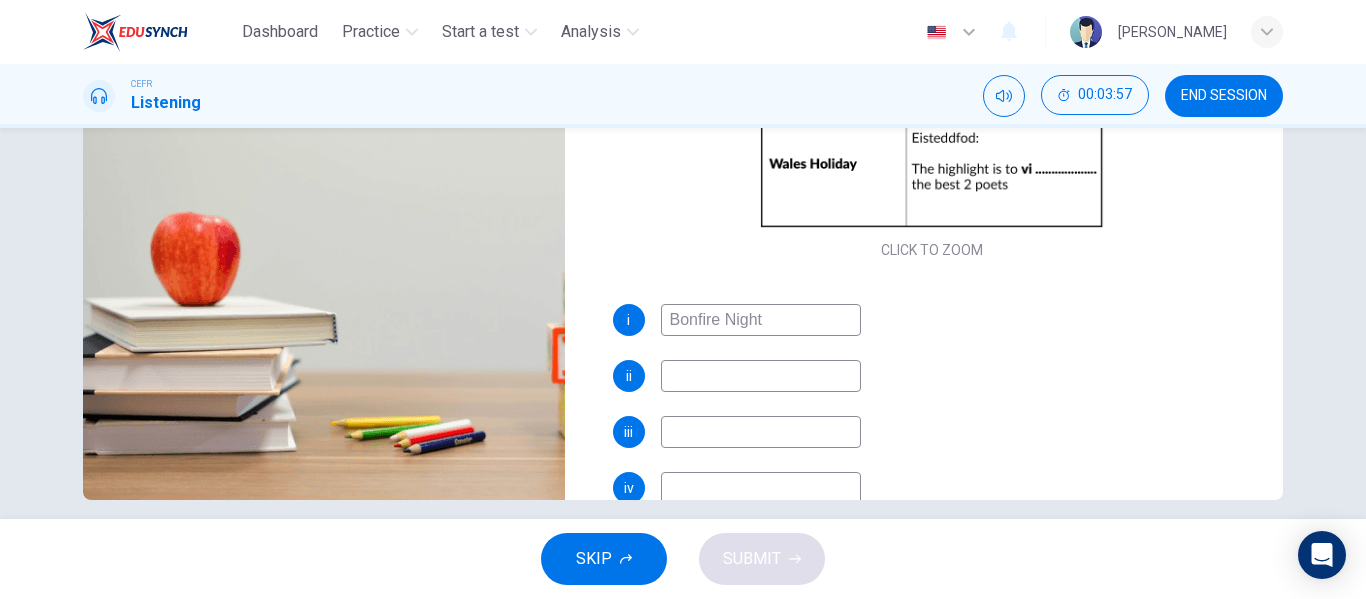 type on "p" 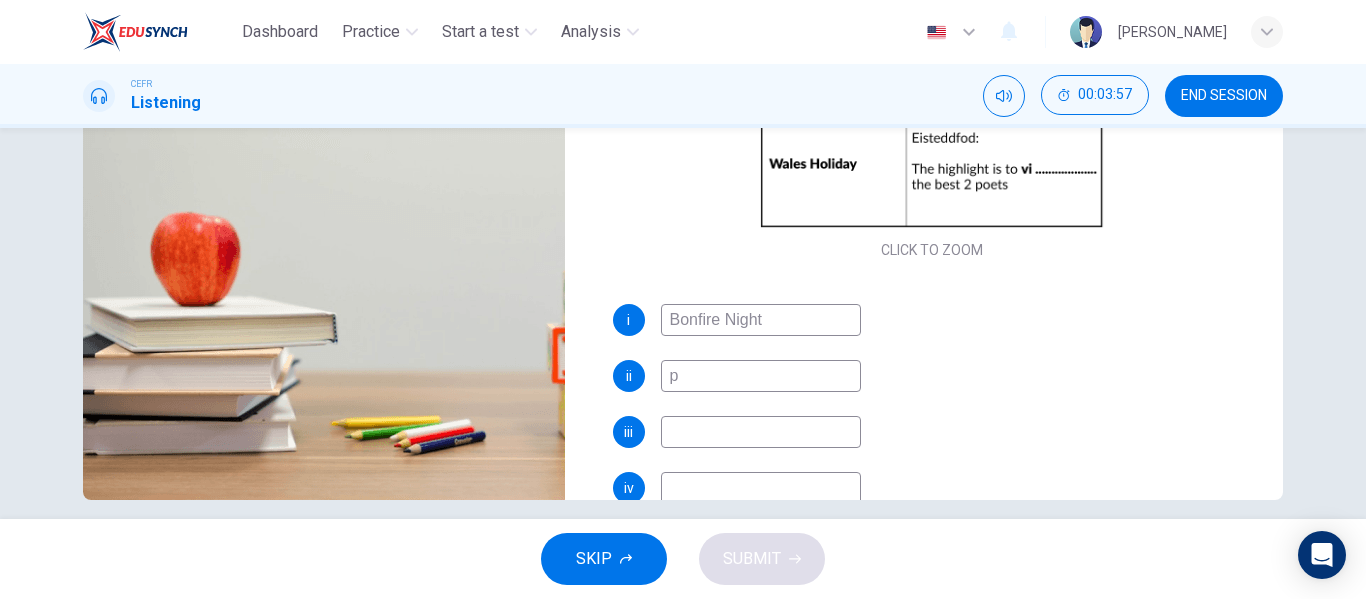 type on "54" 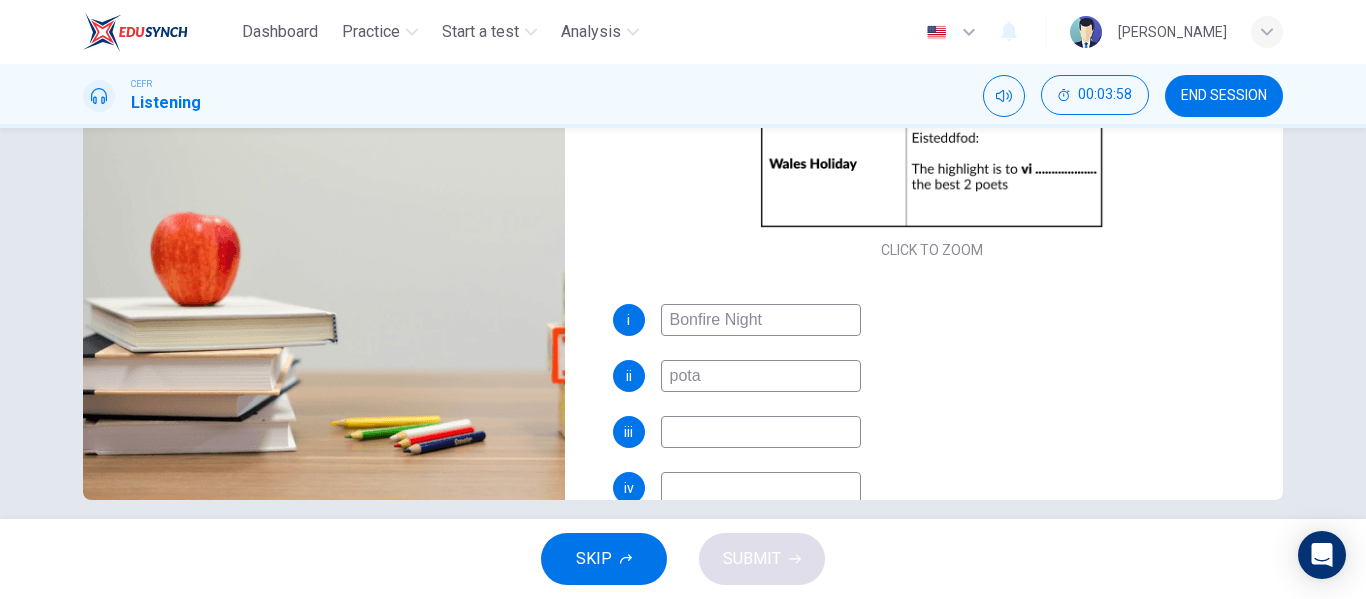 type on "potat" 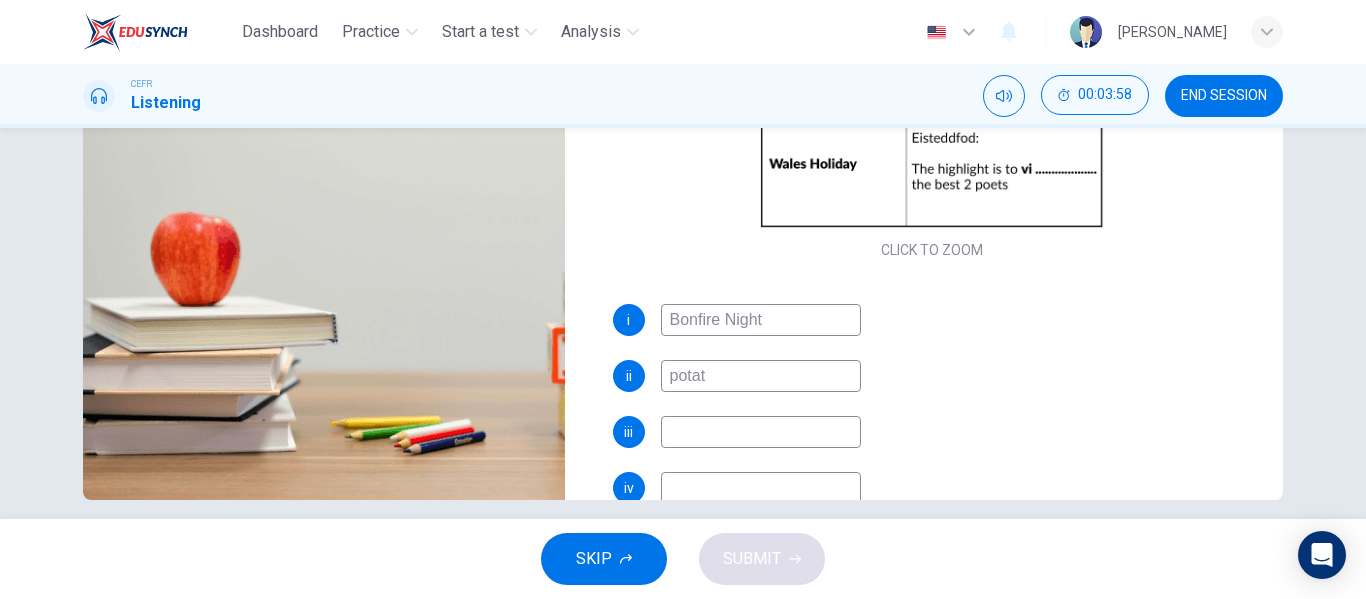 type on "54" 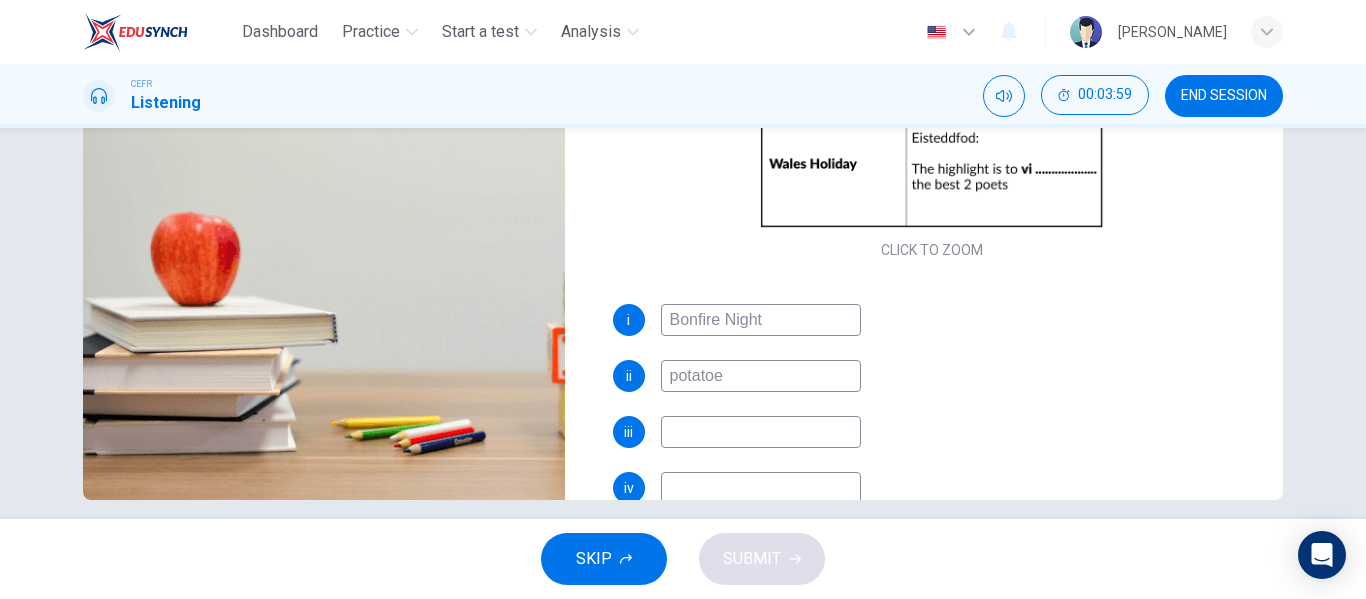 type on "potatoes" 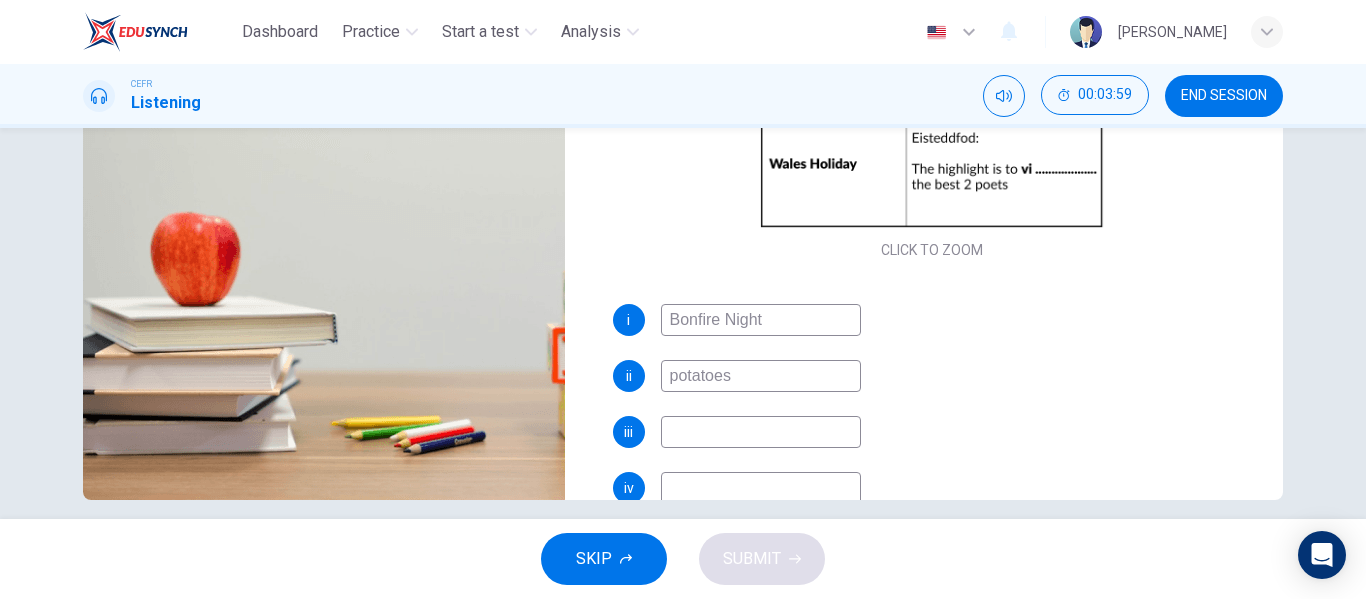 scroll, scrollTop: 0, scrollLeft: 0, axis: both 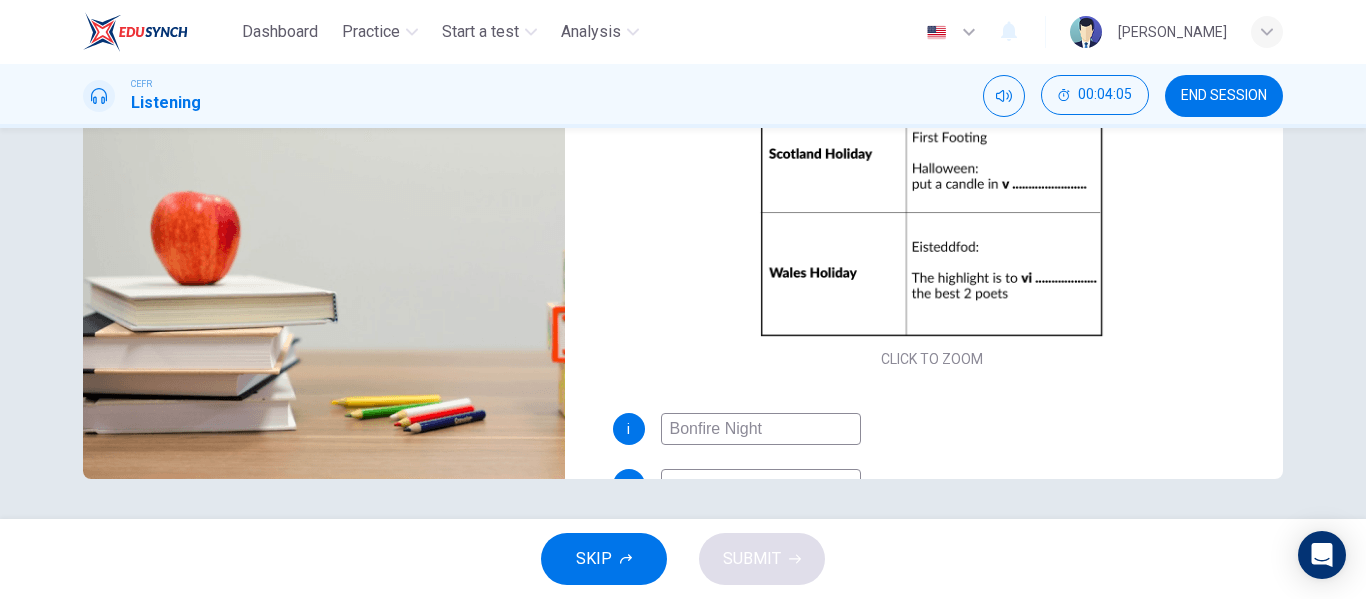 type on "56" 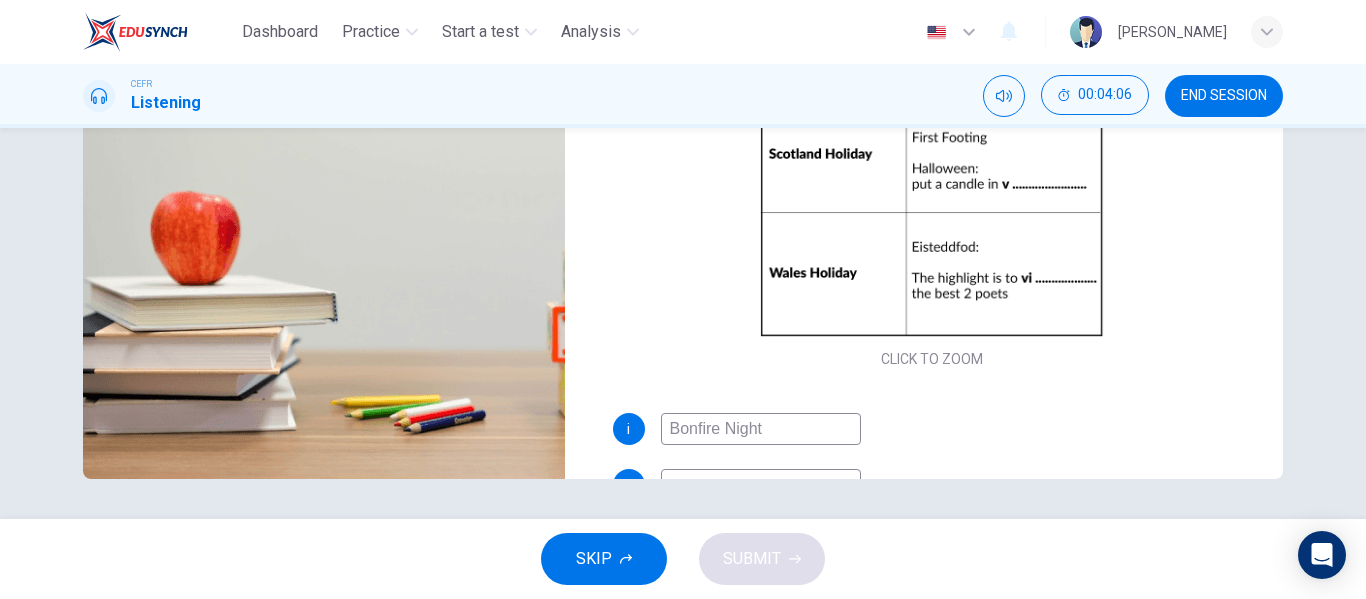 scroll, scrollTop: 67, scrollLeft: 0, axis: vertical 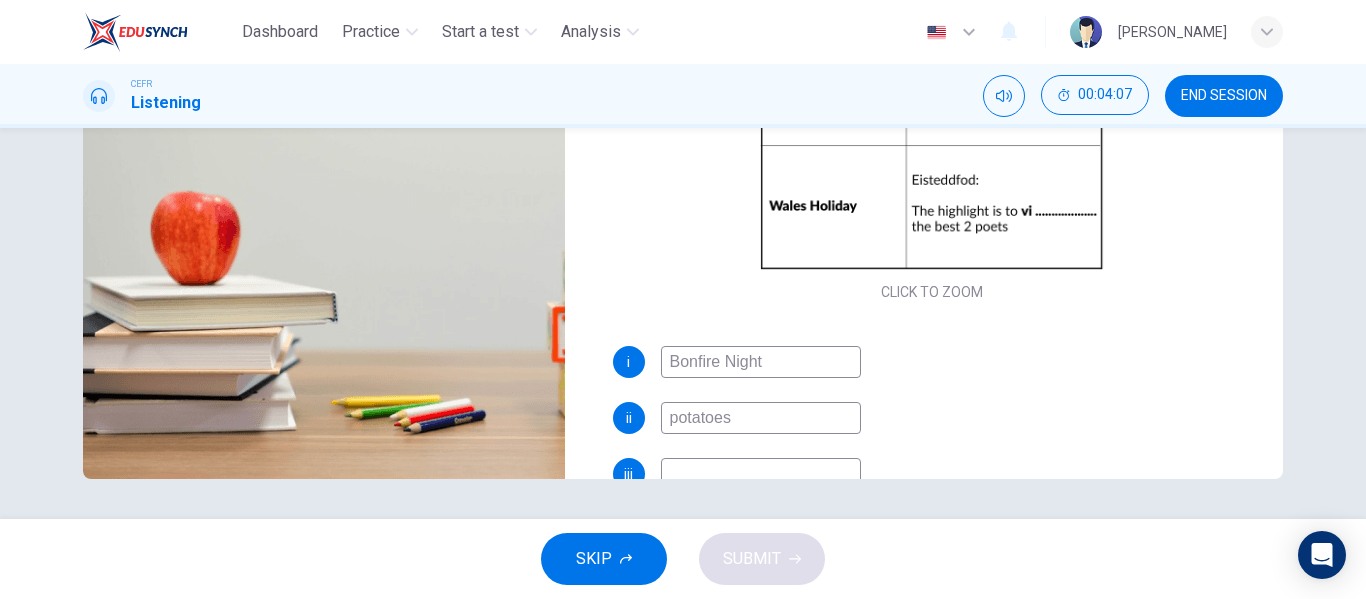click on "potatoes" at bounding box center [761, 418] 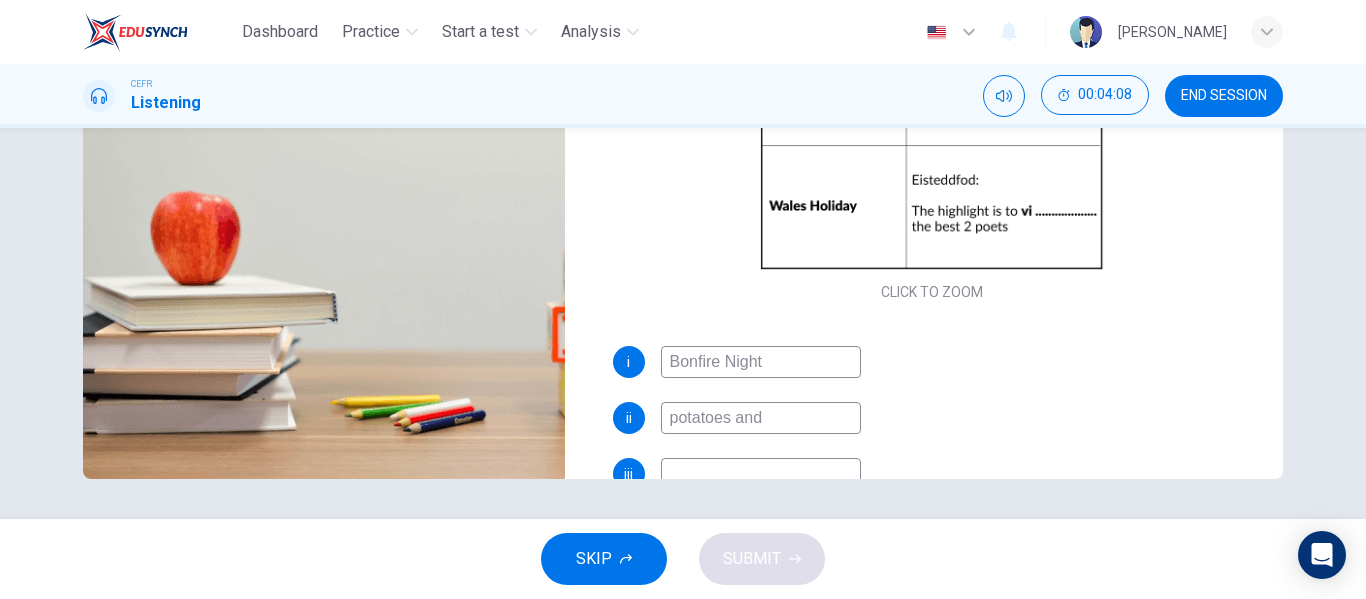 type on "potatoes and" 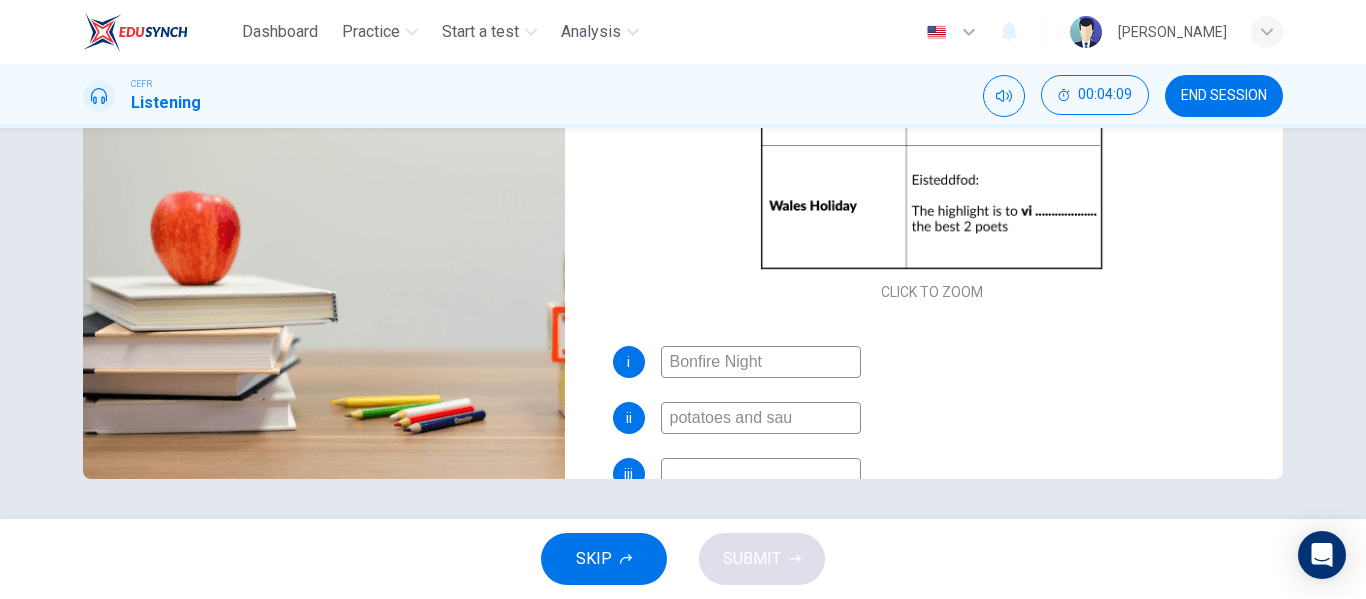 type on "potatoes and saus" 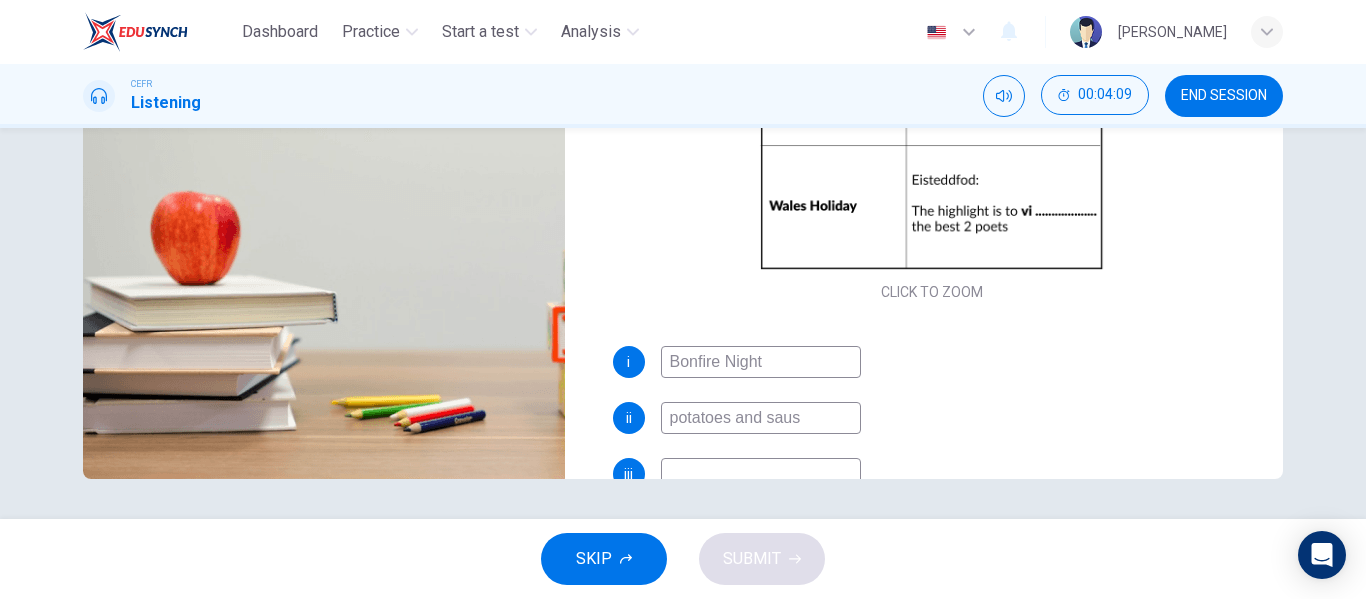 type on "57" 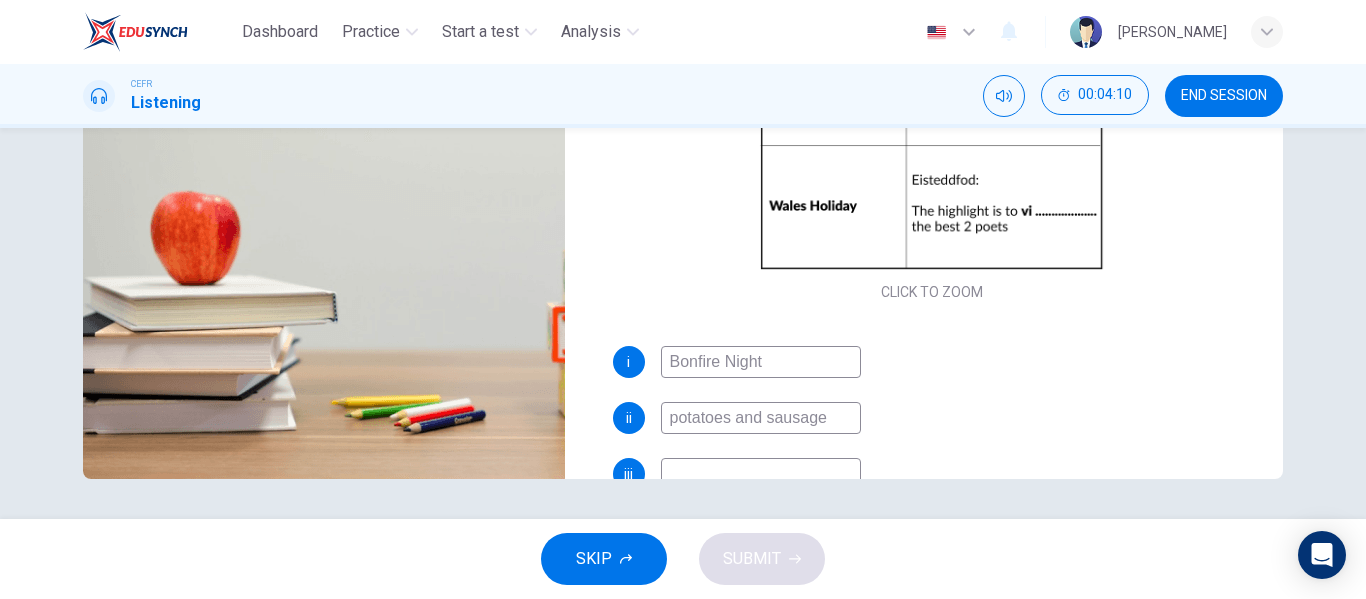 type on "potatoes and sausages" 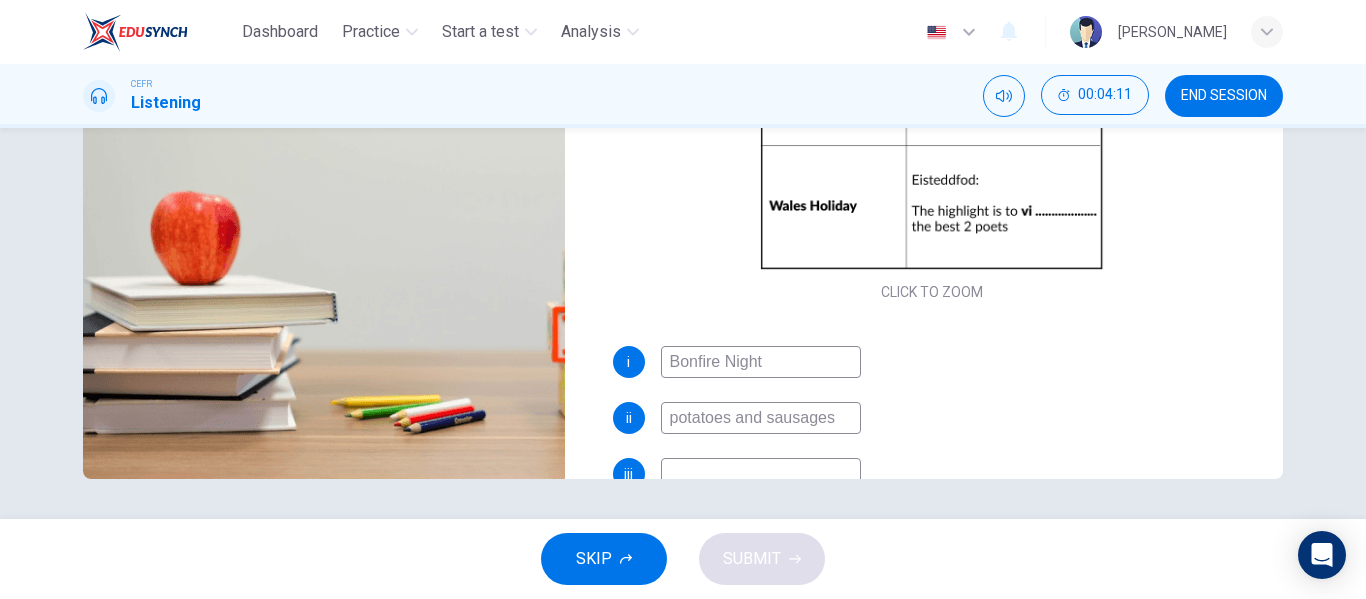 scroll, scrollTop: 0, scrollLeft: 0, axis: both 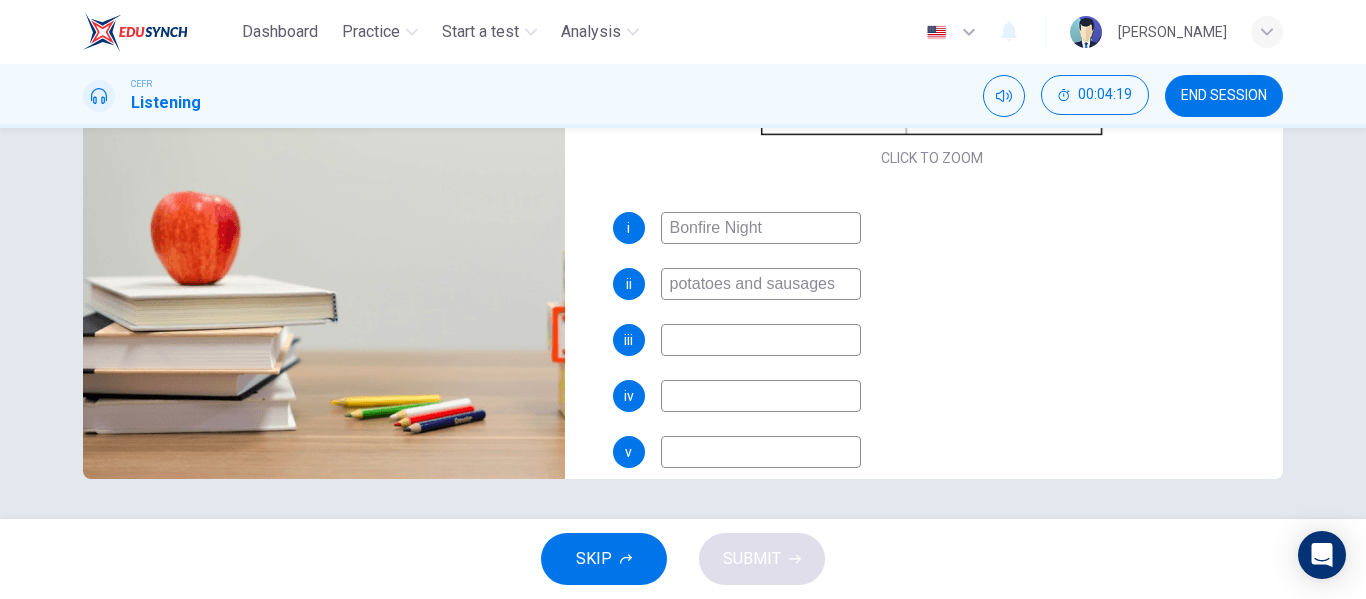 type on "59" 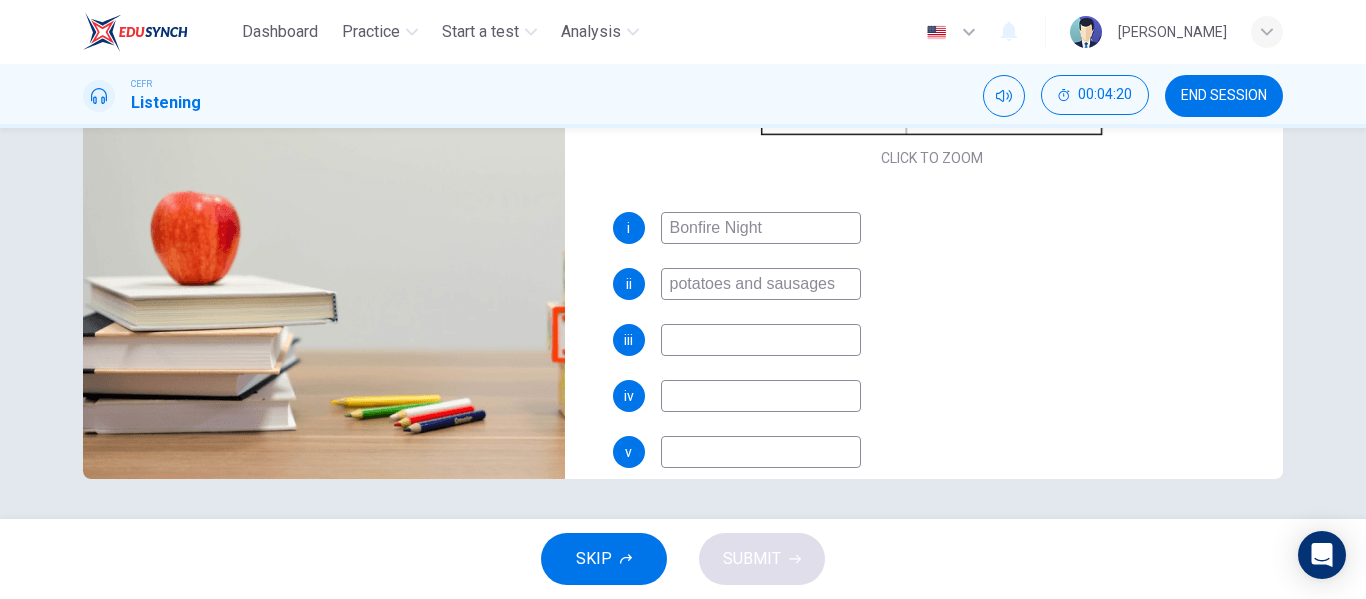 type on "potatoes and sausages" 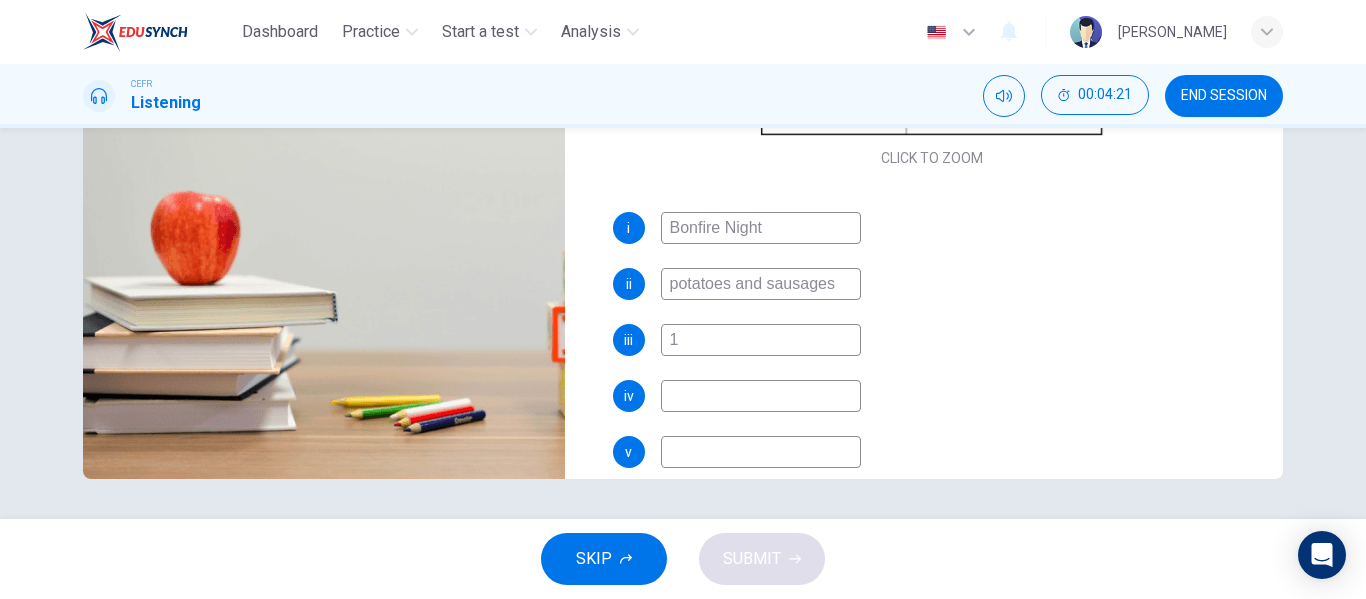 type on "17" 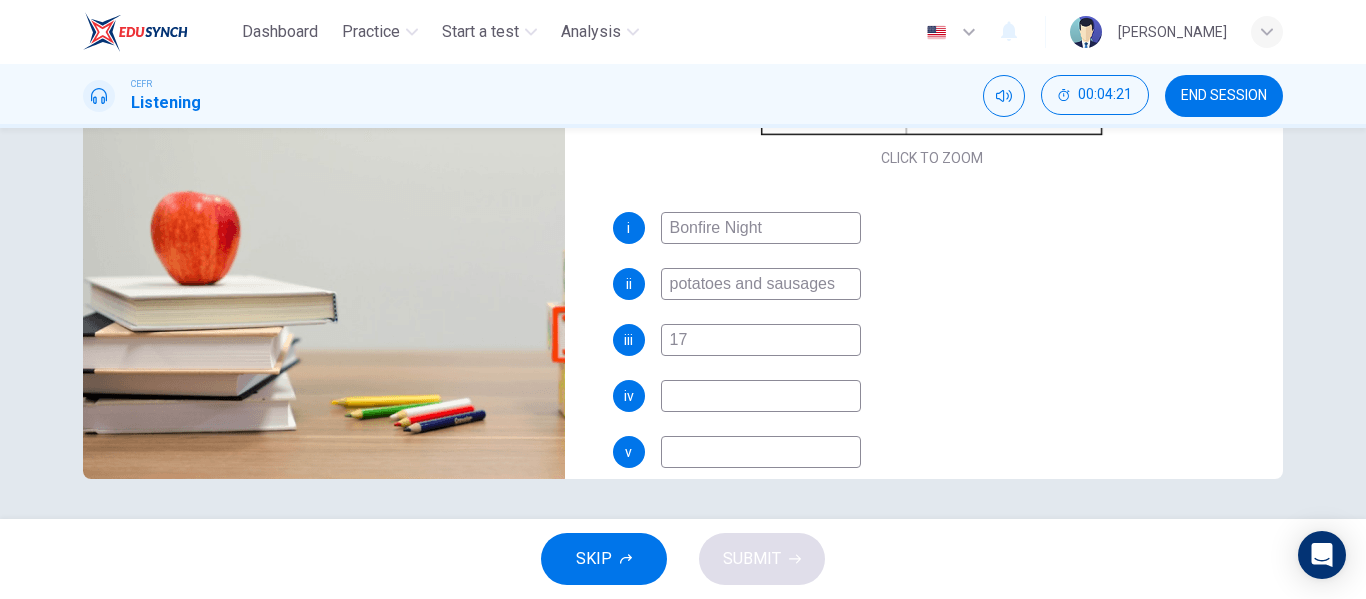 type on "60" 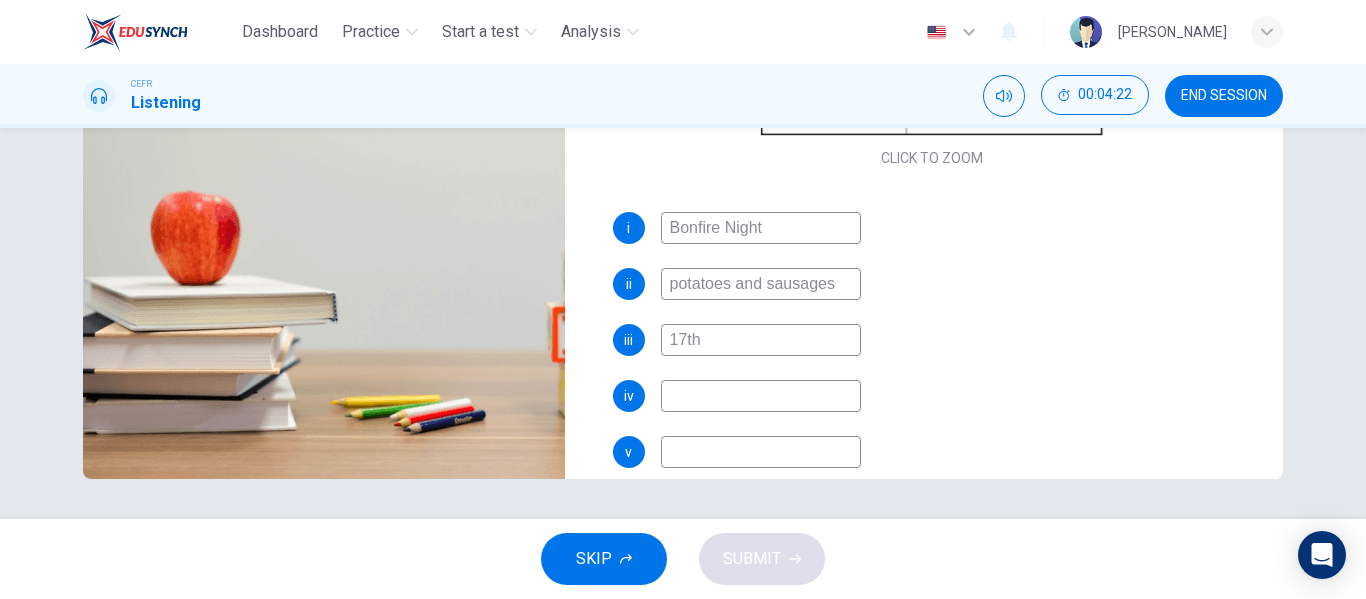 type on "17th" 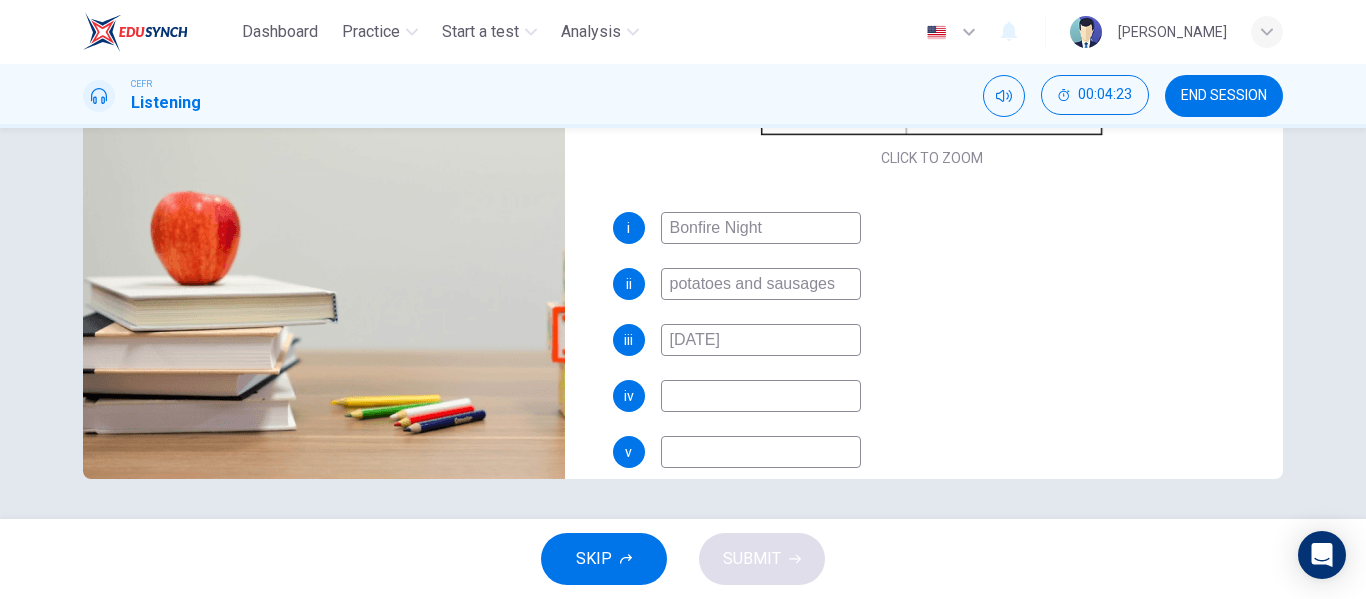 type on "17th Marc" 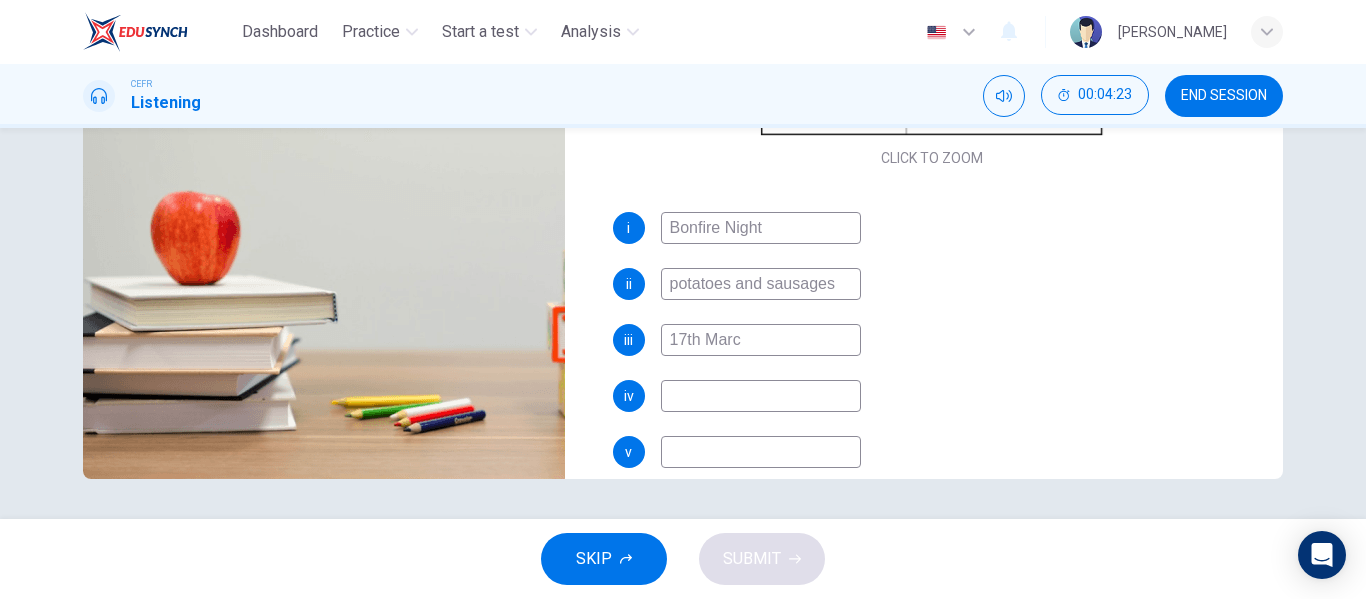 type on "60" 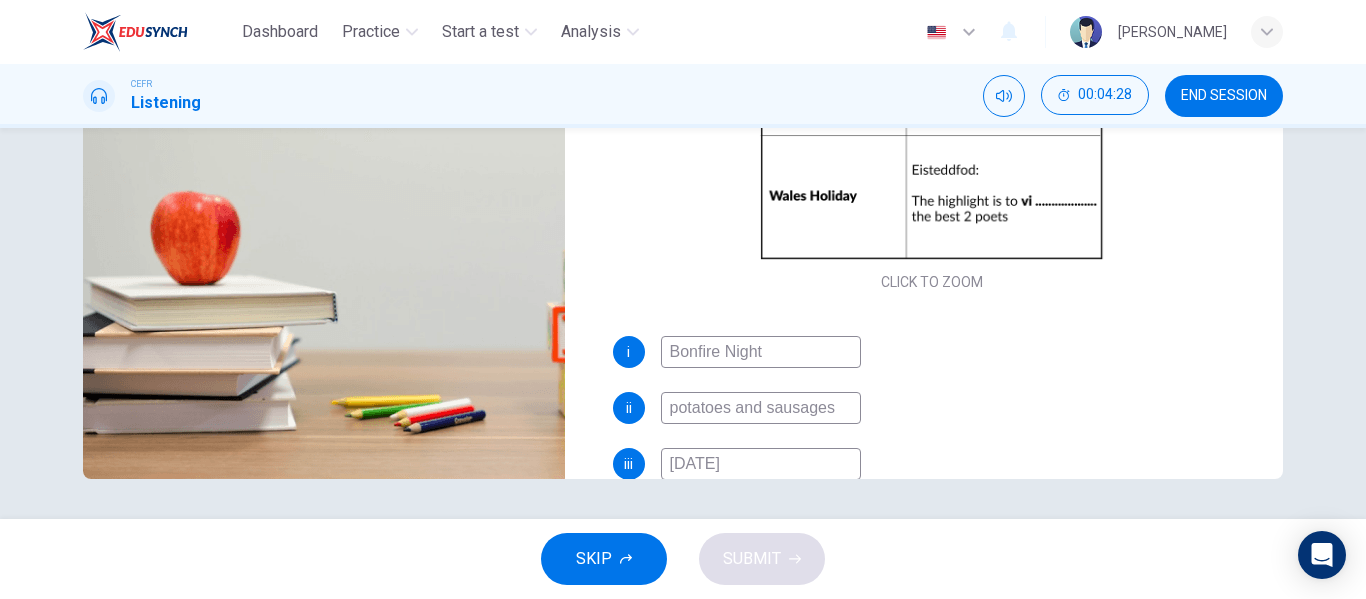 scroll, scrollTop: 0, scrollLeft: 0, axis: both 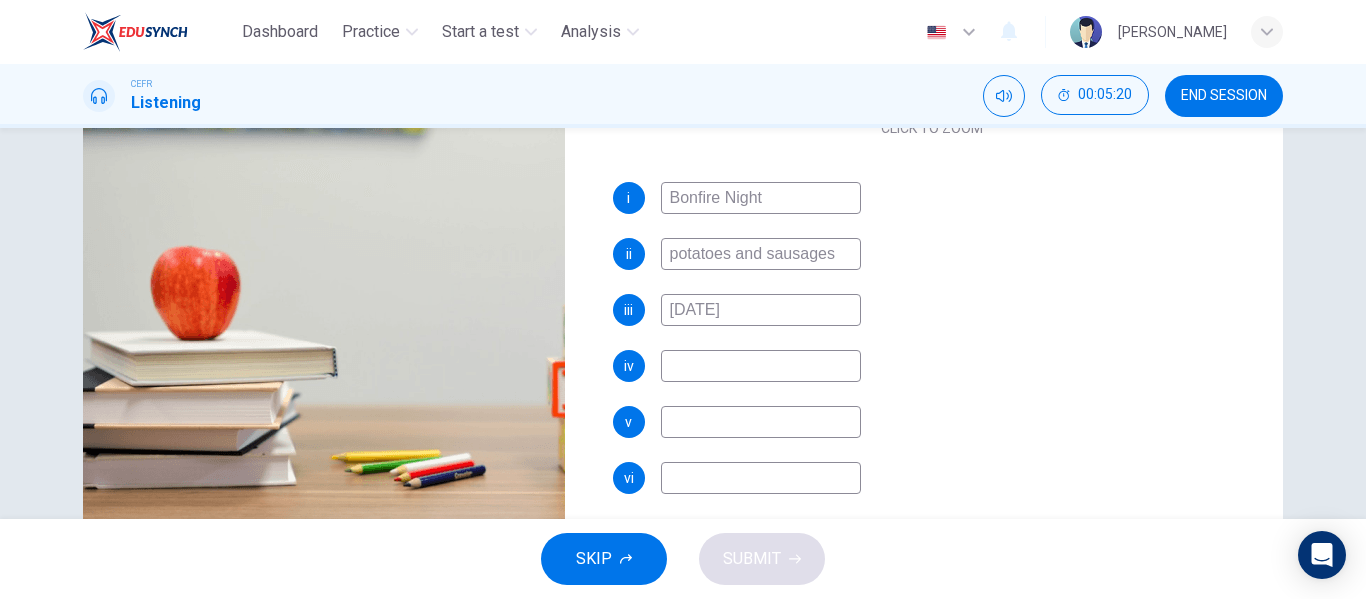 type on "73" 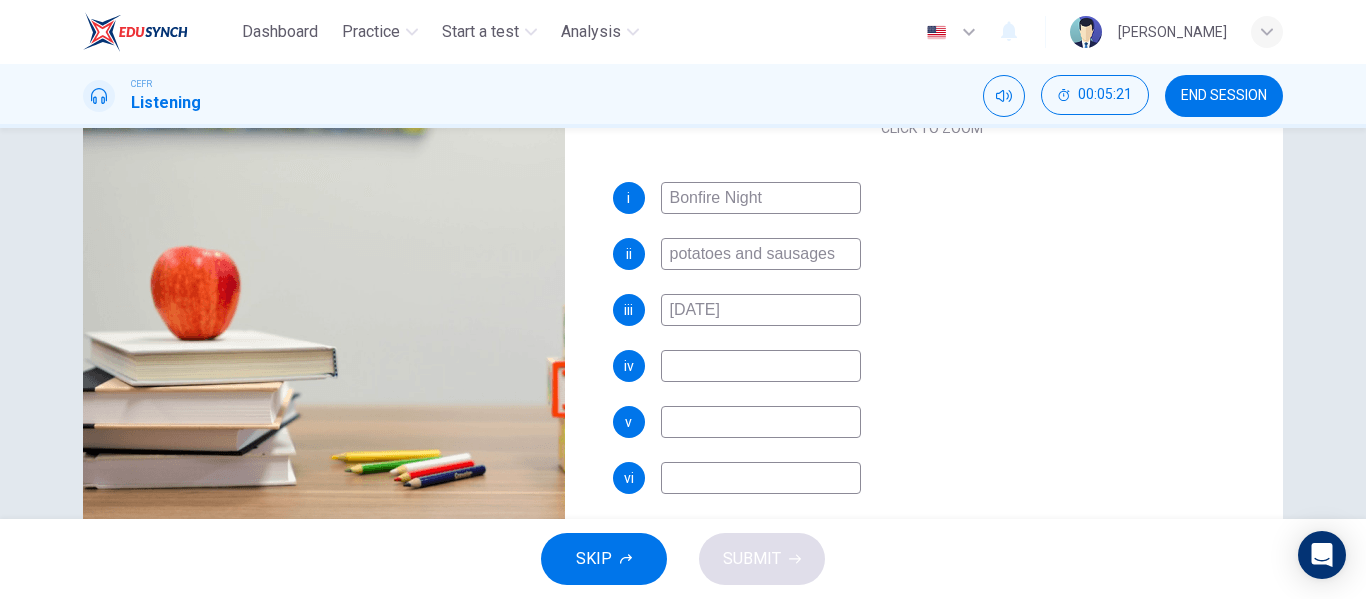 type on "[DATE]" 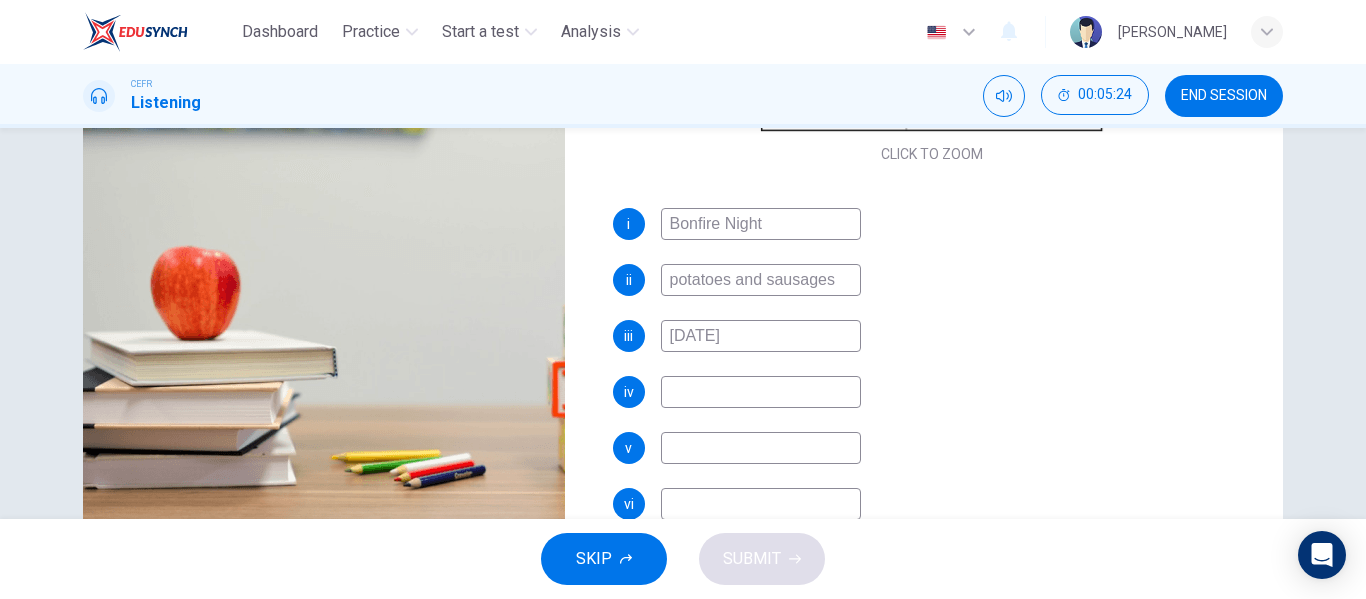 scroll, scrollTop: 259, scrollLeft: 0, axis: vertical 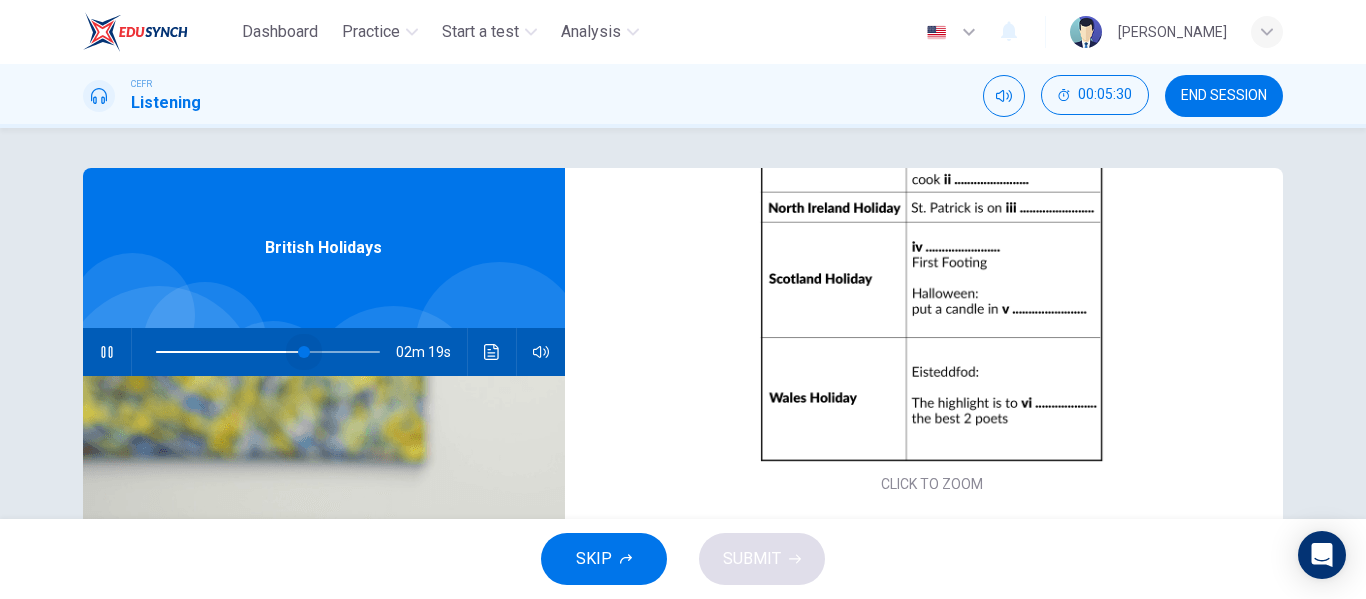 drag, startPoint x: 317, startPoint y: 356, endPoint x: 298, endPoint y: 355, distance: 19.026299 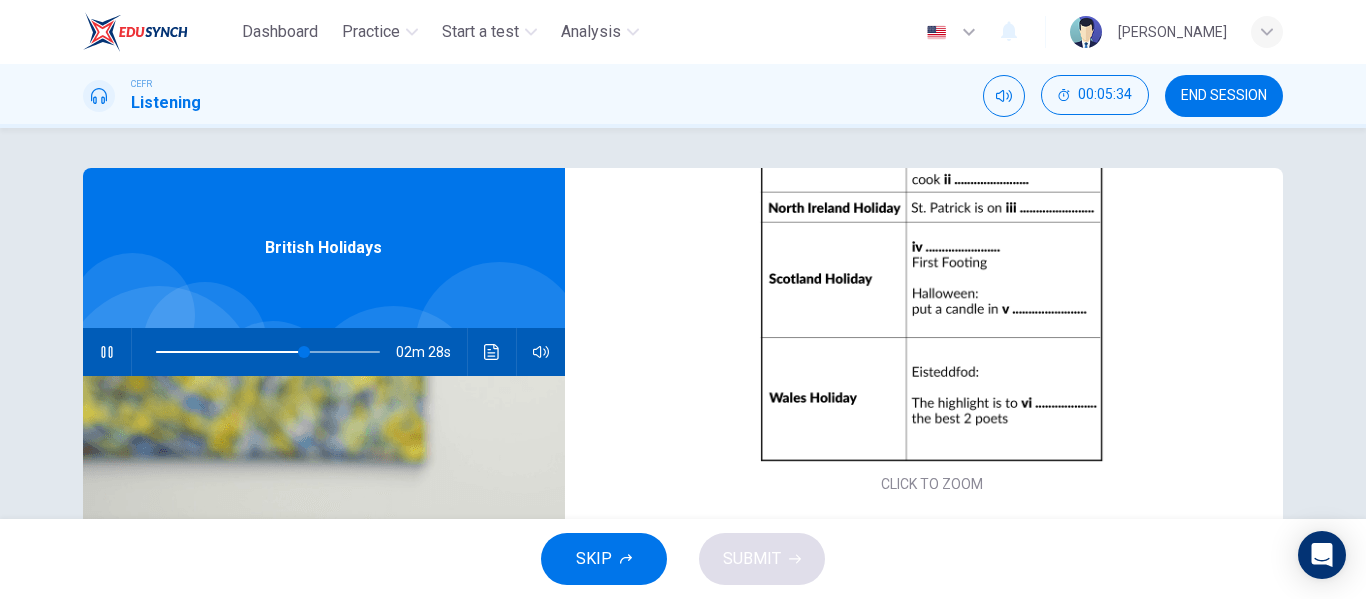 click 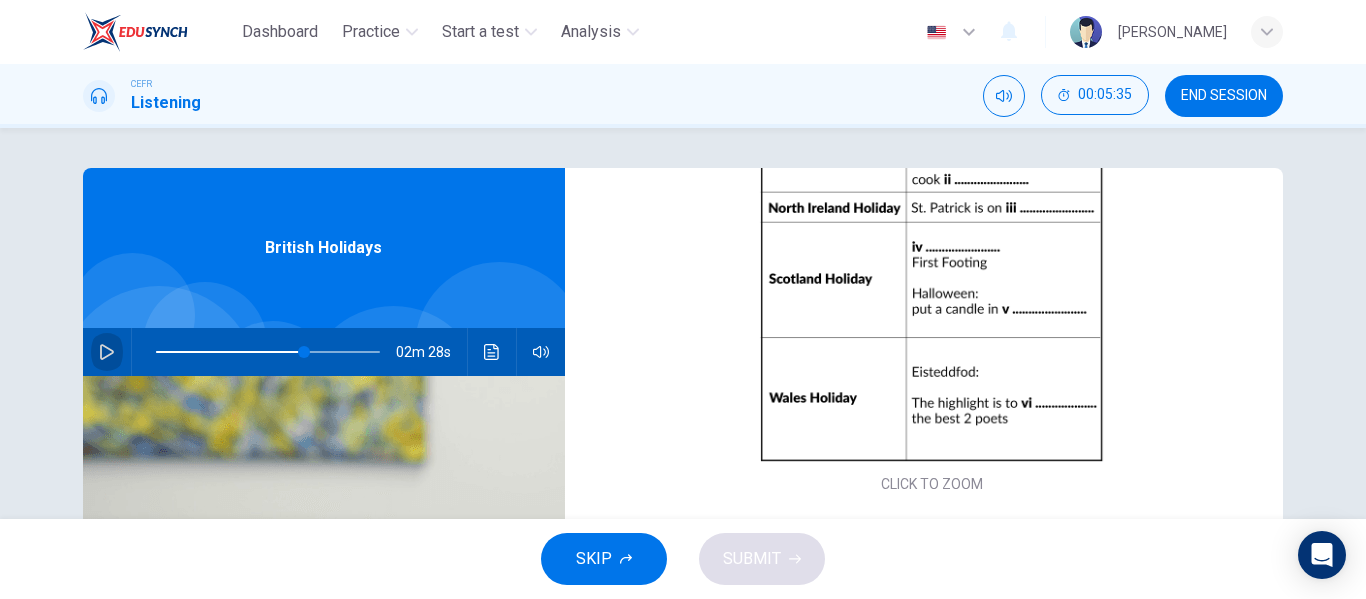 click 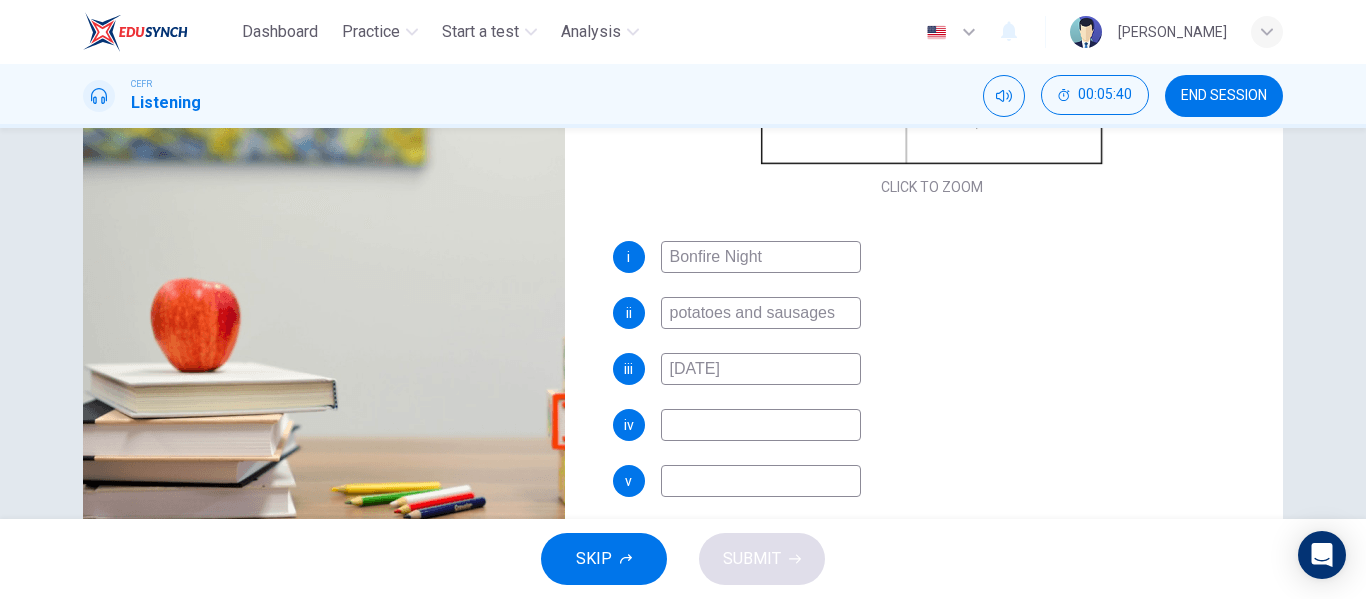 scroll, scrollTop: 293, scrollLeft: 0, axis: vertical 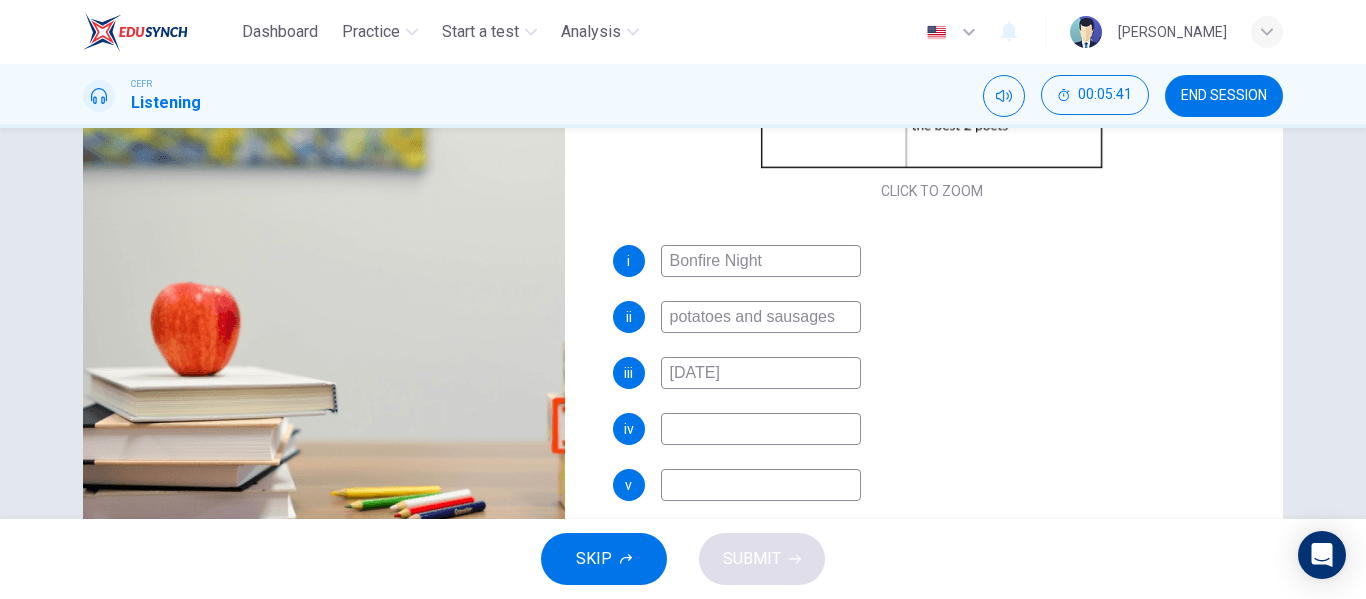 click at bounding box center [761, 429] 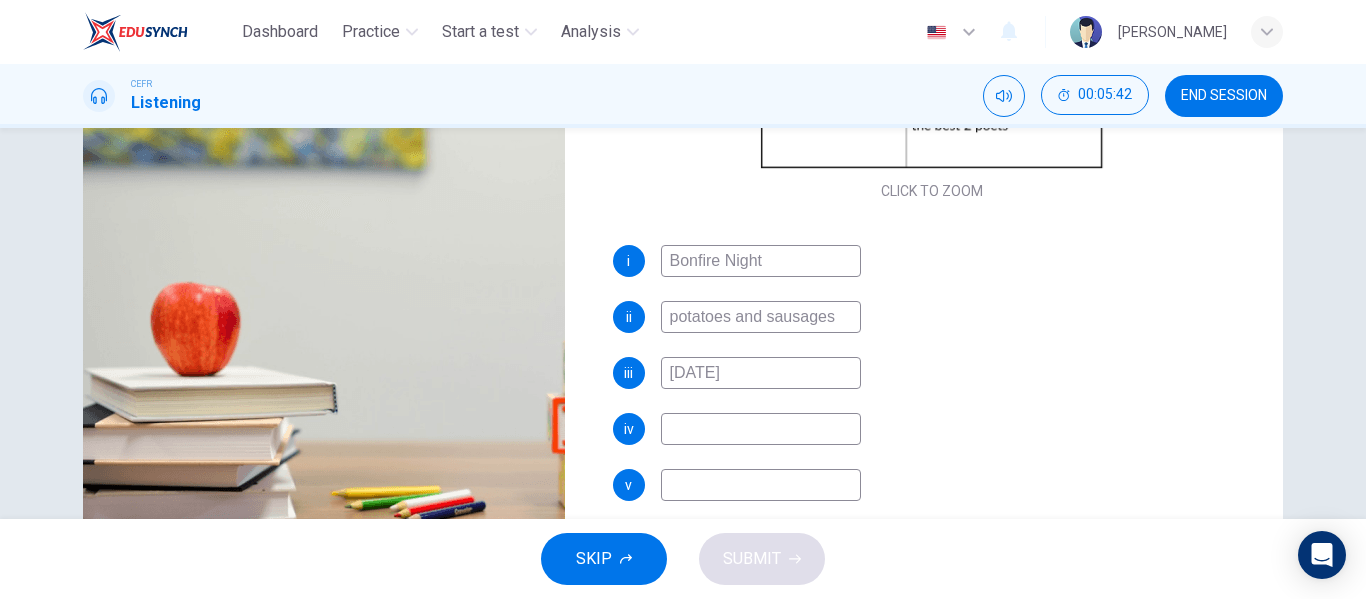 type on "68" 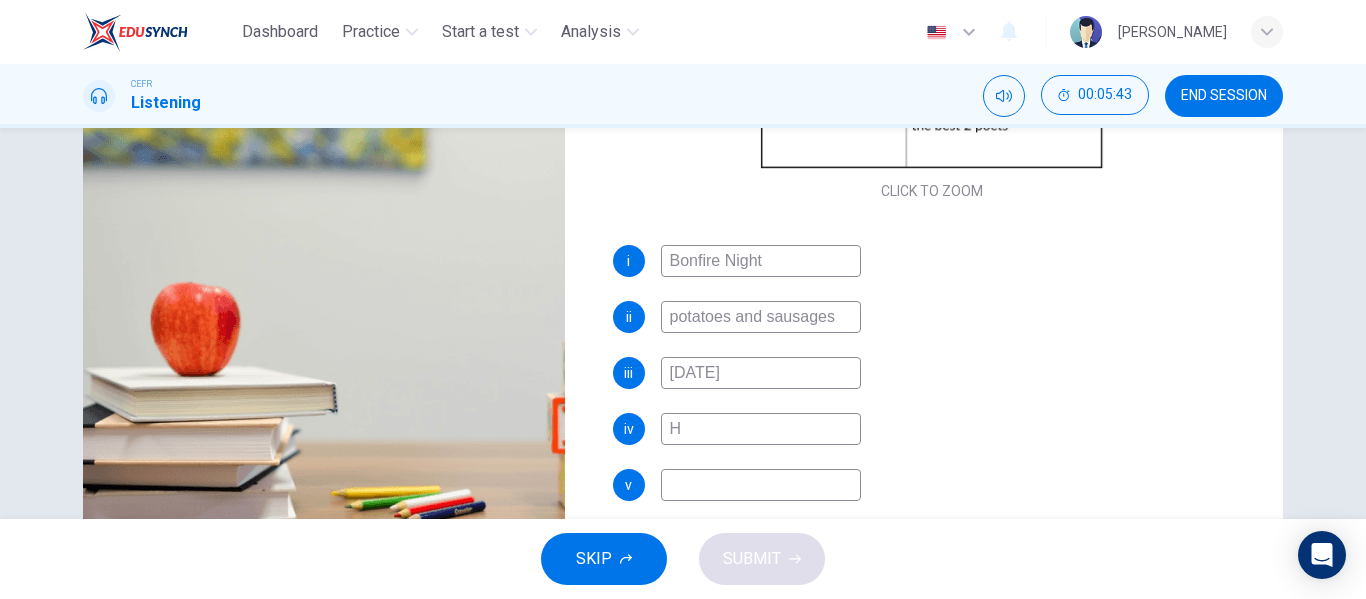 type on "Ho" 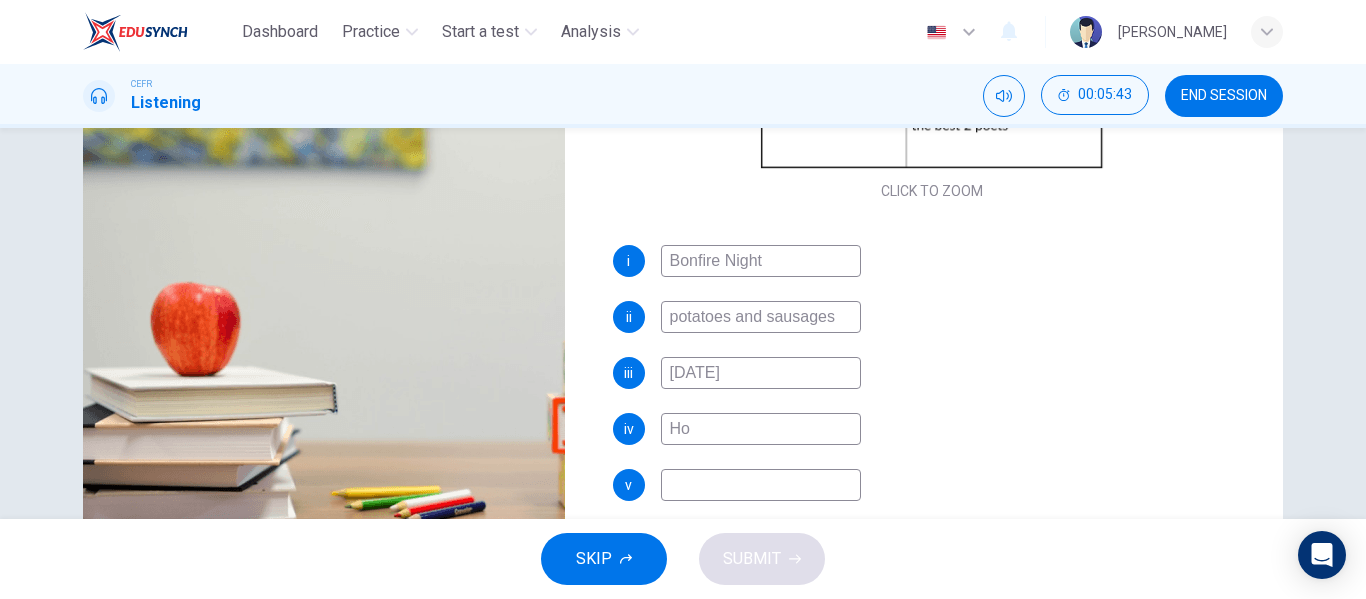 type on "68" 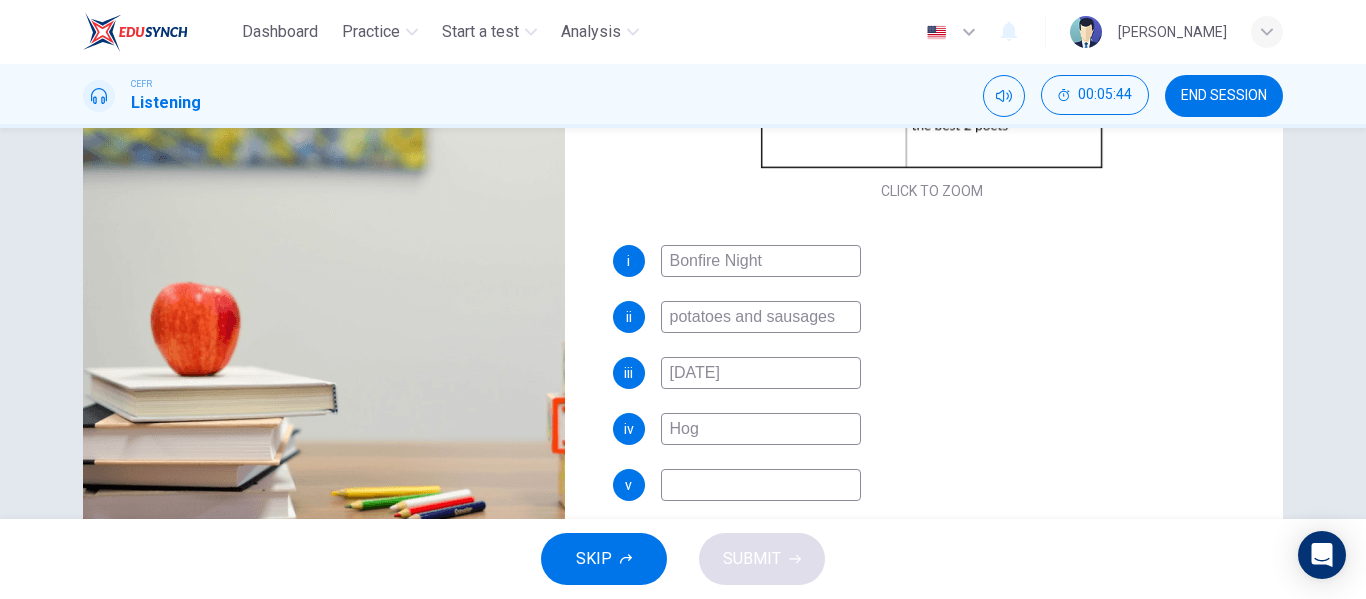 type on "68" 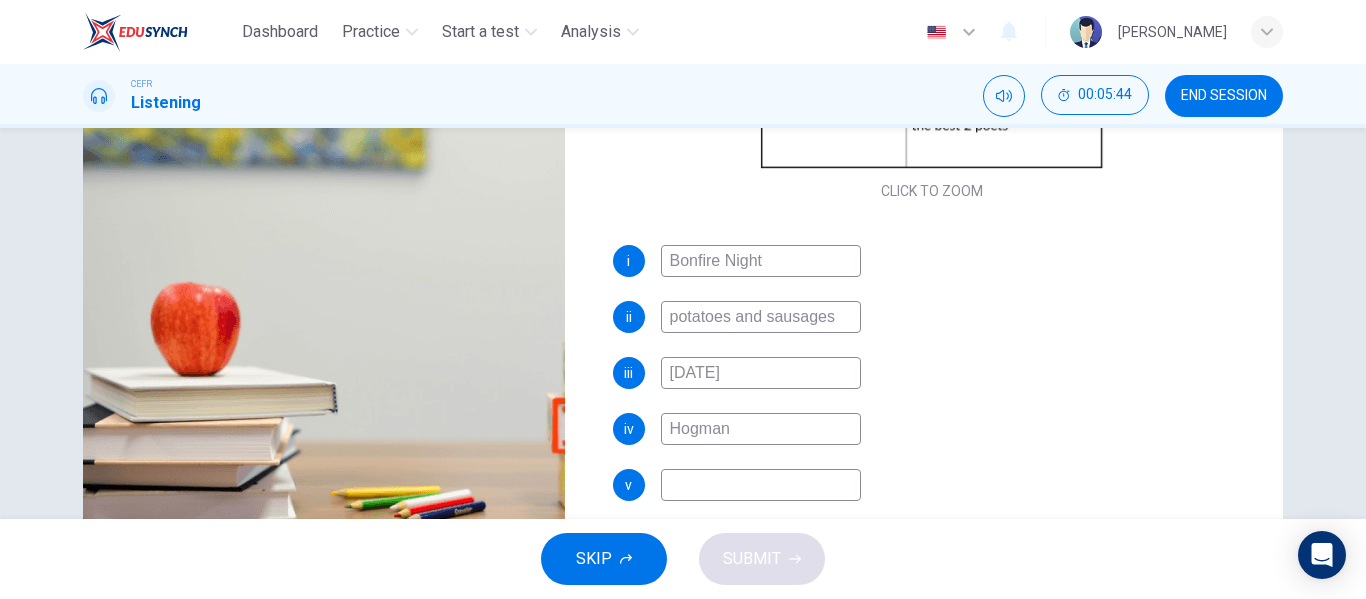 type on "Hogmana" 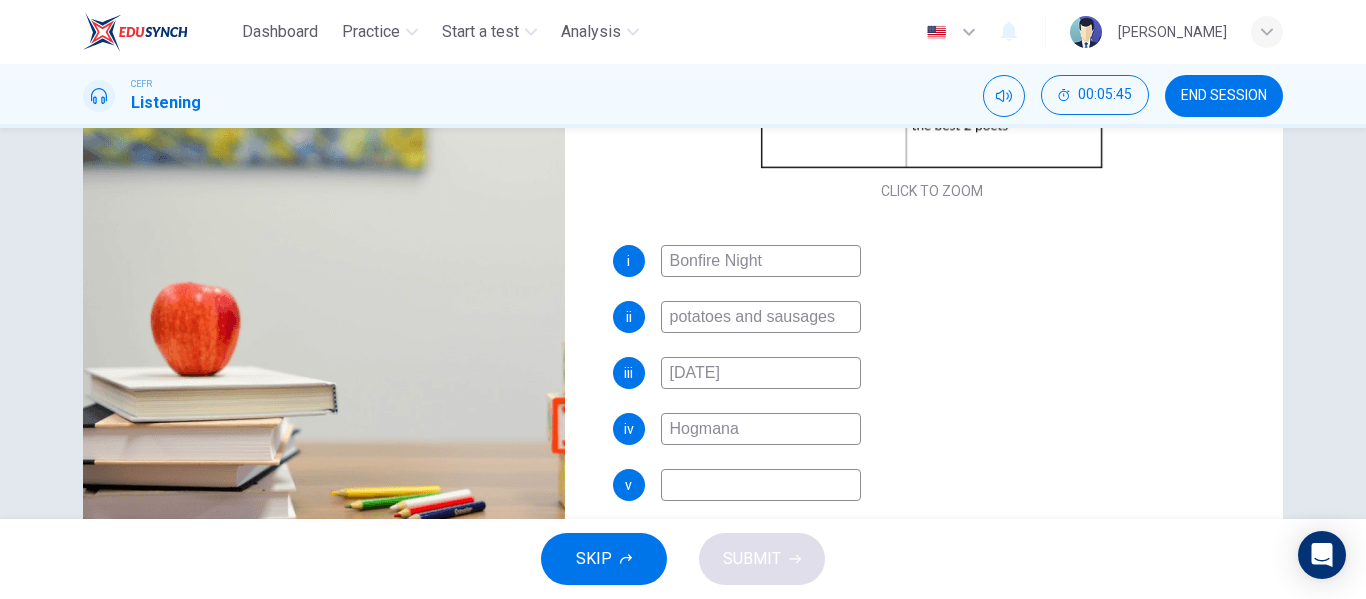 type on "68" 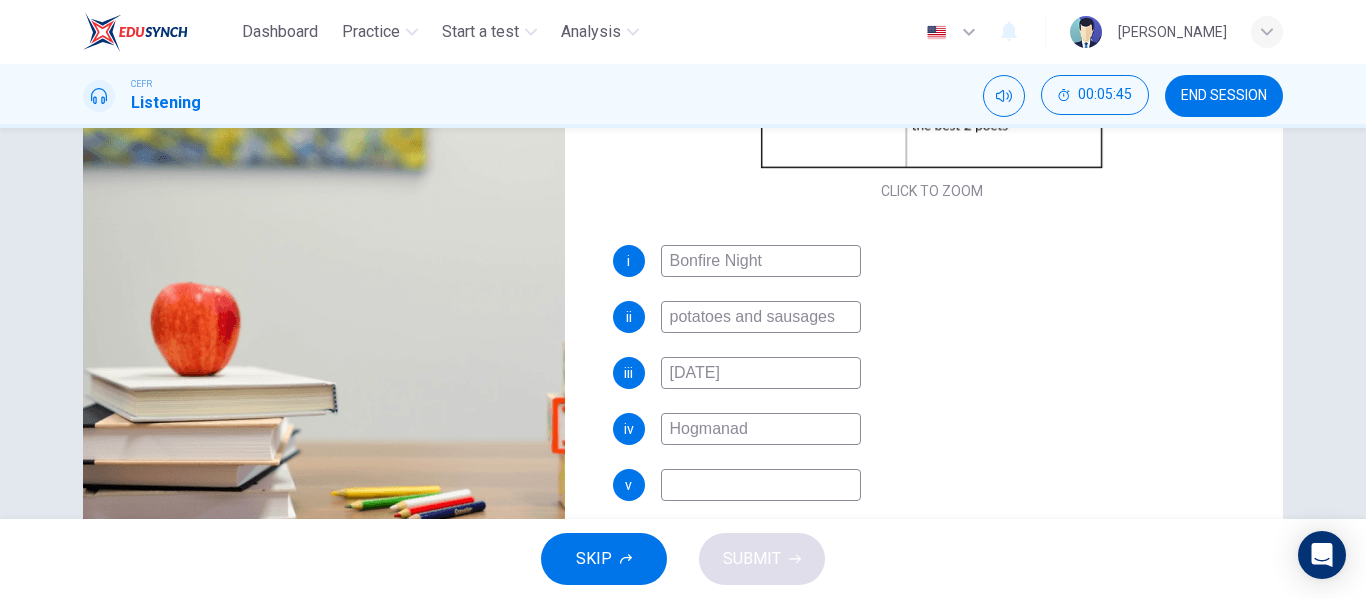 type on "Hogmanady" 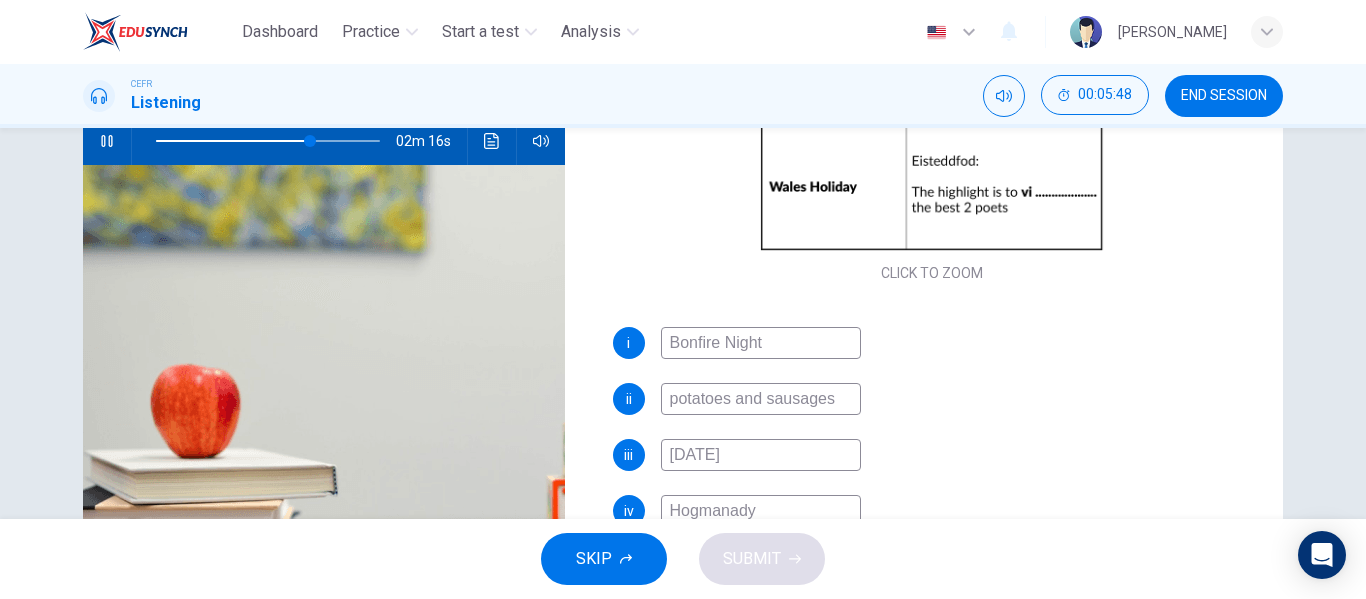 scroll, scrollTop: 236, scrollLeft: 0, axis: vertical 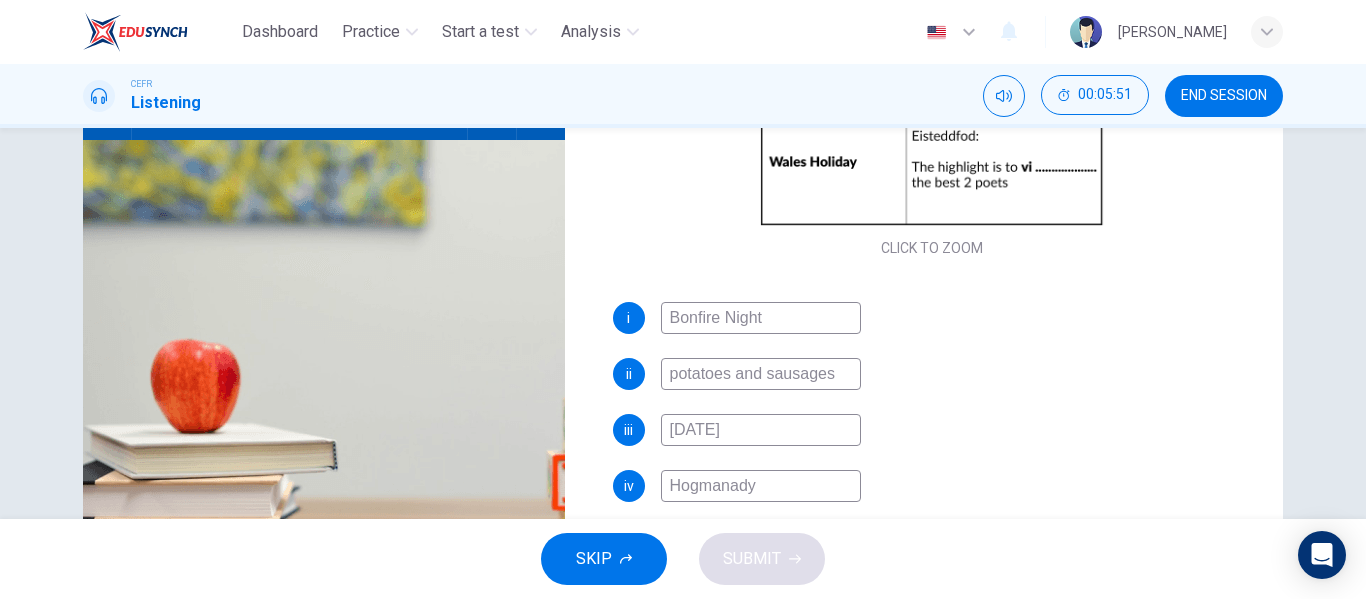 click on "Hogmanady" at bounding box center (761, 486) 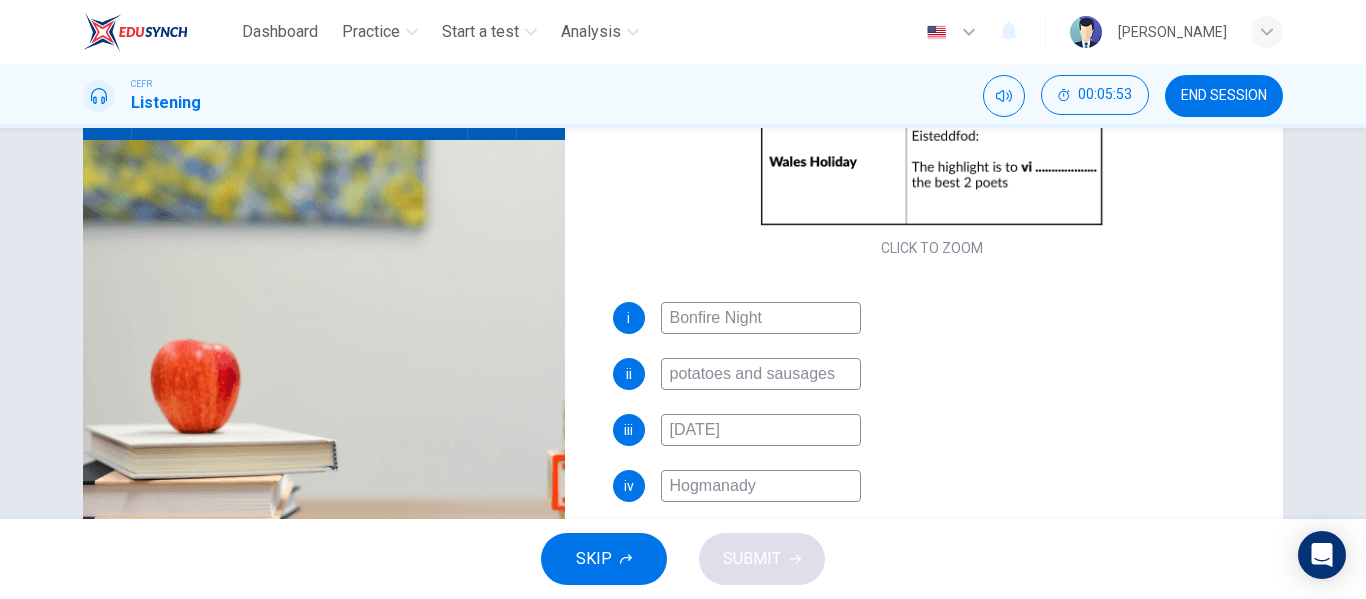 type on "70" 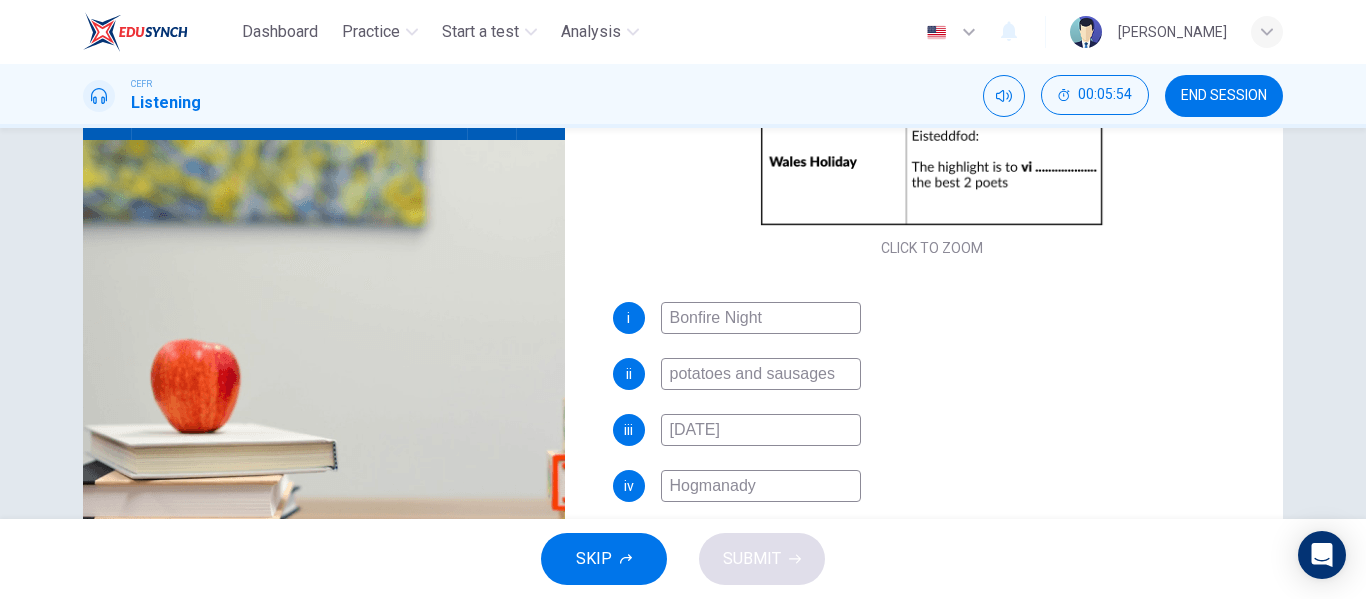 type on "Hogmanady" 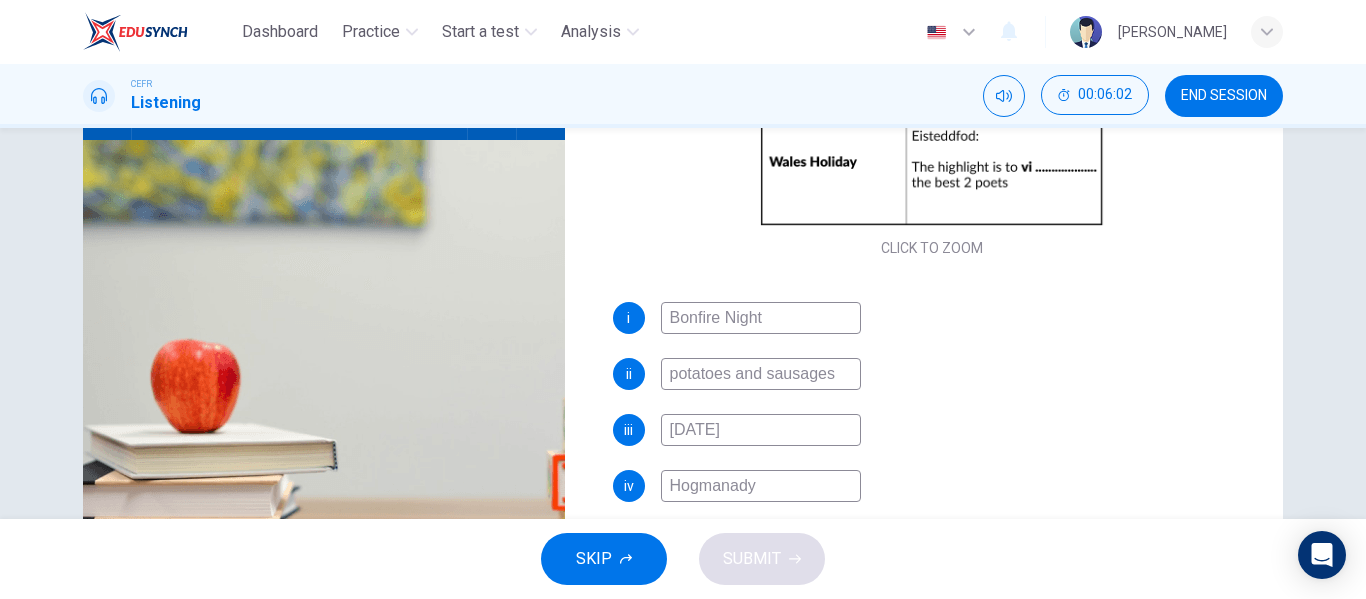 type on "72" 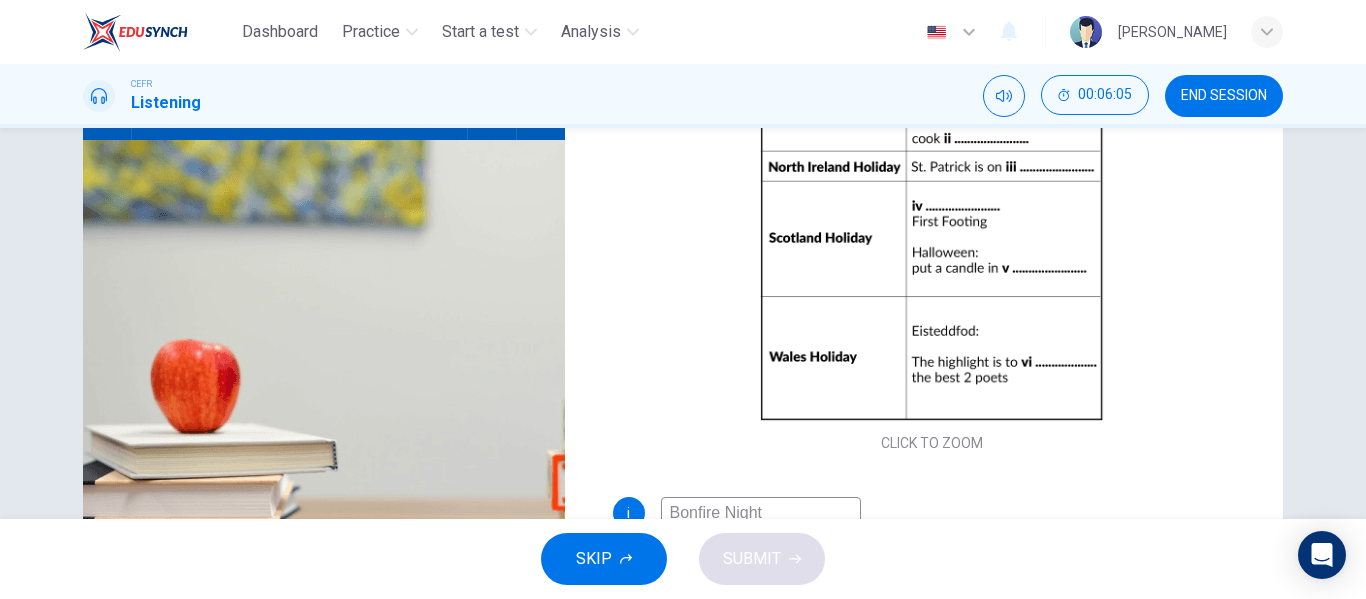 scroll, scrollTop: 63, scrollLeft: 0, axis: vertical 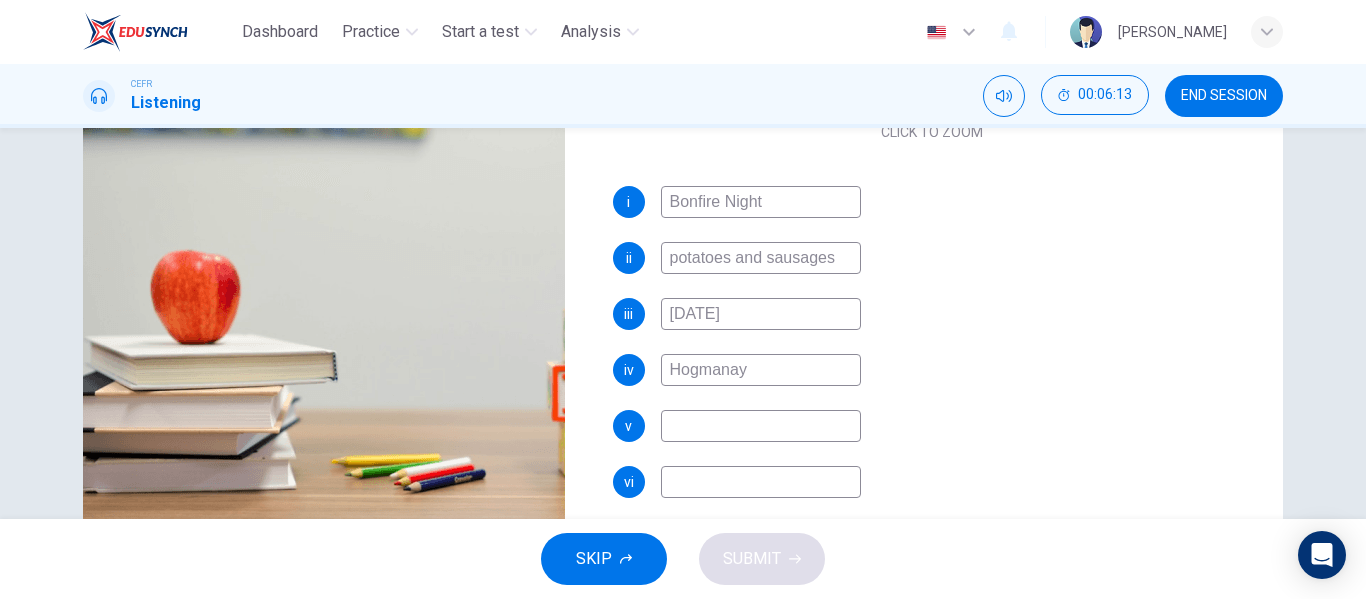 type on "75" 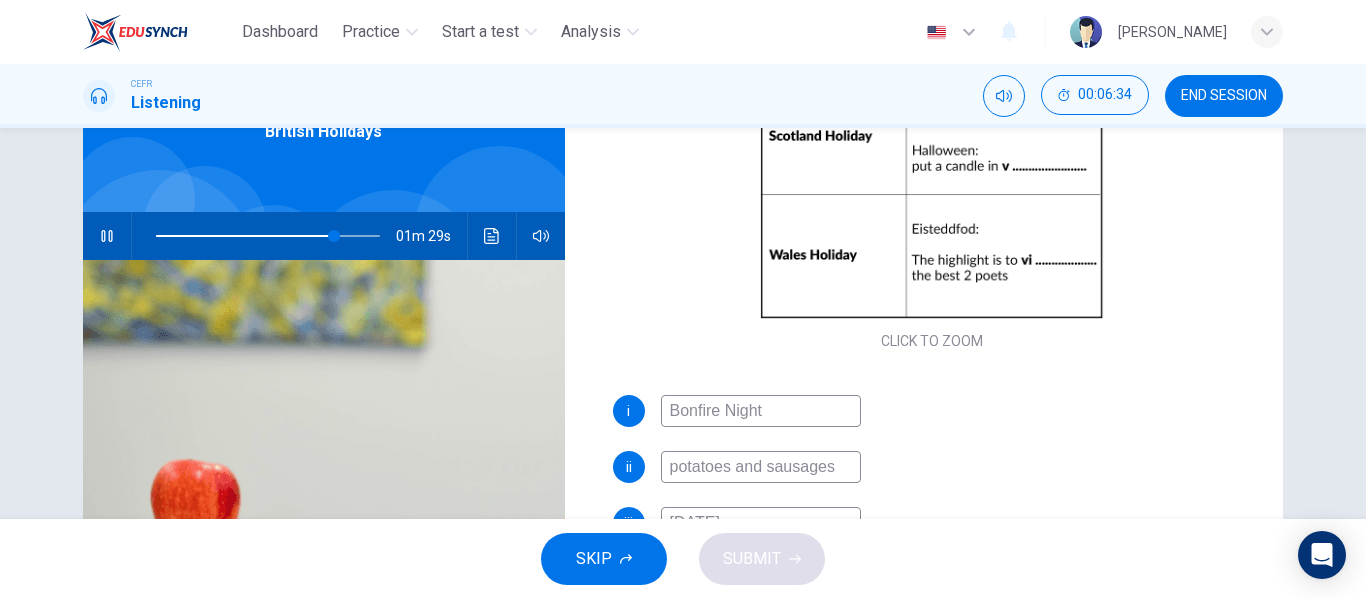 scroll, scrollTop: 127, scrollLeft: 0, axis: vertical 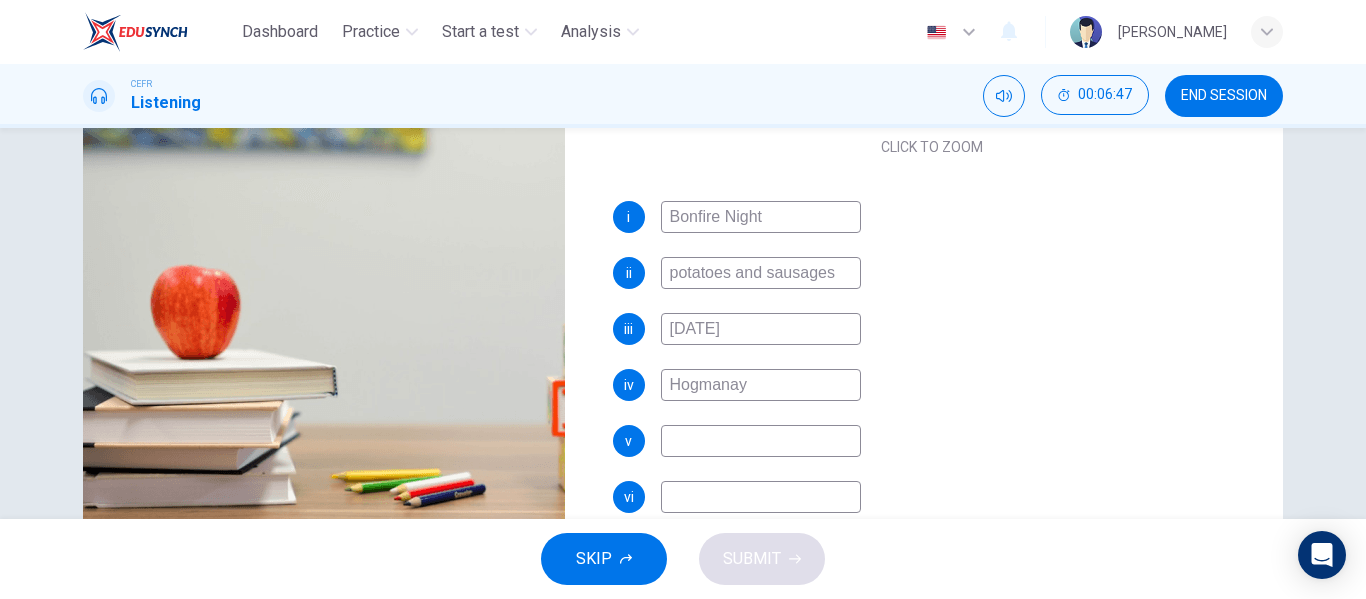 type on "83" 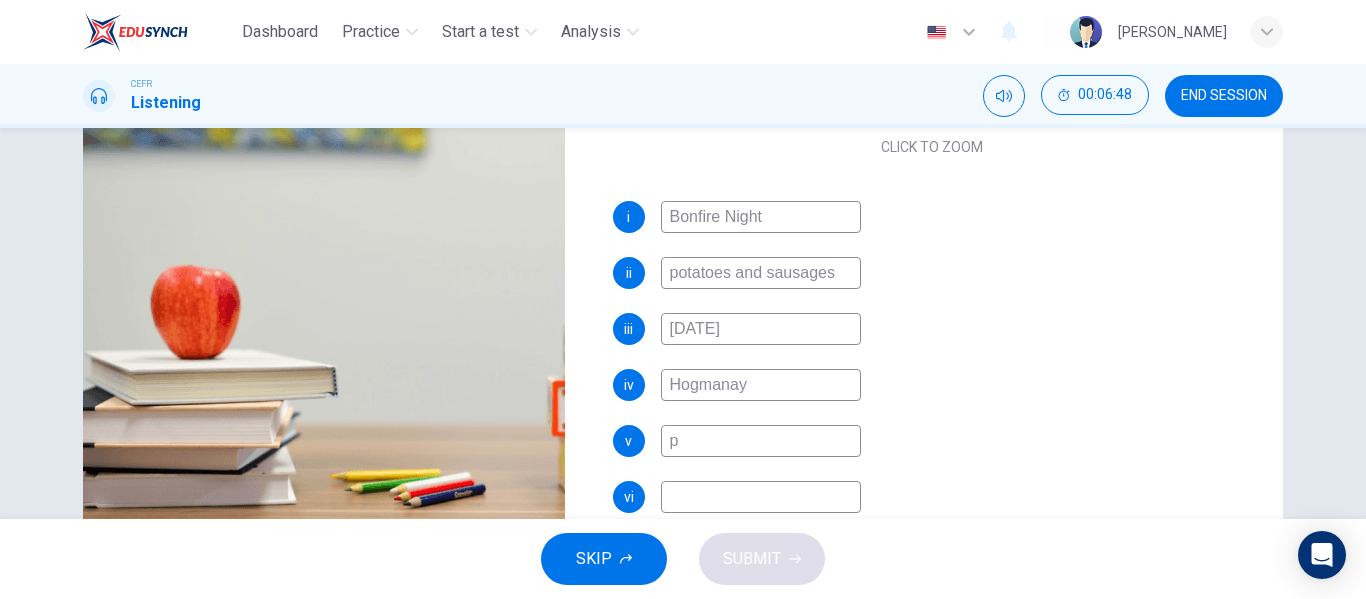 type on "pu" 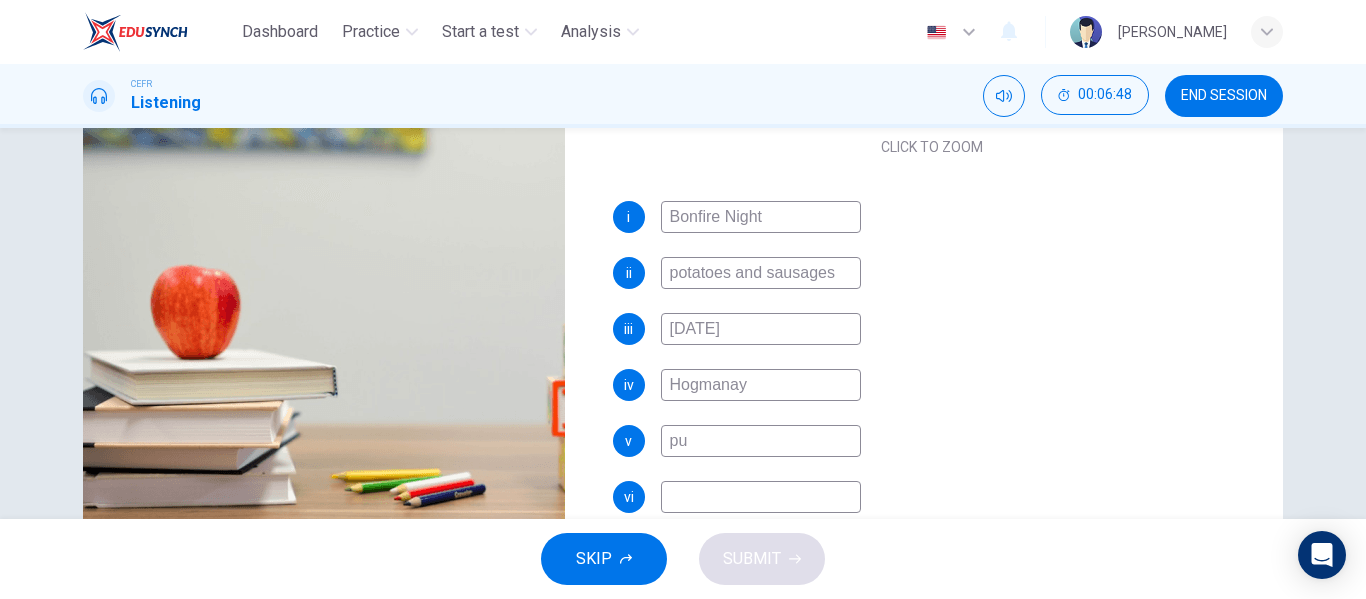 type on "83" 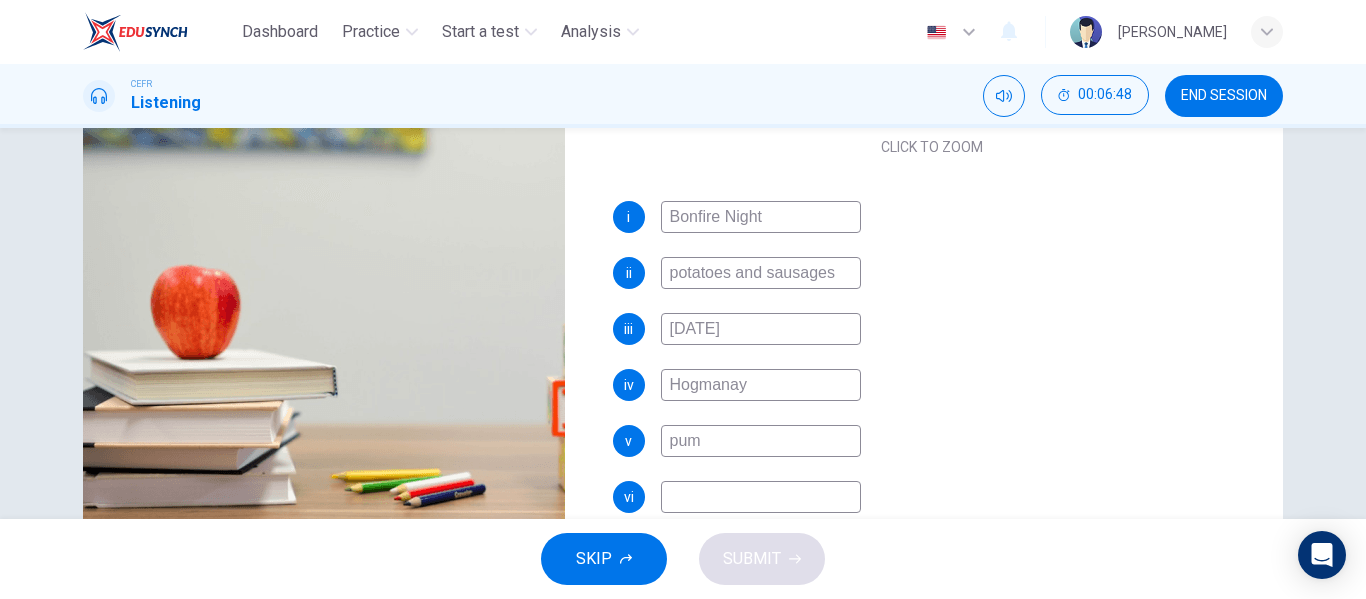 type on "pump" 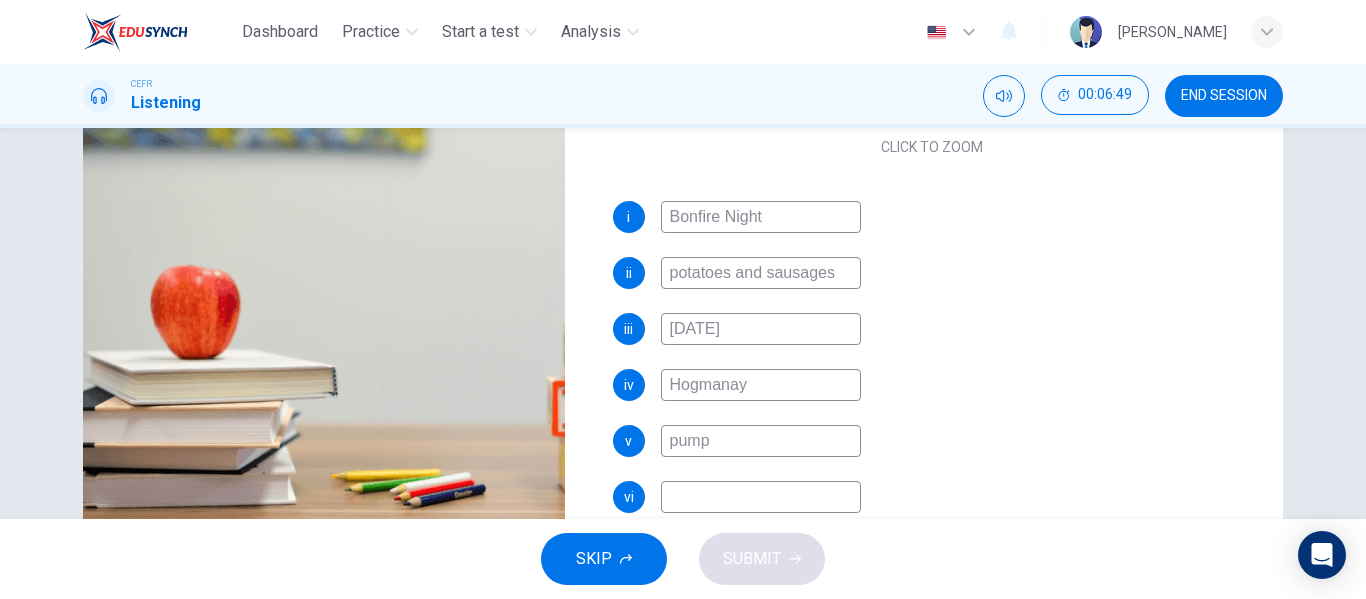 type on "83" 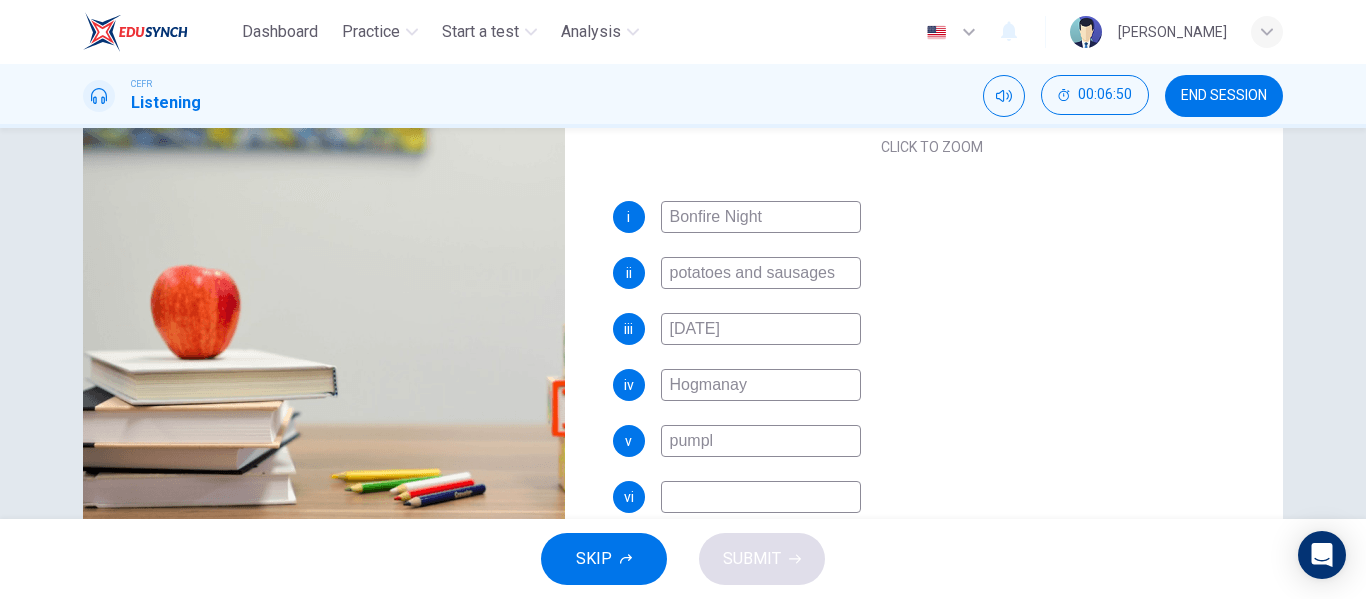 type on "83" 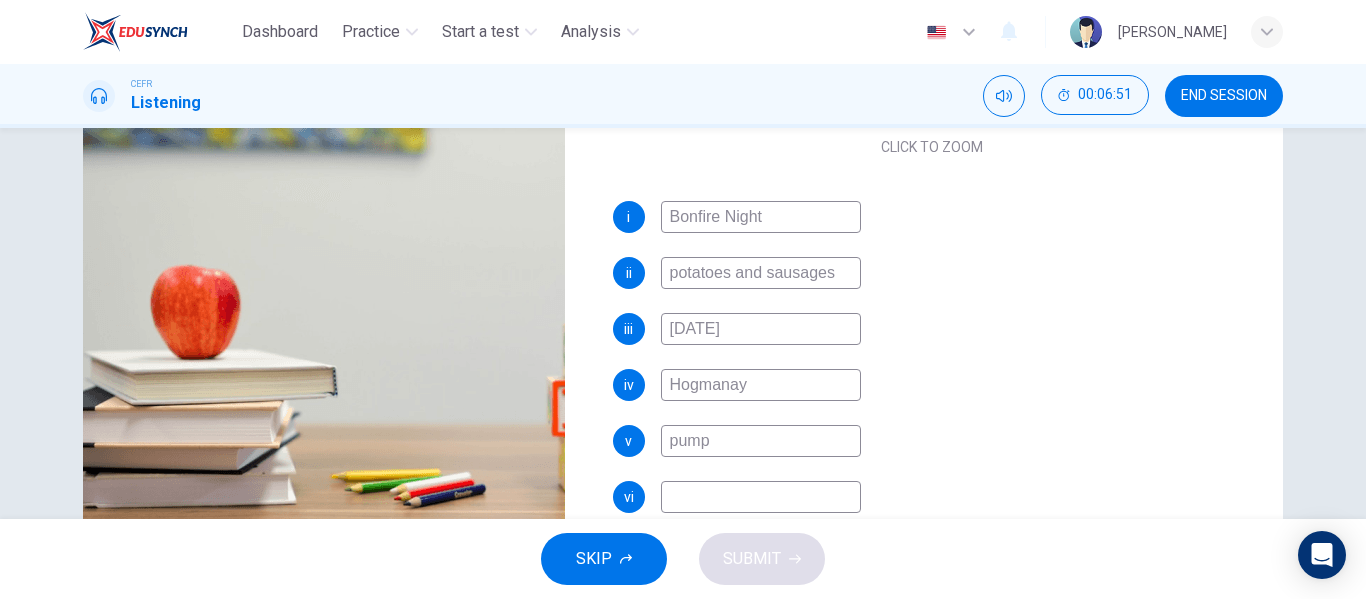 type on "83" 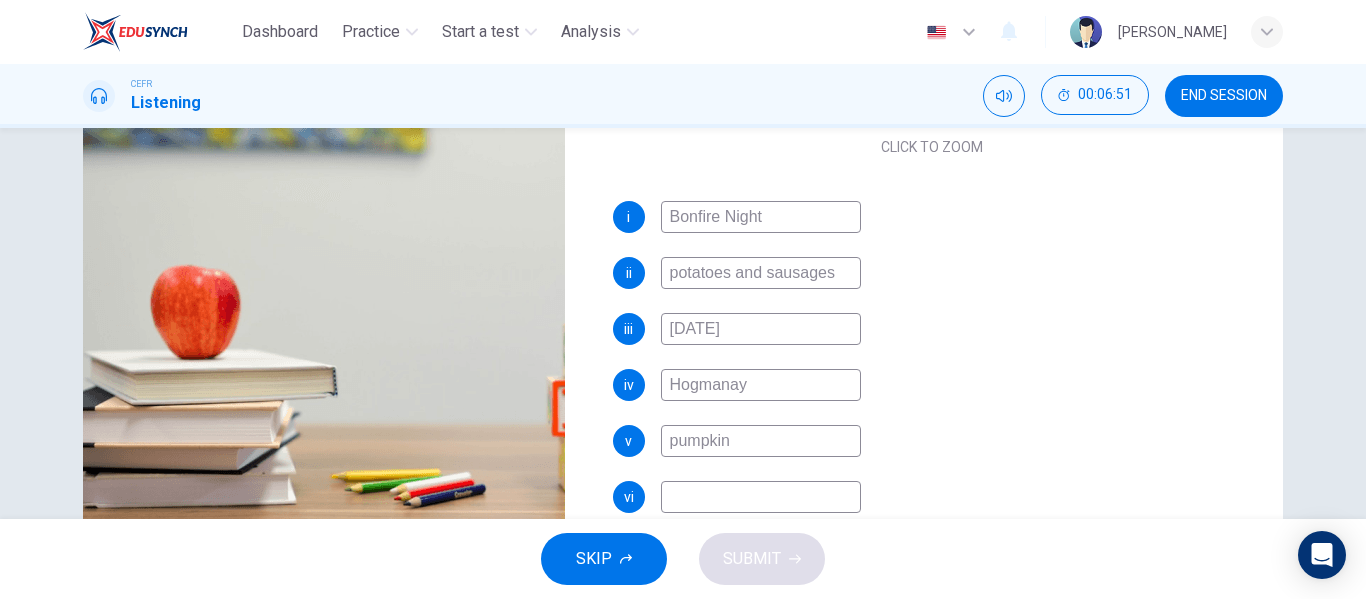 type on "pumpkins" 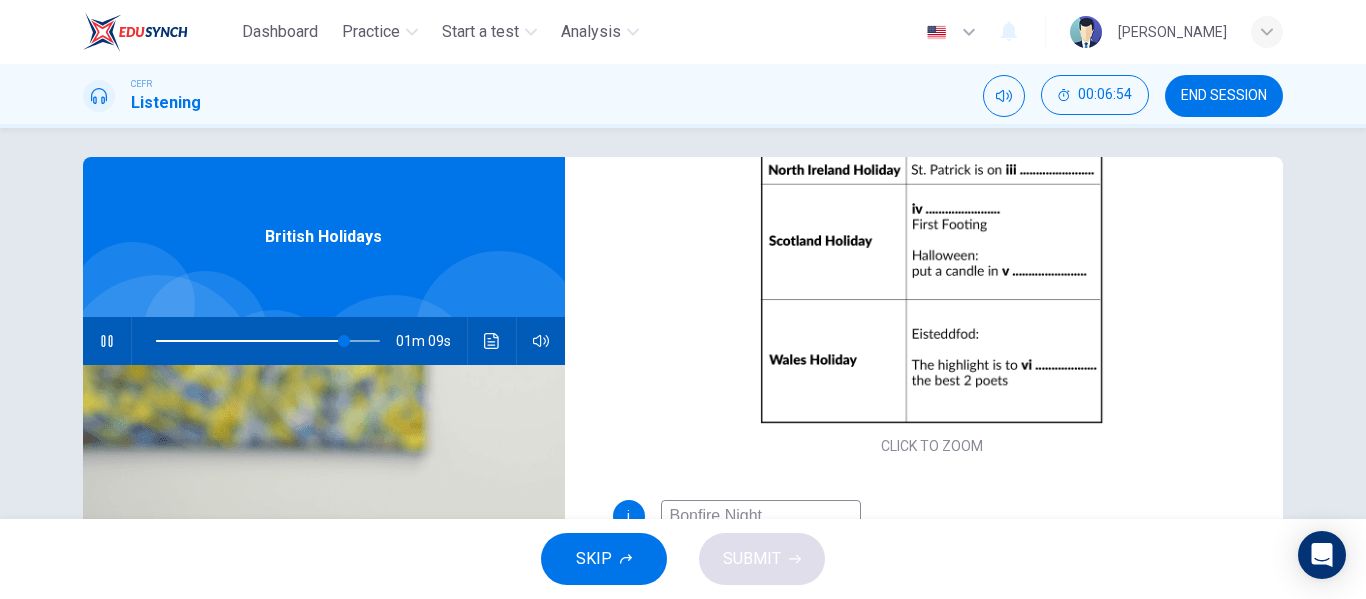 scroll, scrollTop: 0, scrollLeft: 0, axis: both 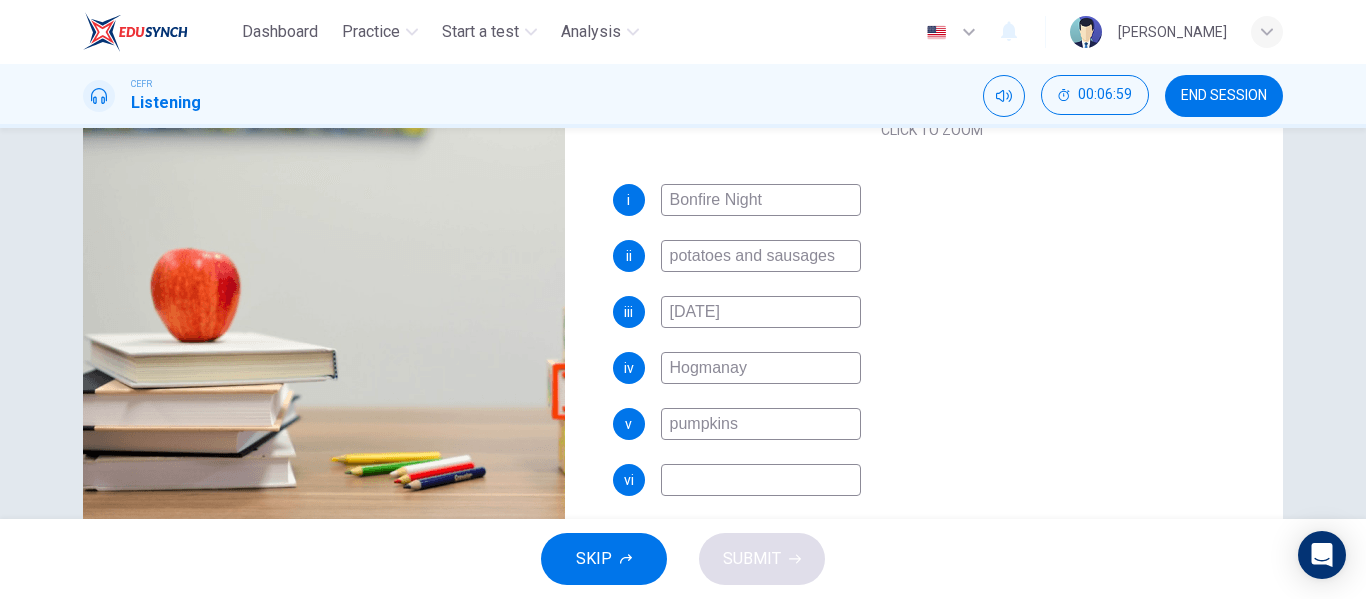 type on "85" 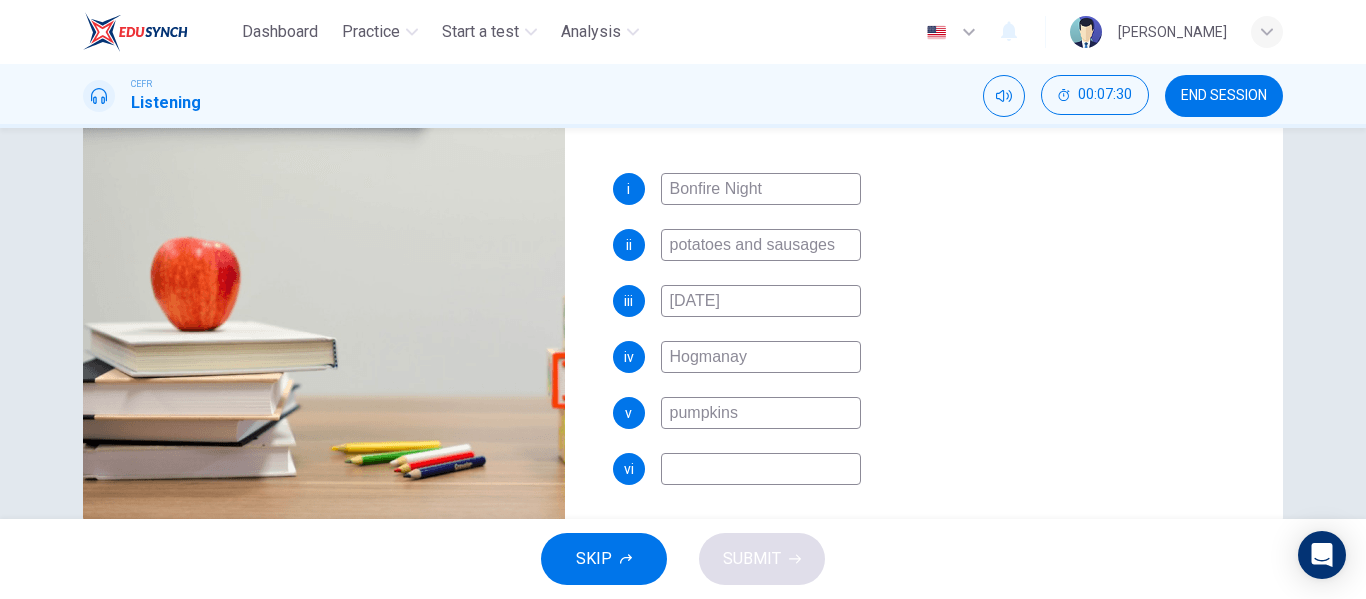scroll, scrollTop: 384, scrollLeft: 0, axis: vertical 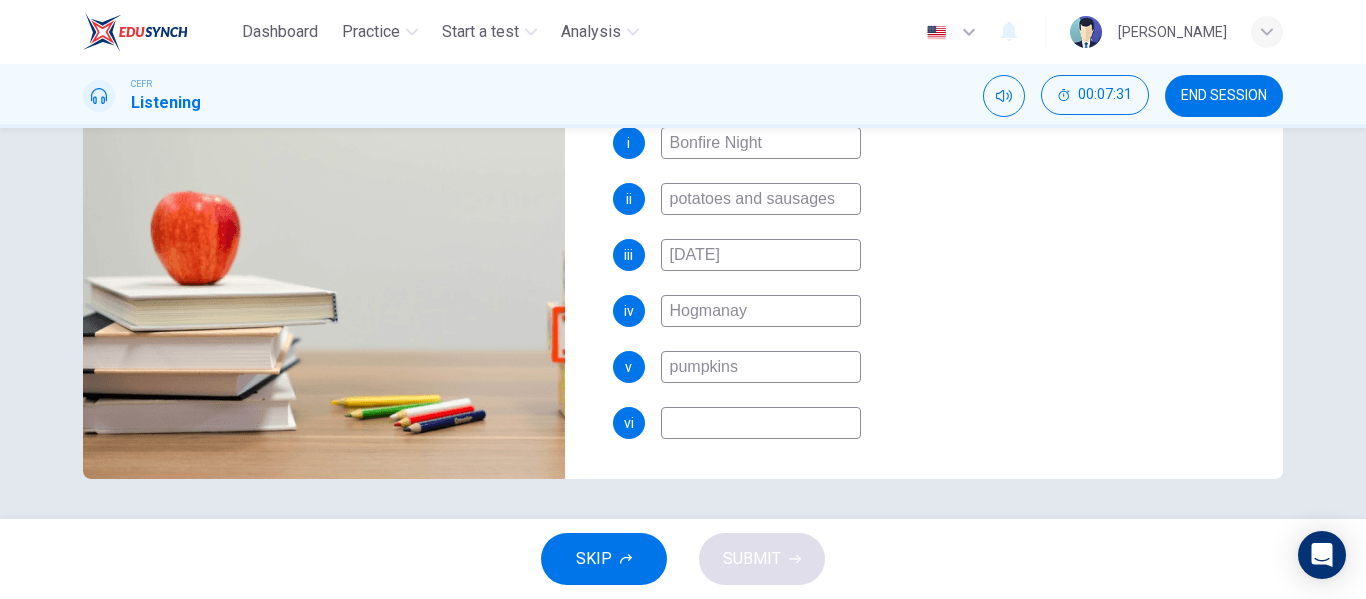 type on "93" 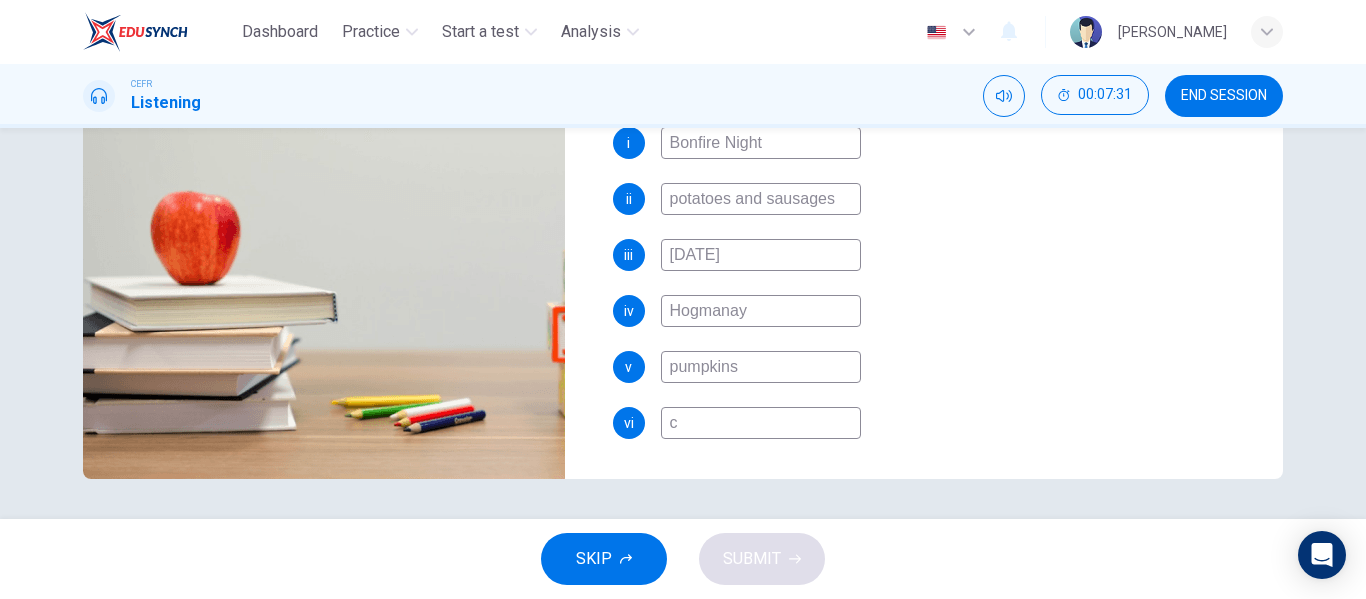 type on "93" 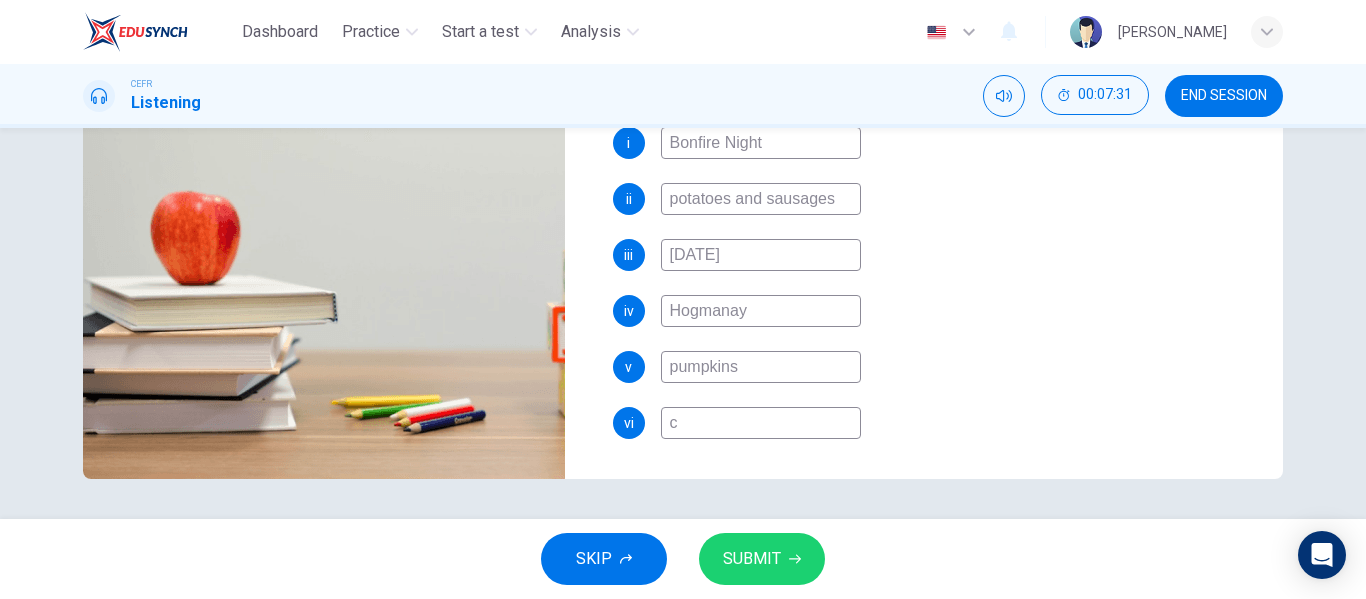type on "cr" 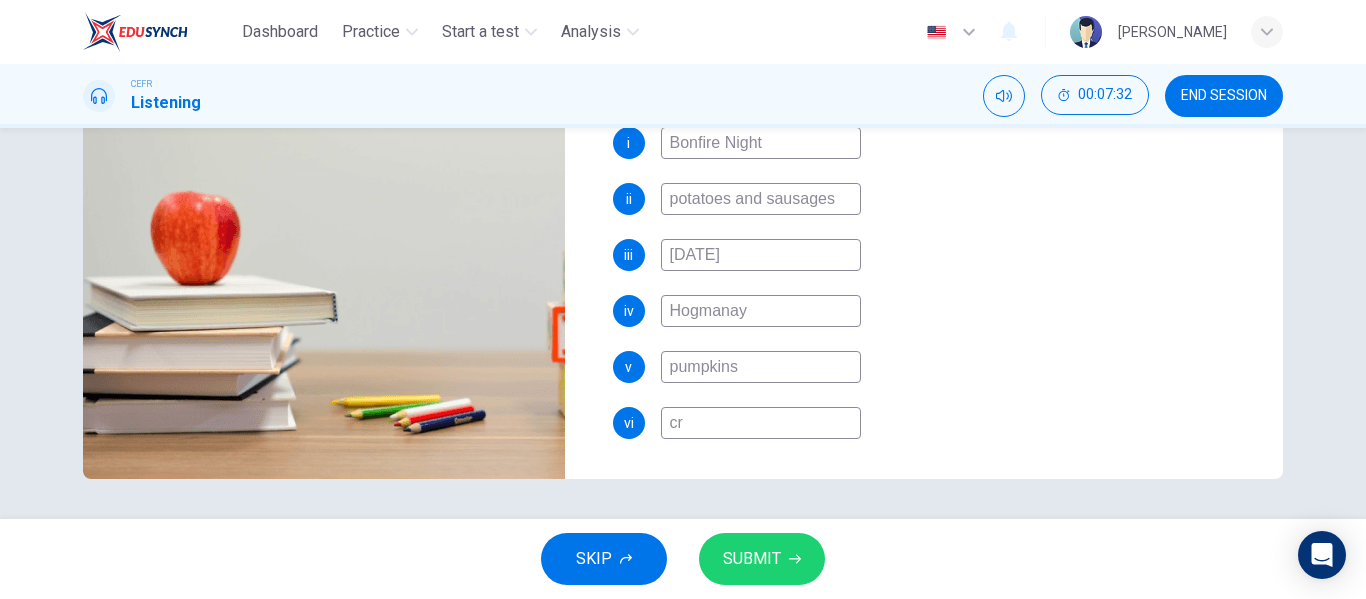 type on "93" 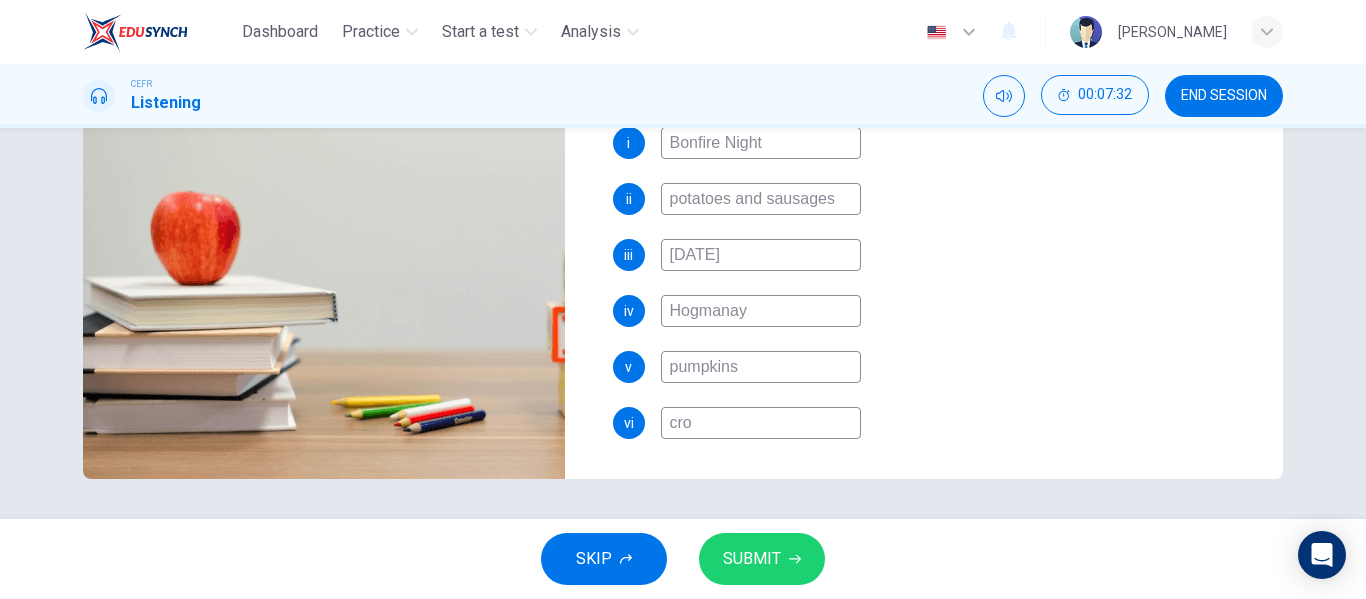 type on "crow" 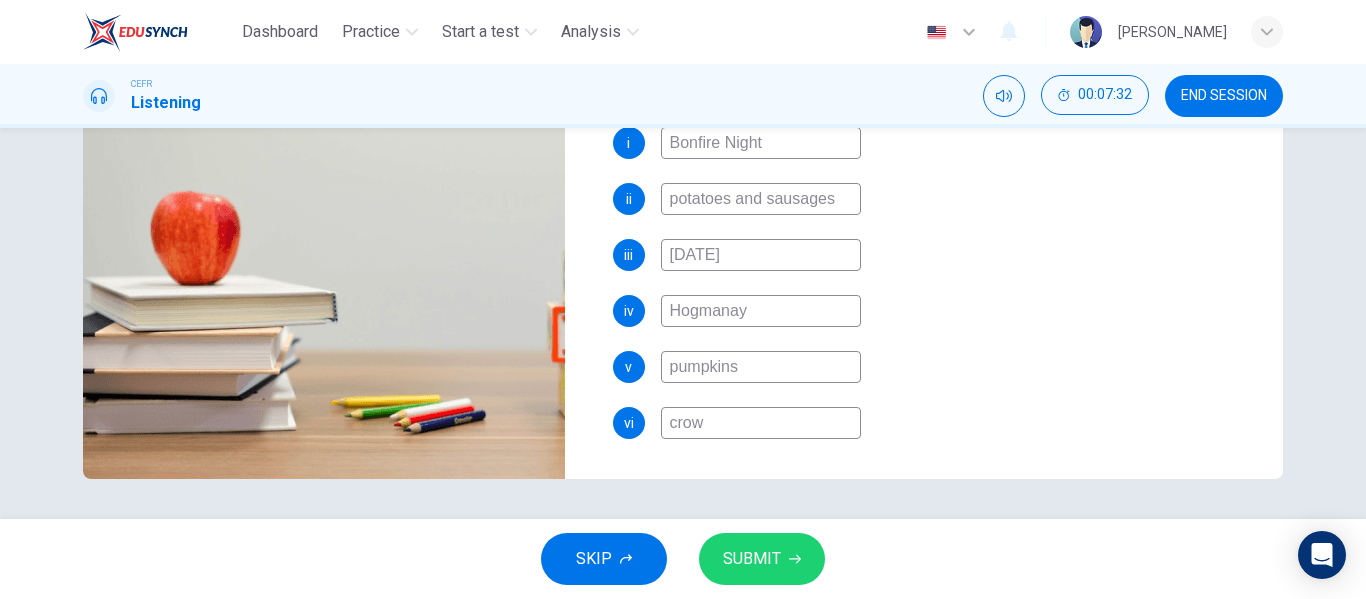 type on "93" 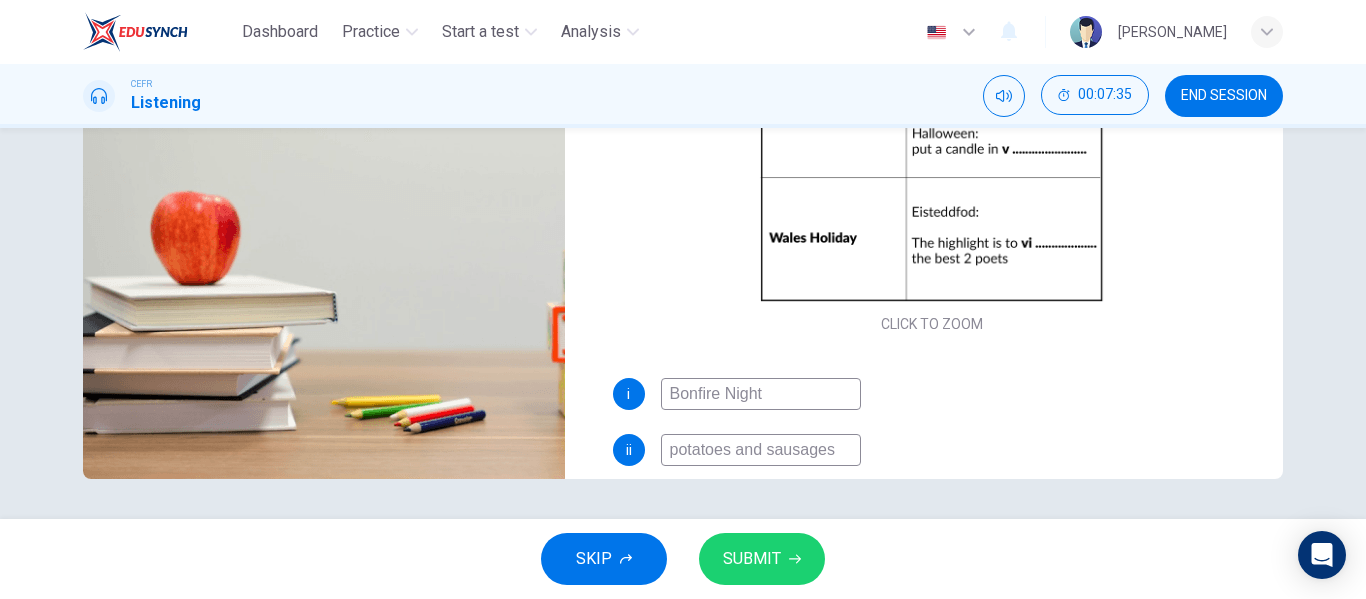 scroll, scrollTop: 0, scrollLeft: 0, axis: both 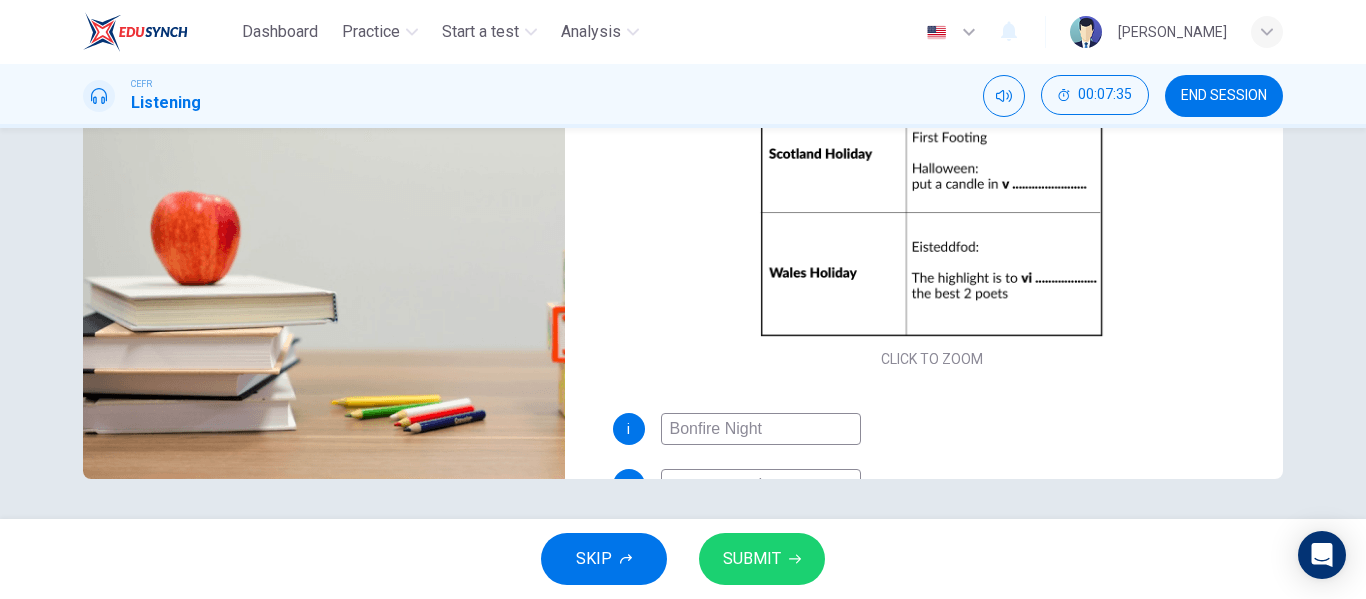 type on "94" 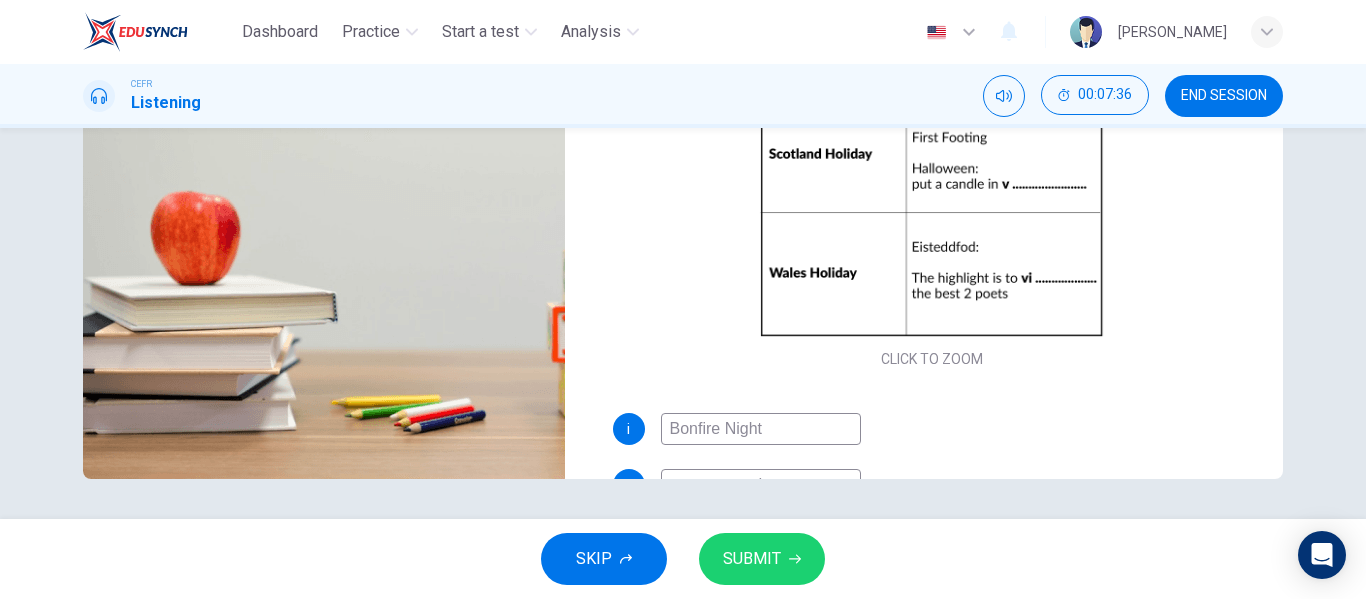 type on "crown" 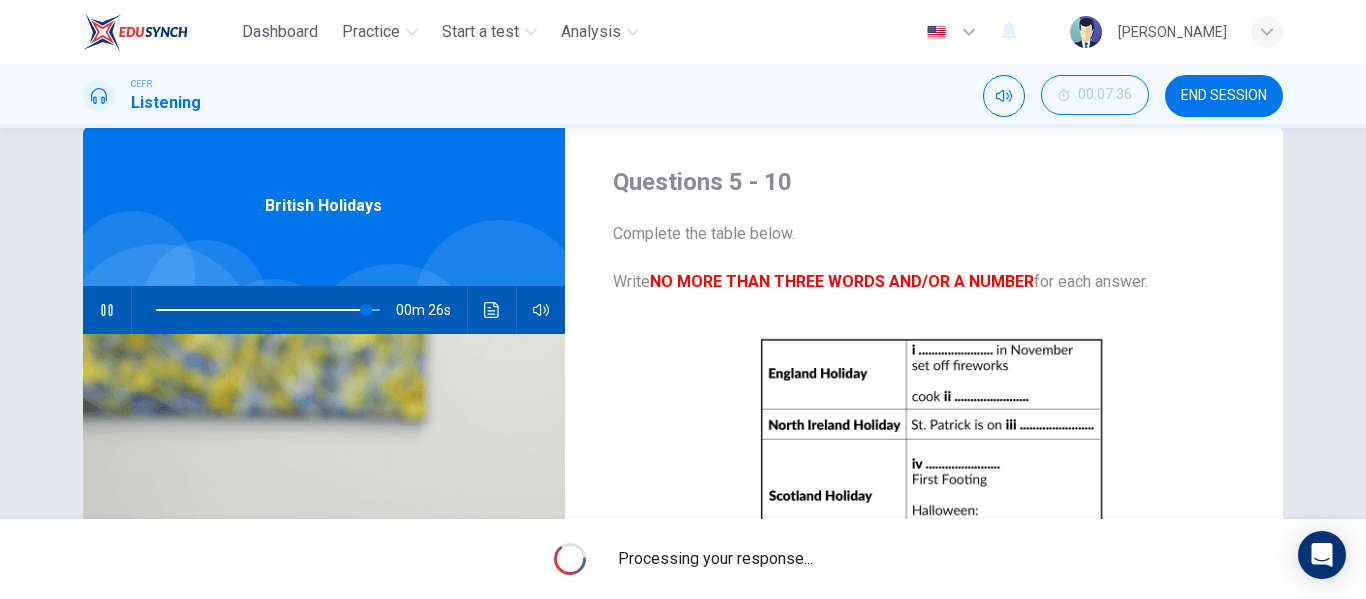 scroll, scrollTop: 40, scrollLeft: 0, axis: vertical 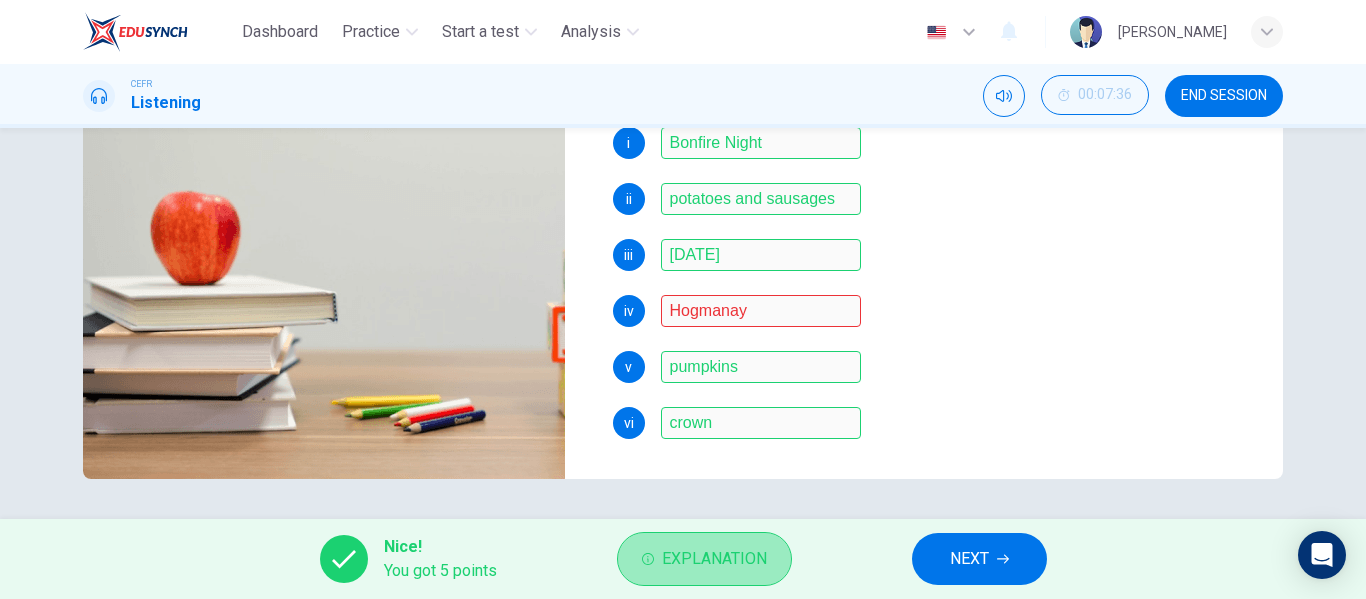 click on "Explanation" at bounding box center [704, 559] 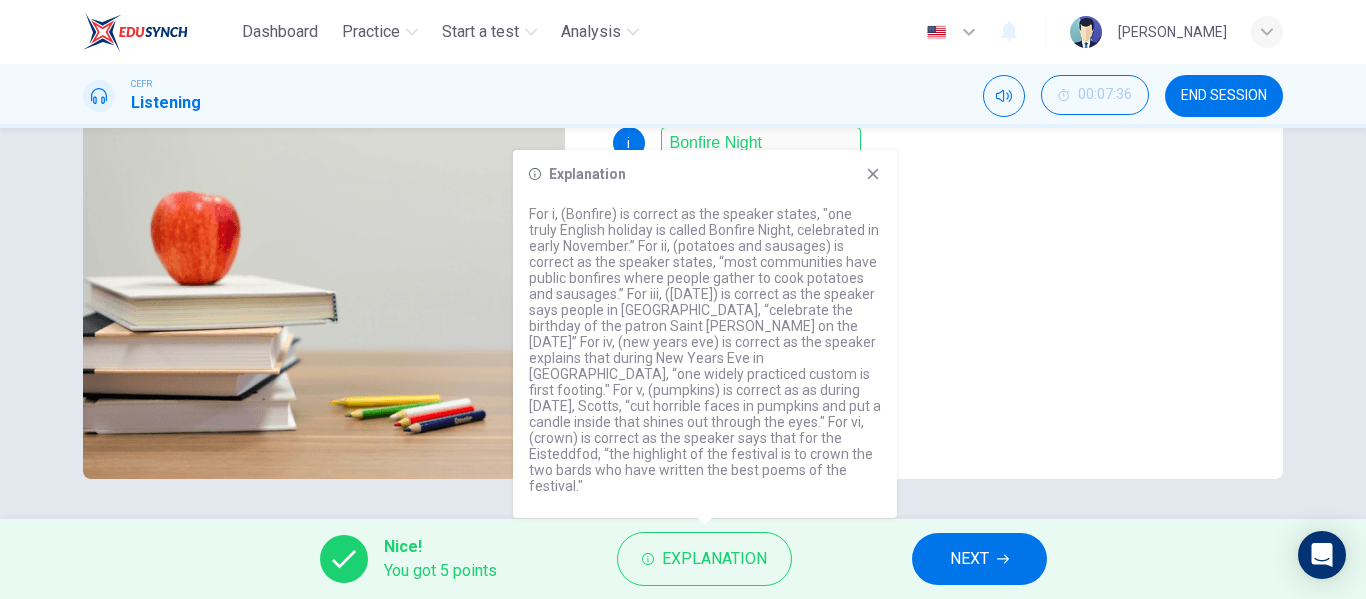 click 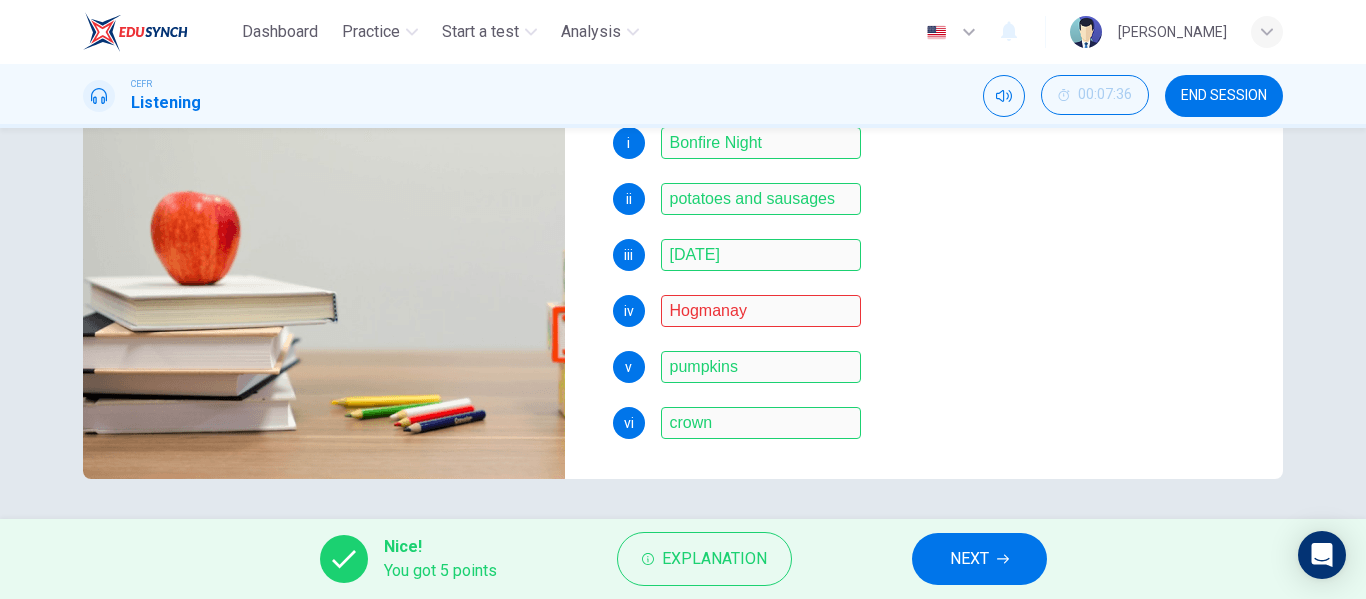 type on "99" 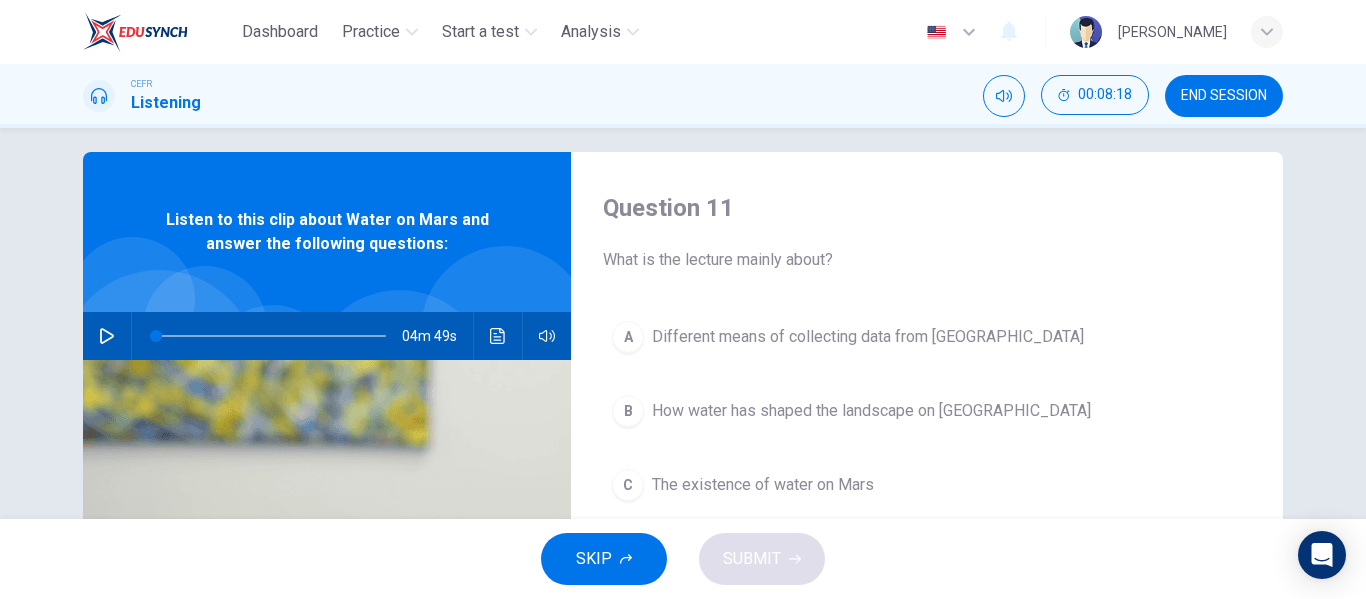 scroll, scrollTop: 0, scrollLeft: 0, axis: both 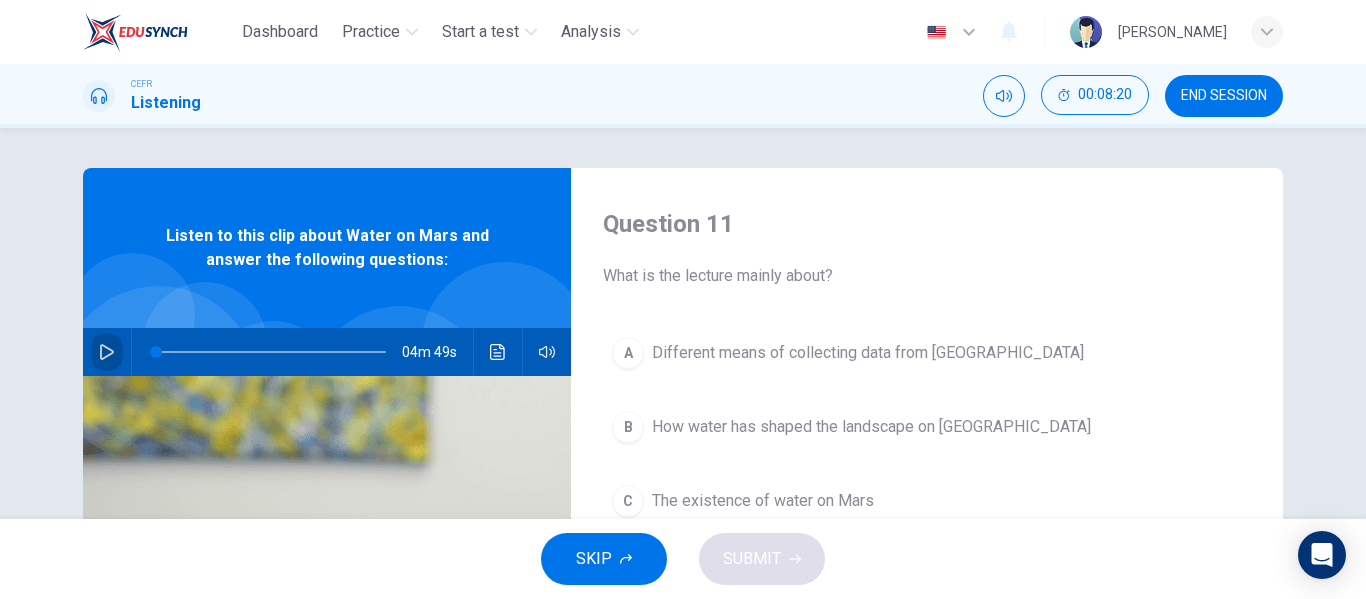 click 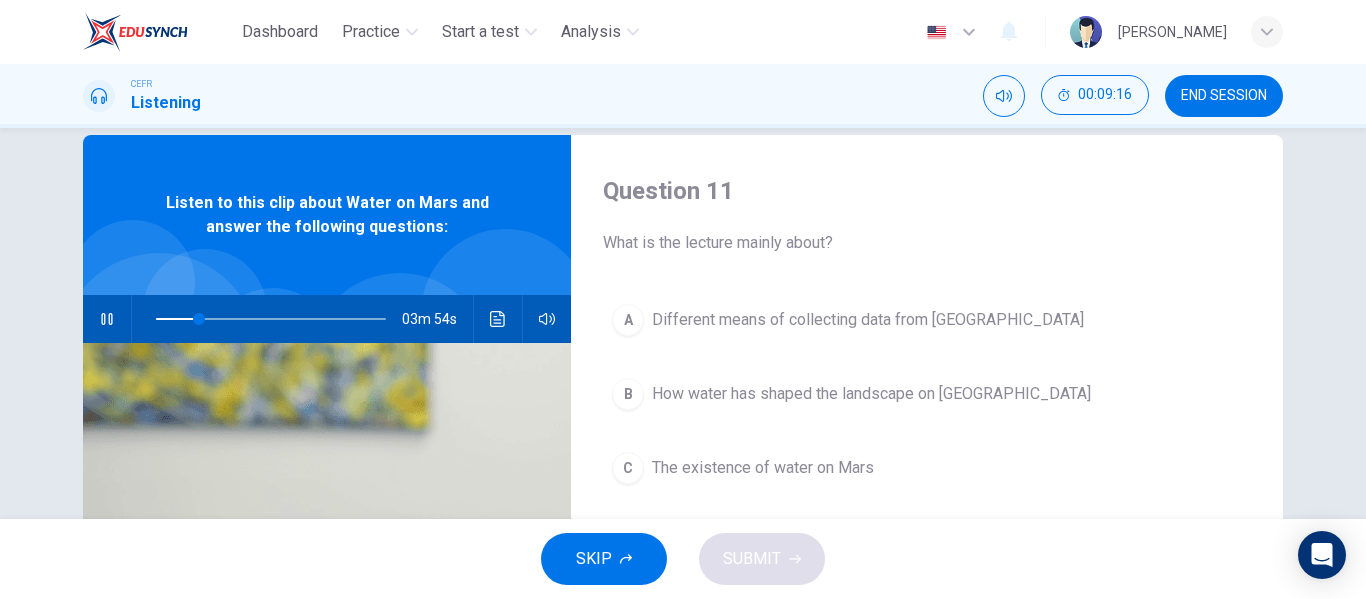 scroll, scrollTop: 48, scrollLeft: 0, axis: vertical 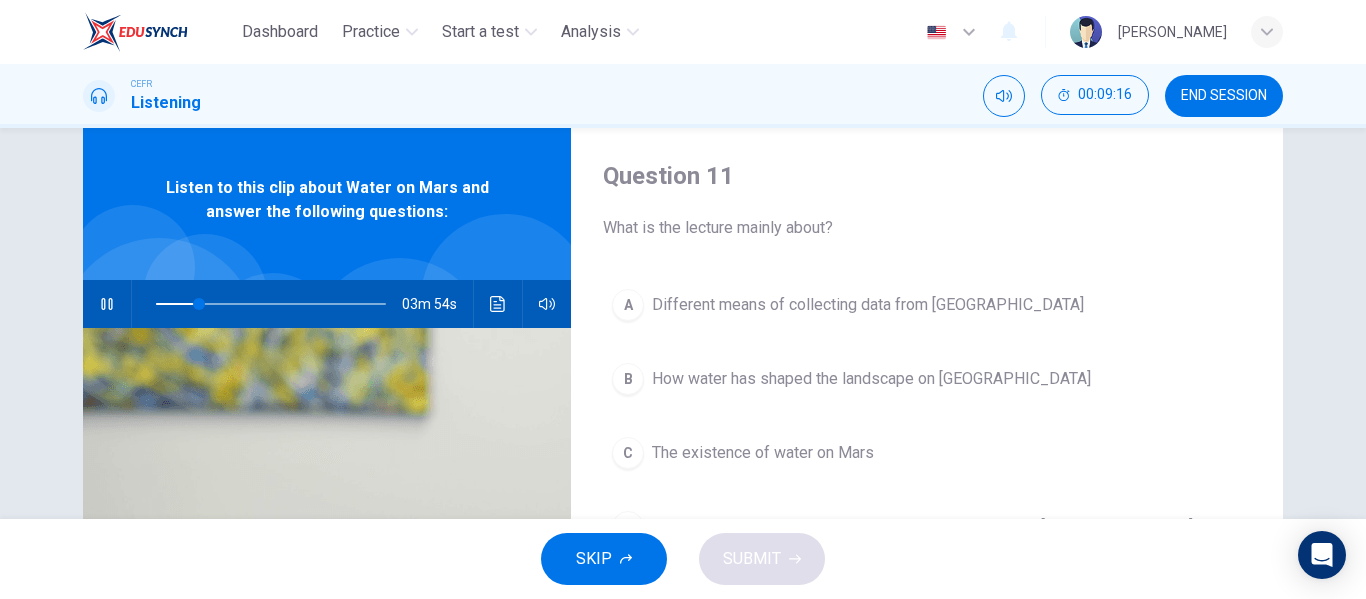 type on "19" 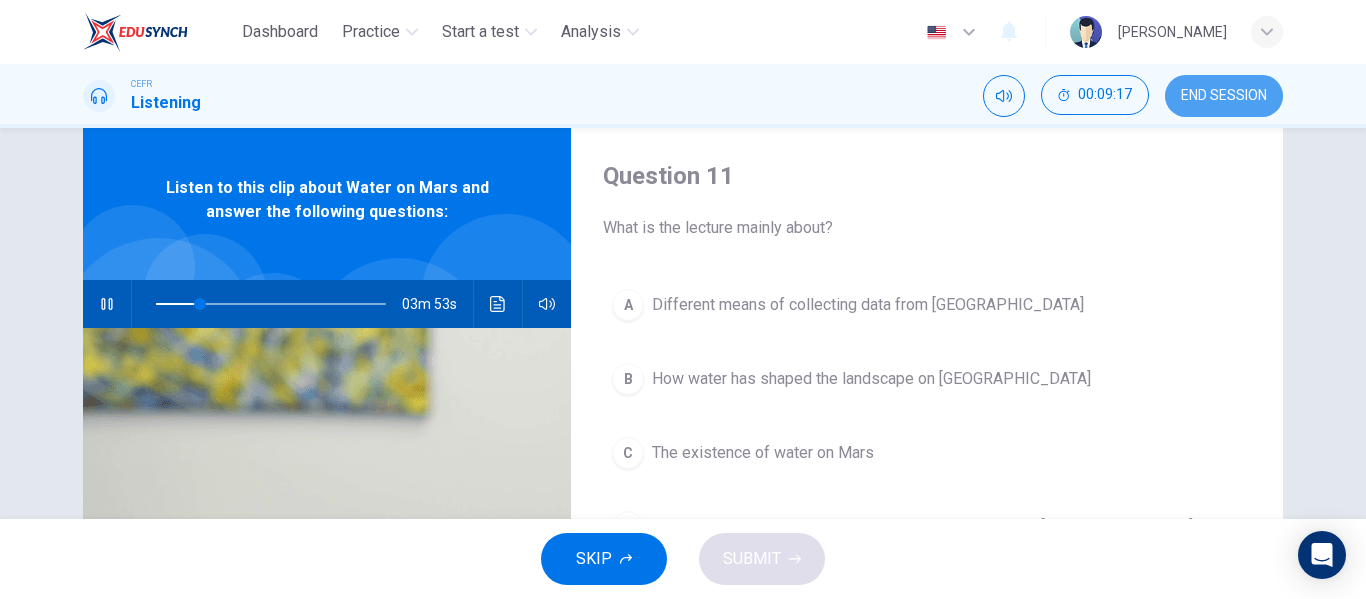 click on "END SESSION" at bounding box center [1224, 96] 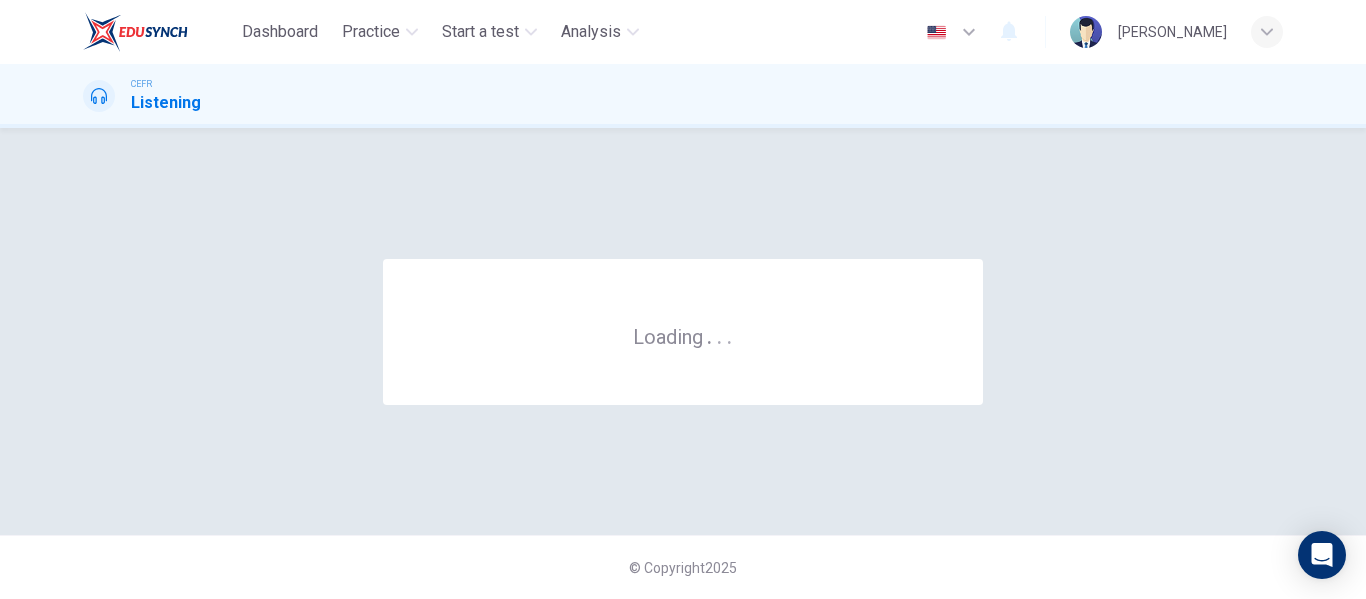 scroll, scrollTop: 0, scrollLeft: 0, axis: both 